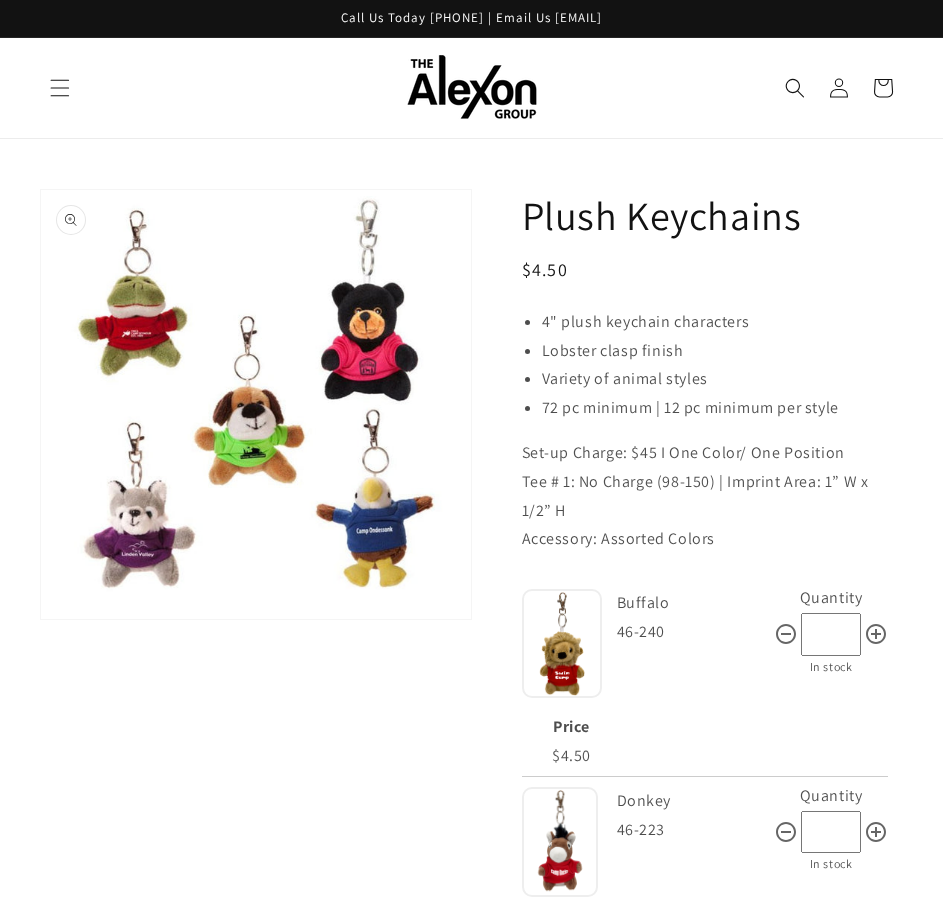 scroll, scrollTop: 3698, scrollLeft: 0, axis: vertical 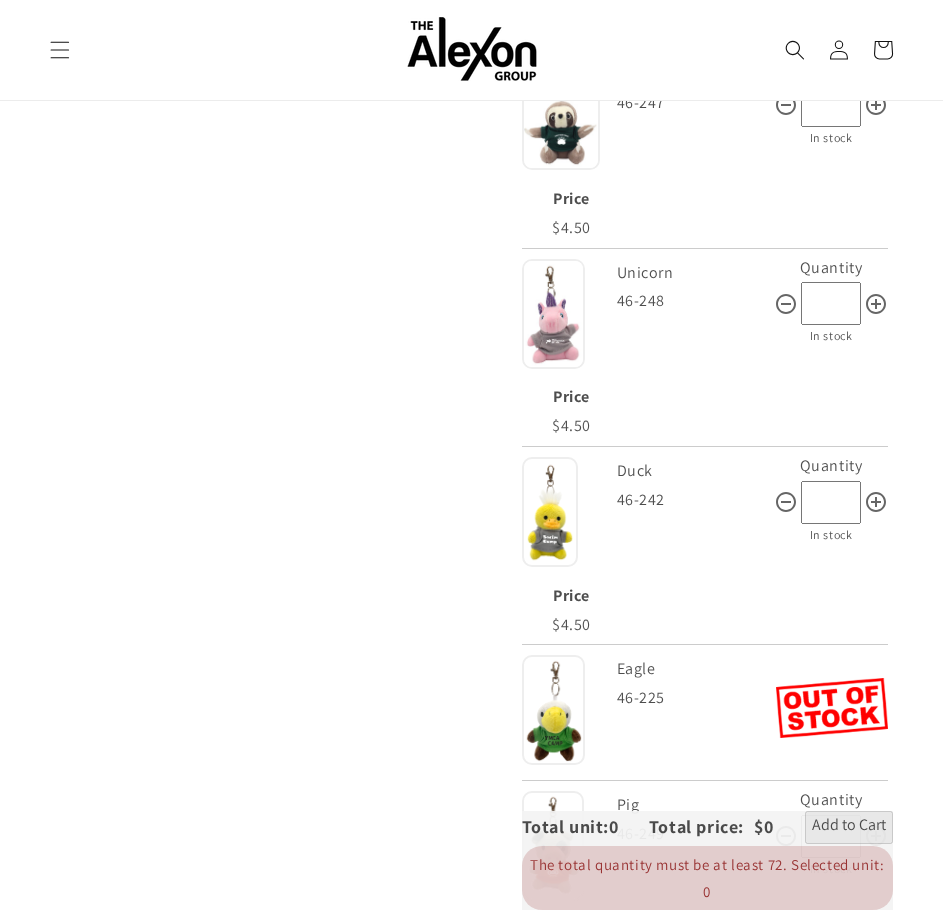 drag, startPoint x: 306, startPoint y: 336, endPoint x: 360, endPoint y: 343, distance: 54.451813 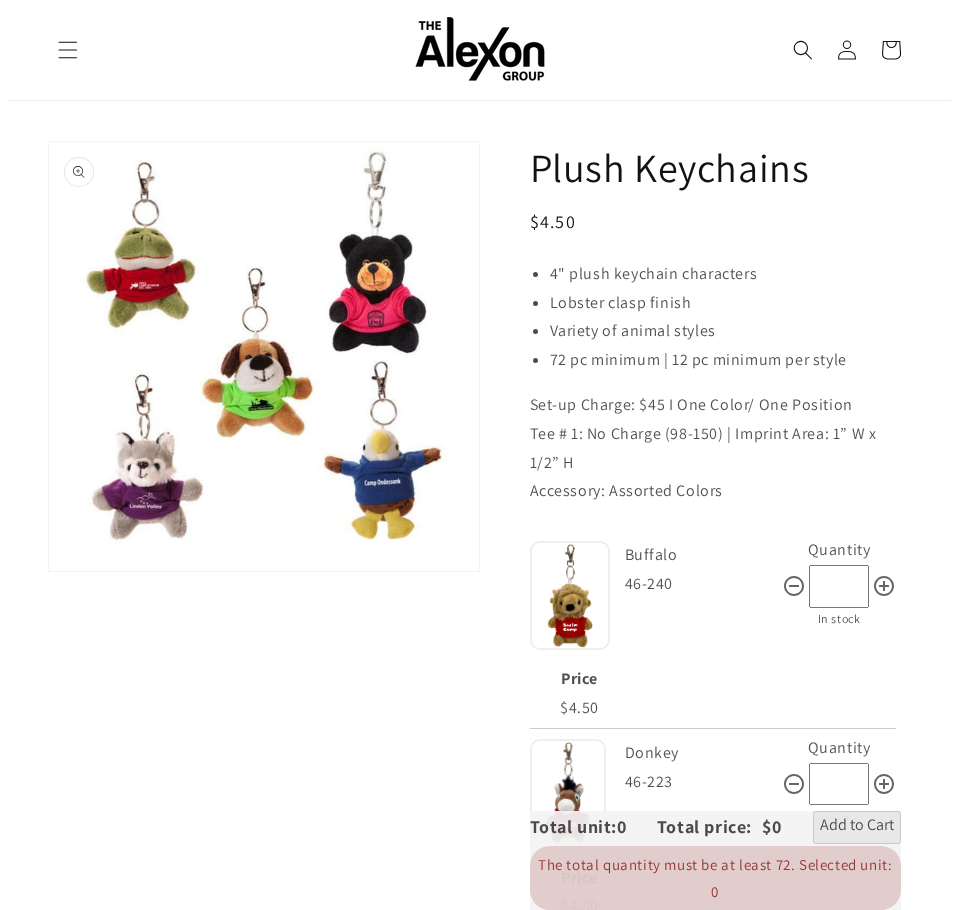 scroll, scrollTop: 0, scrollLeft: 0, axis: both 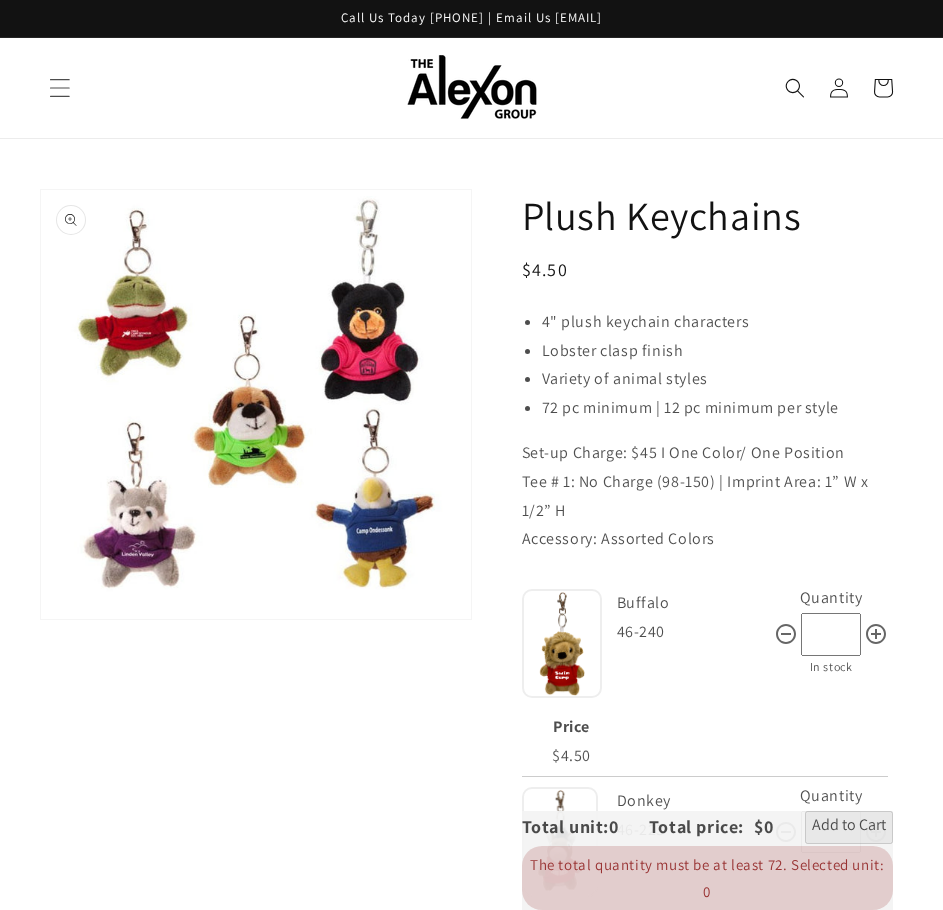 click at bounding box center [60, 88] 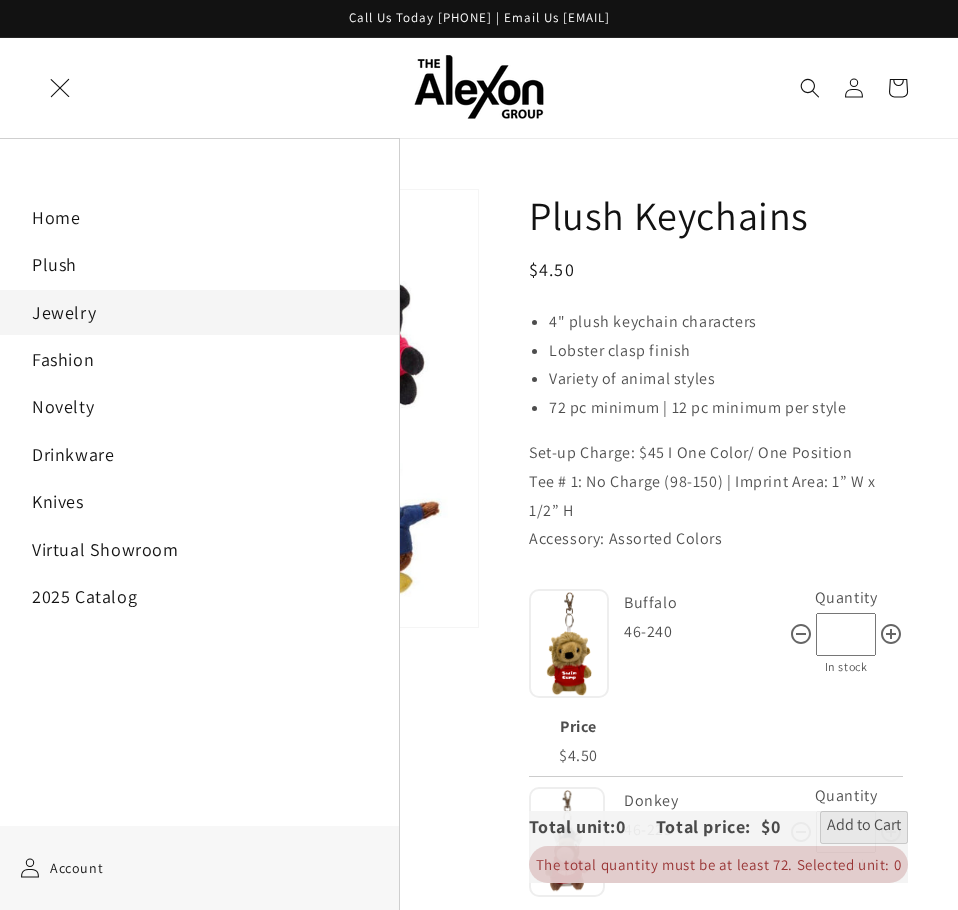 click on "Jewelry" at bounding box center [199, 312] 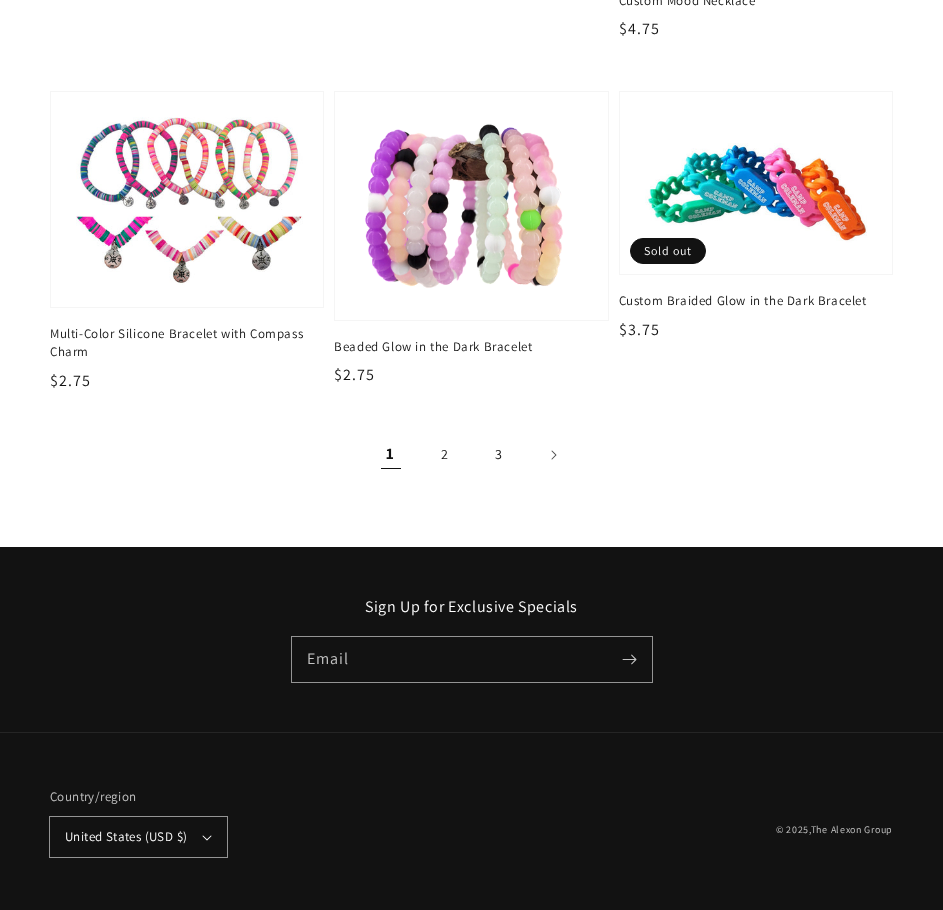 scroll, scrollTop: 3359, scrollLeft: 0, axis: vertical 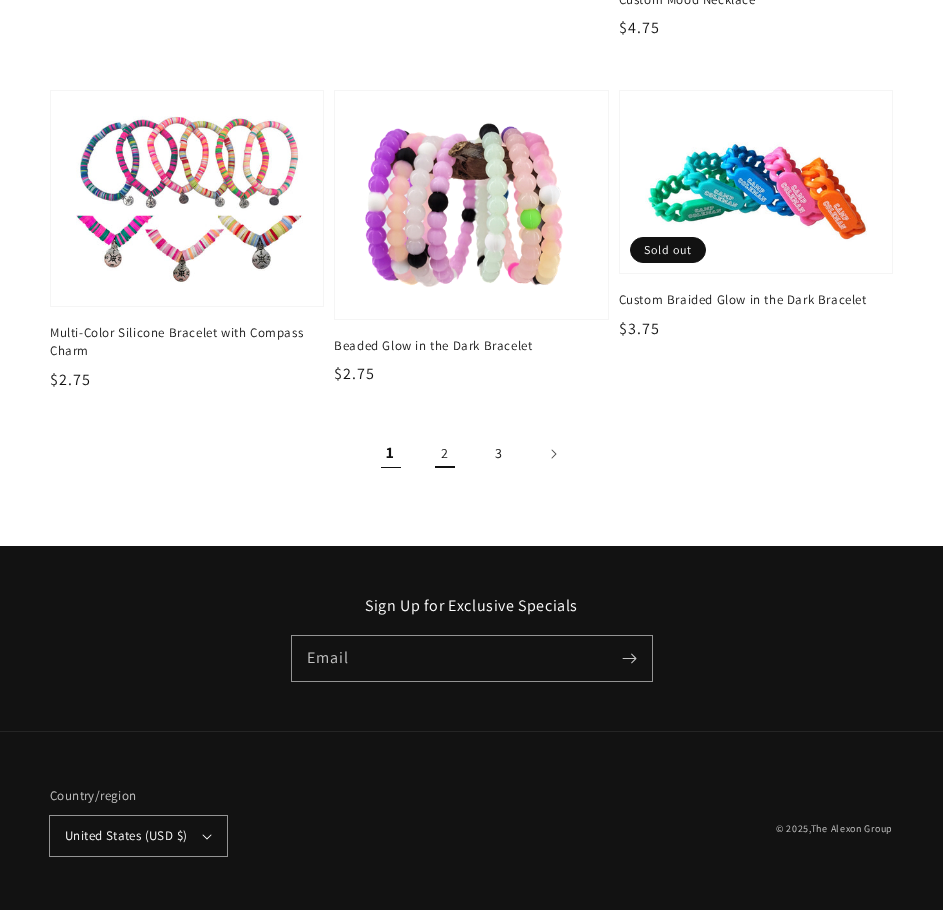 click on "2" at bounding box center (445, 454) 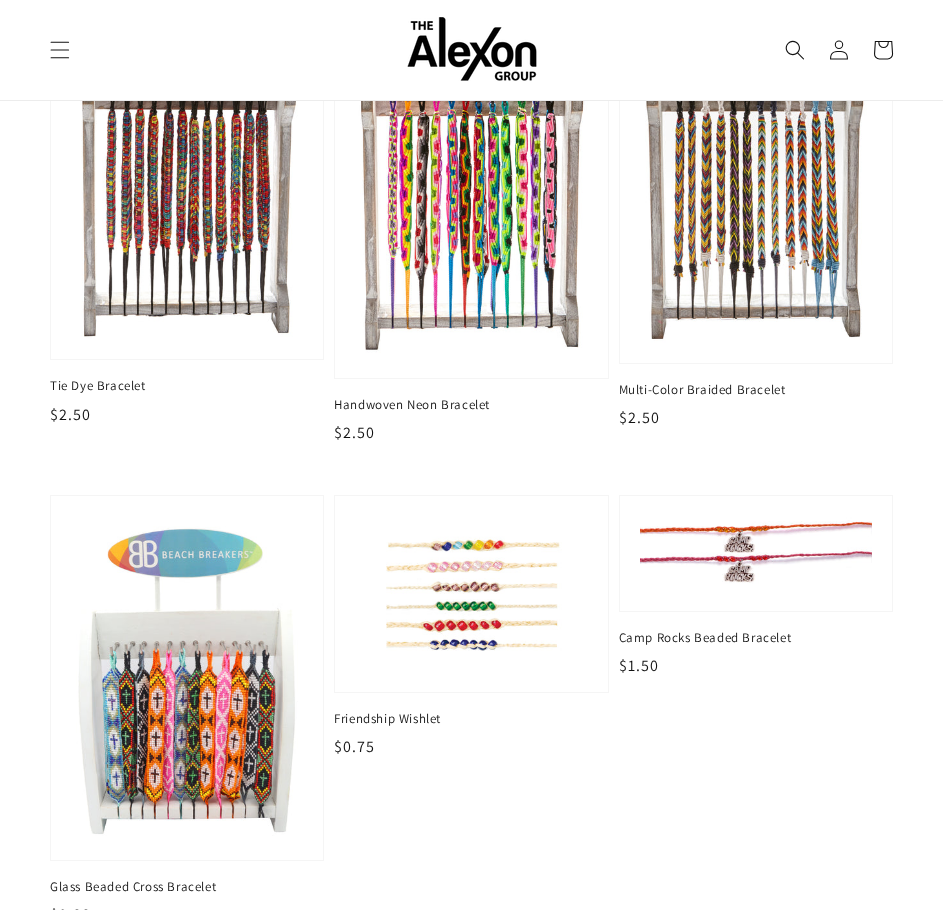scroll, scrollTop: 1900, scrollLeft: 0, axis: vertical 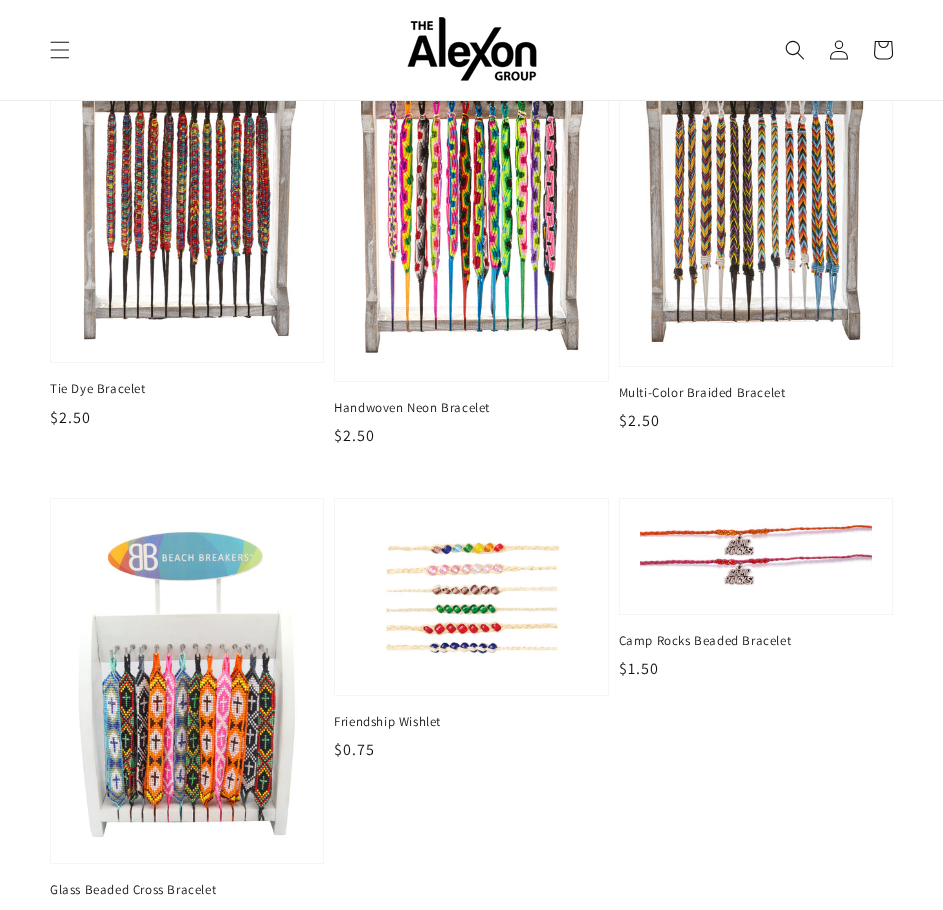 click at bounding box center (471, 596) 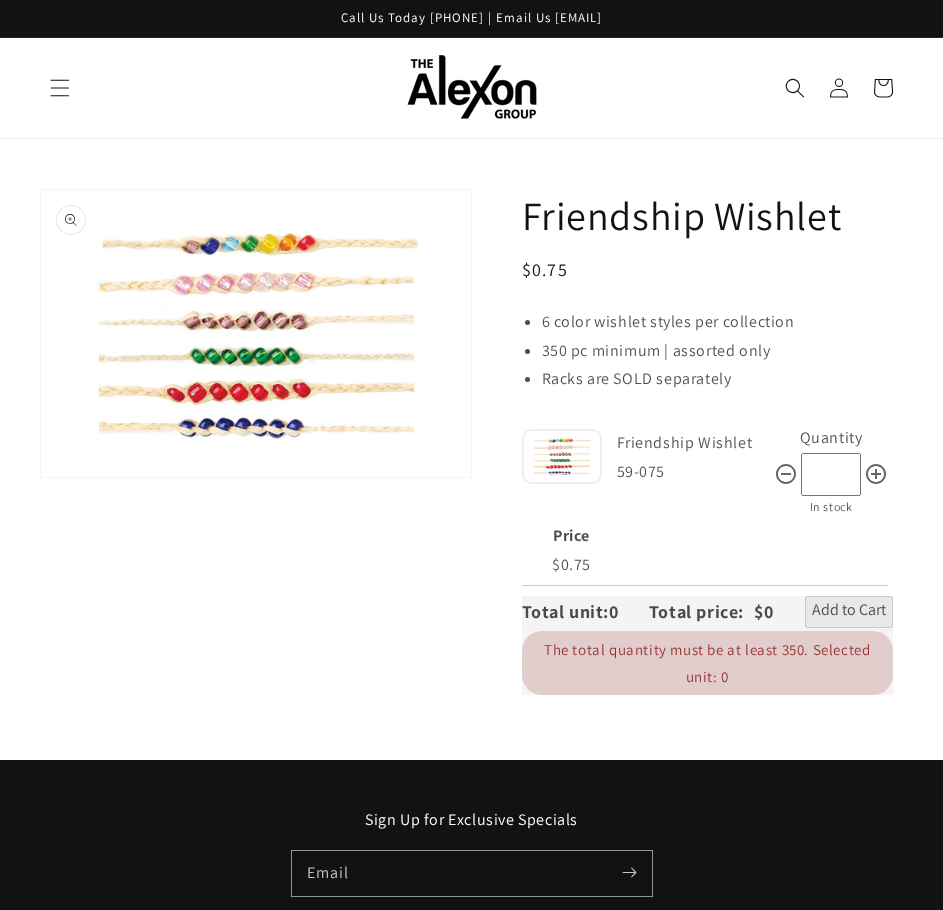 scroll, scrollTop: 0, scrollLeft: 0, axis: both 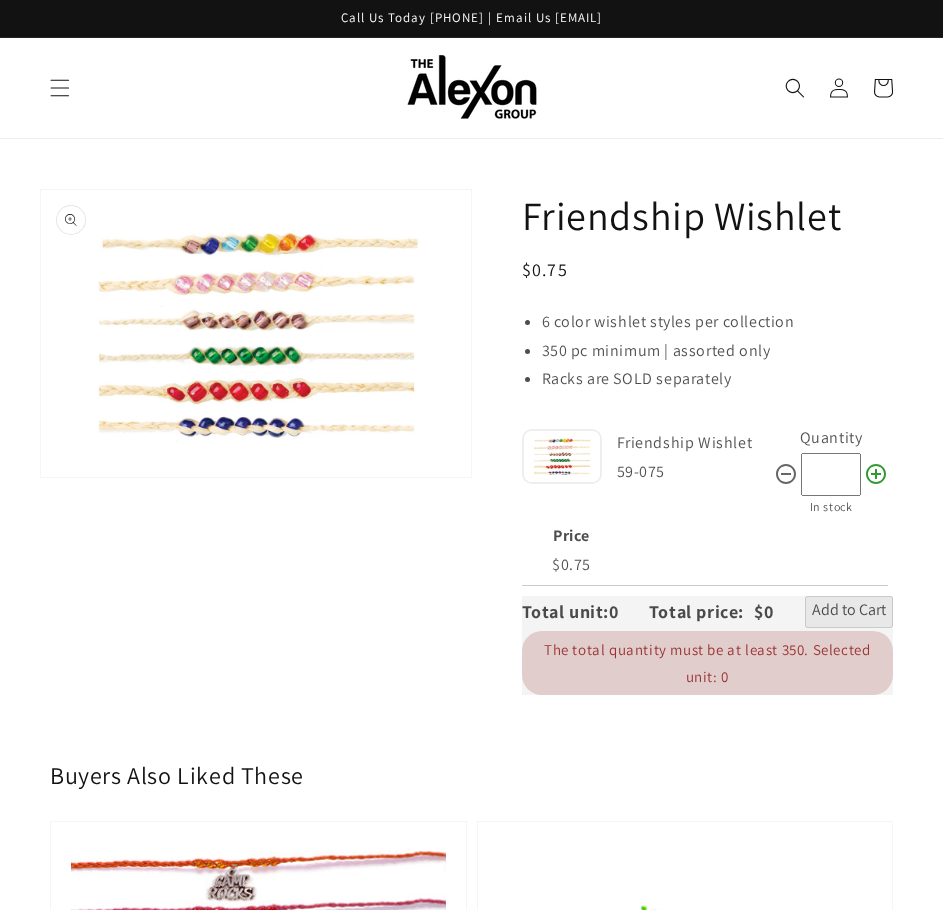click 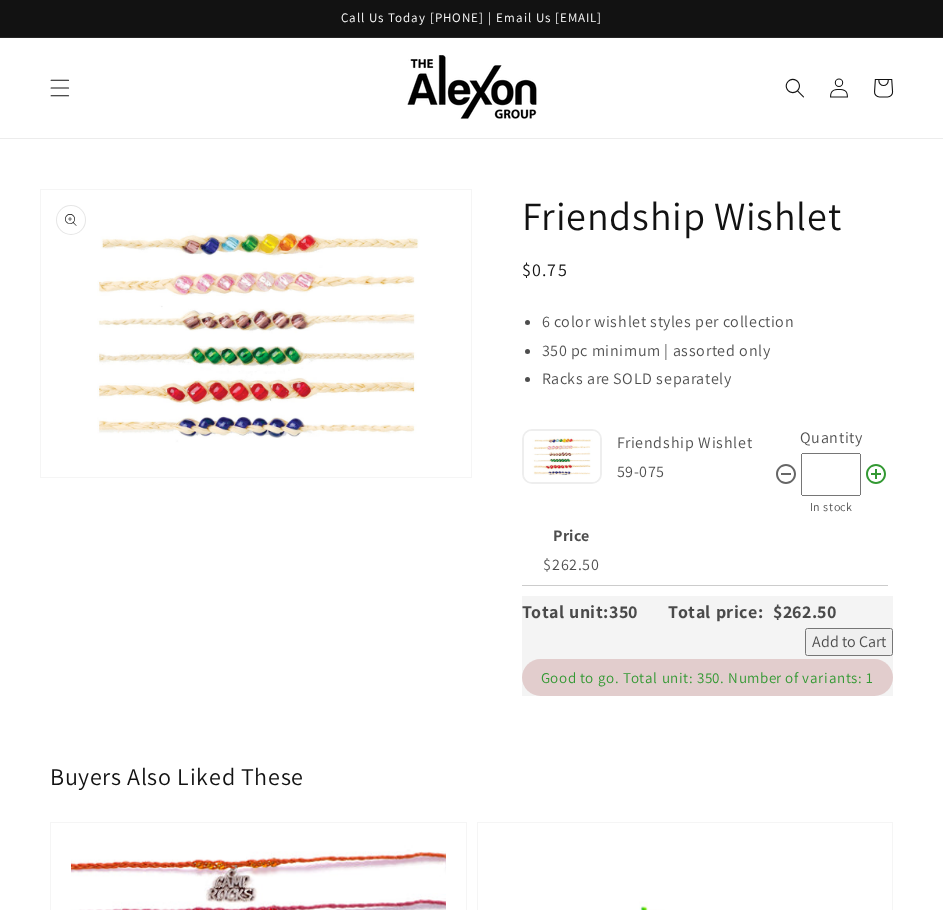 click 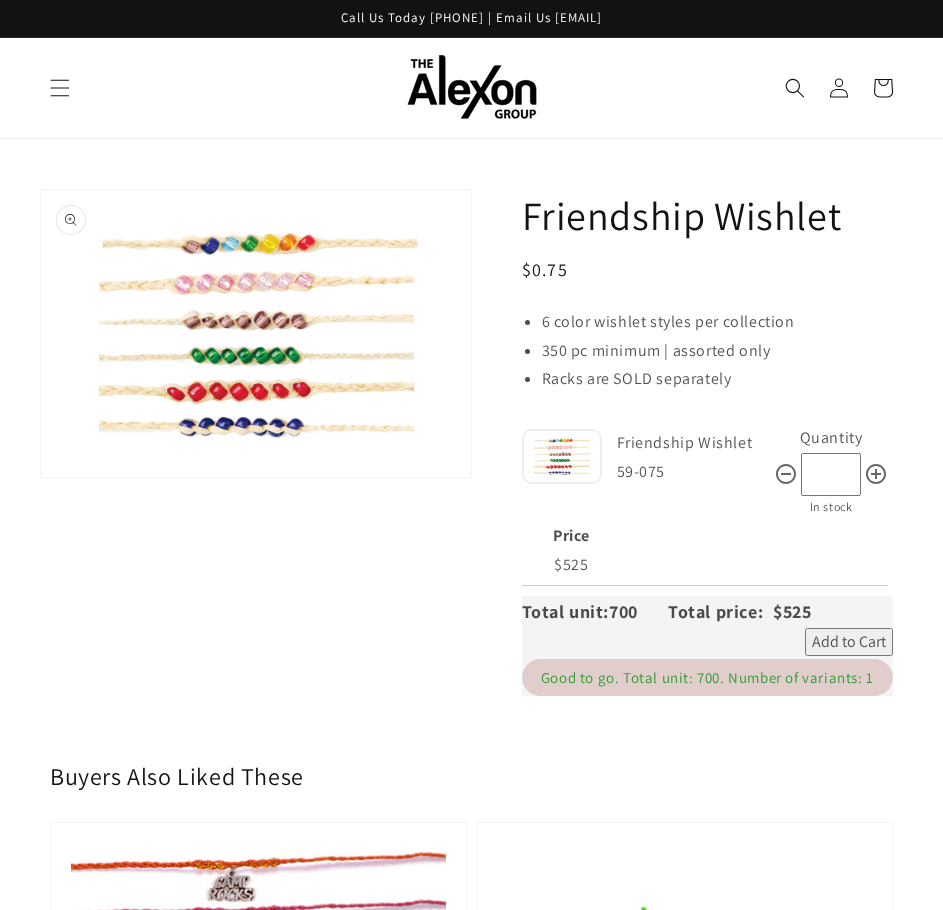 click on "Add to Cart" at bounding box center (849, 642) 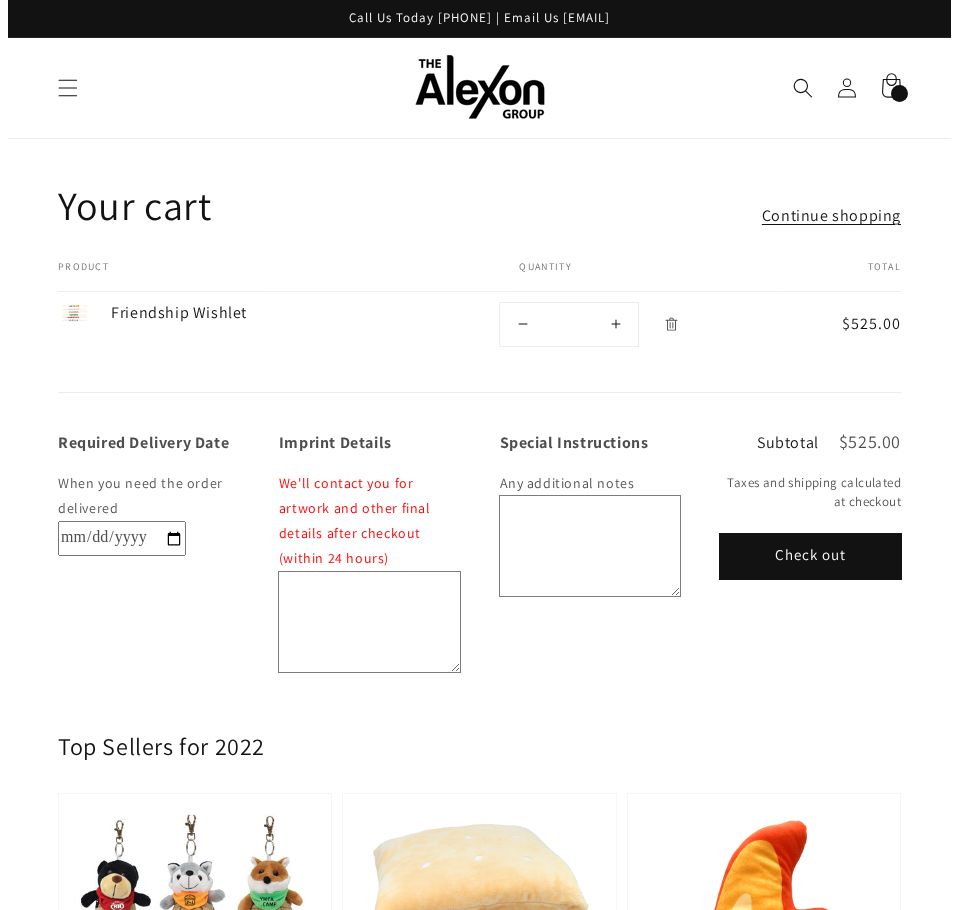 scroll, scrollTop: 0, scrollLeft: 0, axis: both 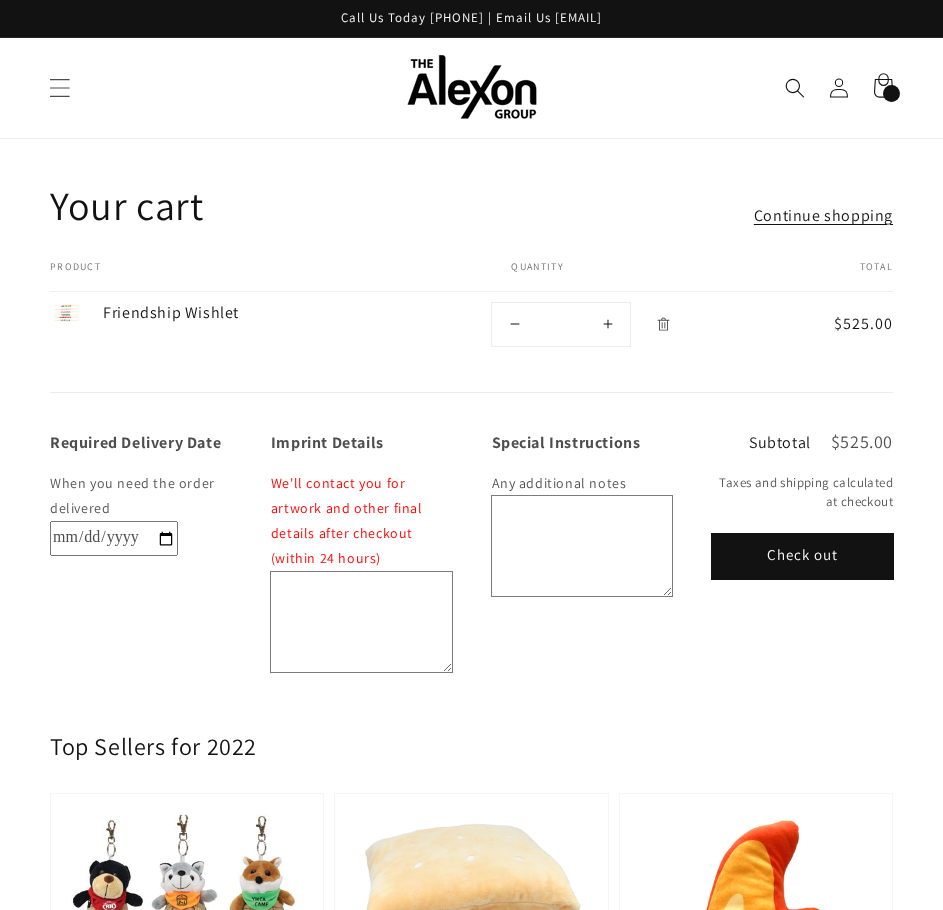 click 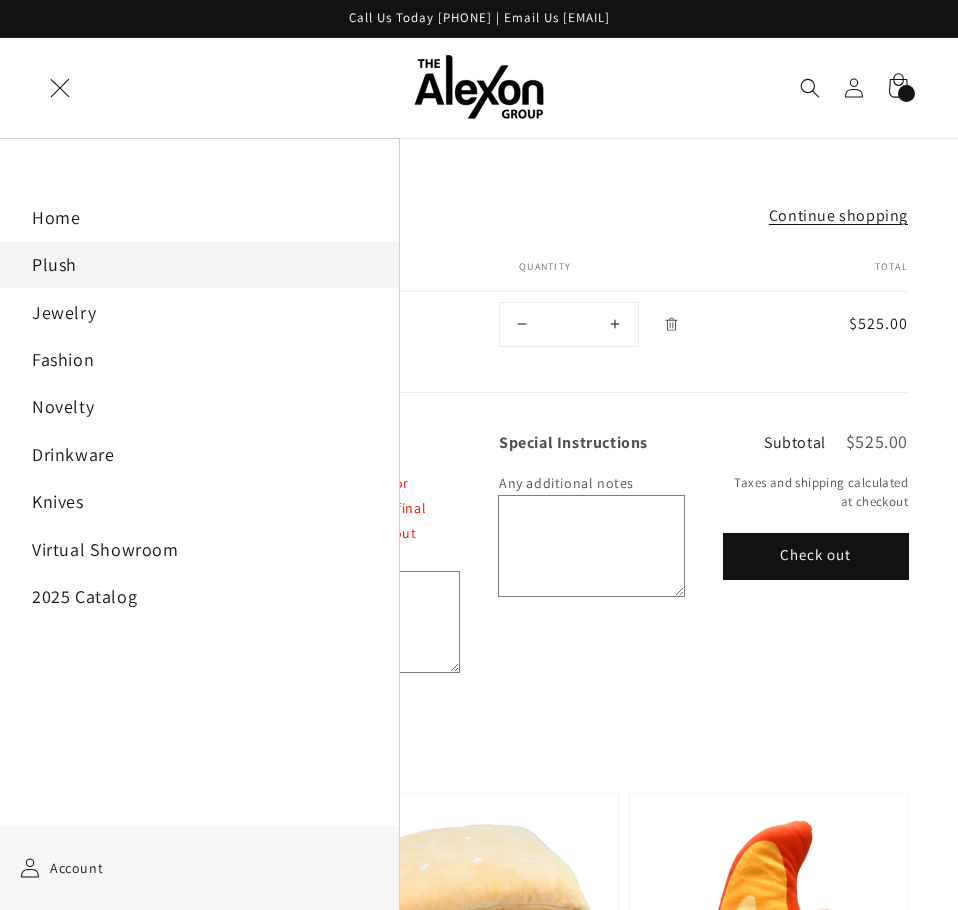 click on "Plush" at bounding box center (199, 264) 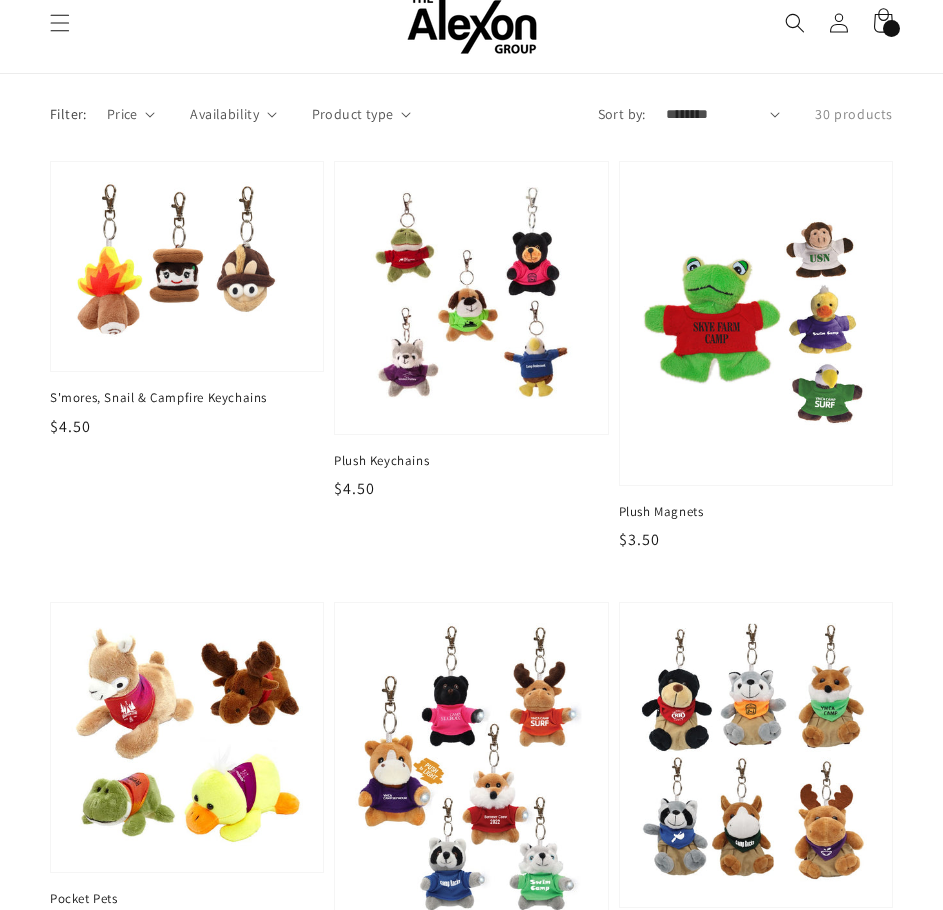 scroll, scrollTop: 100, scrollLeft: 0, axis: vertical 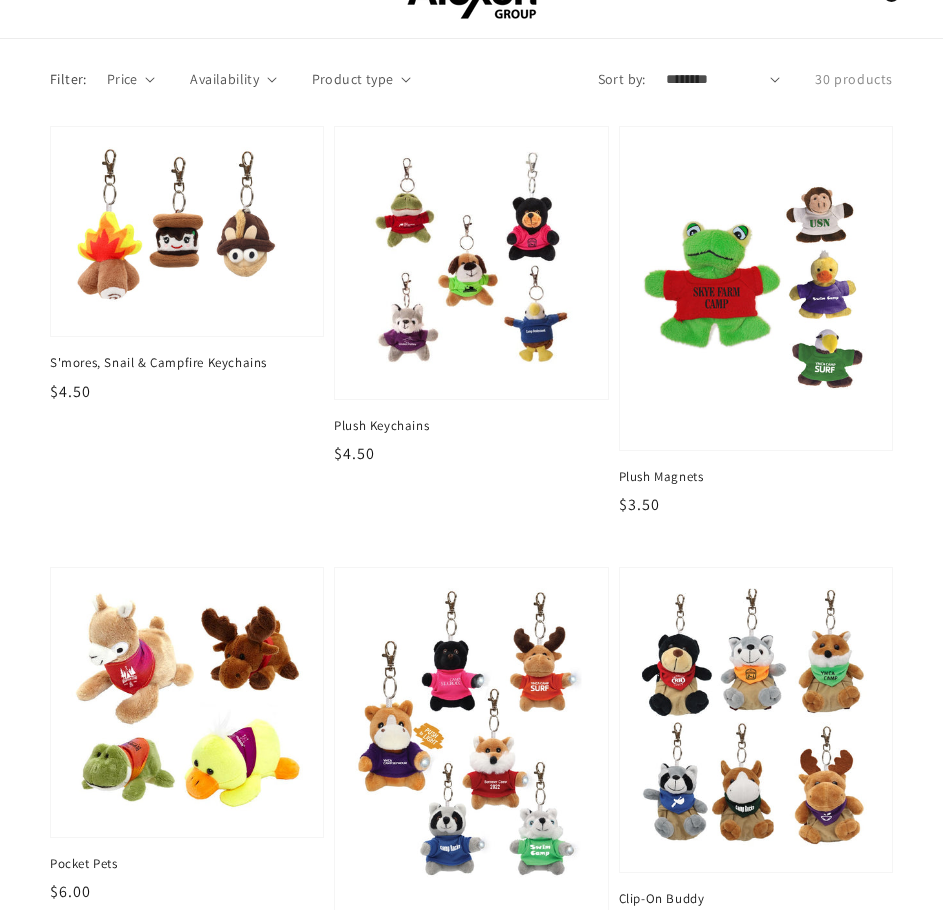 click at bounding box center [471, 263] 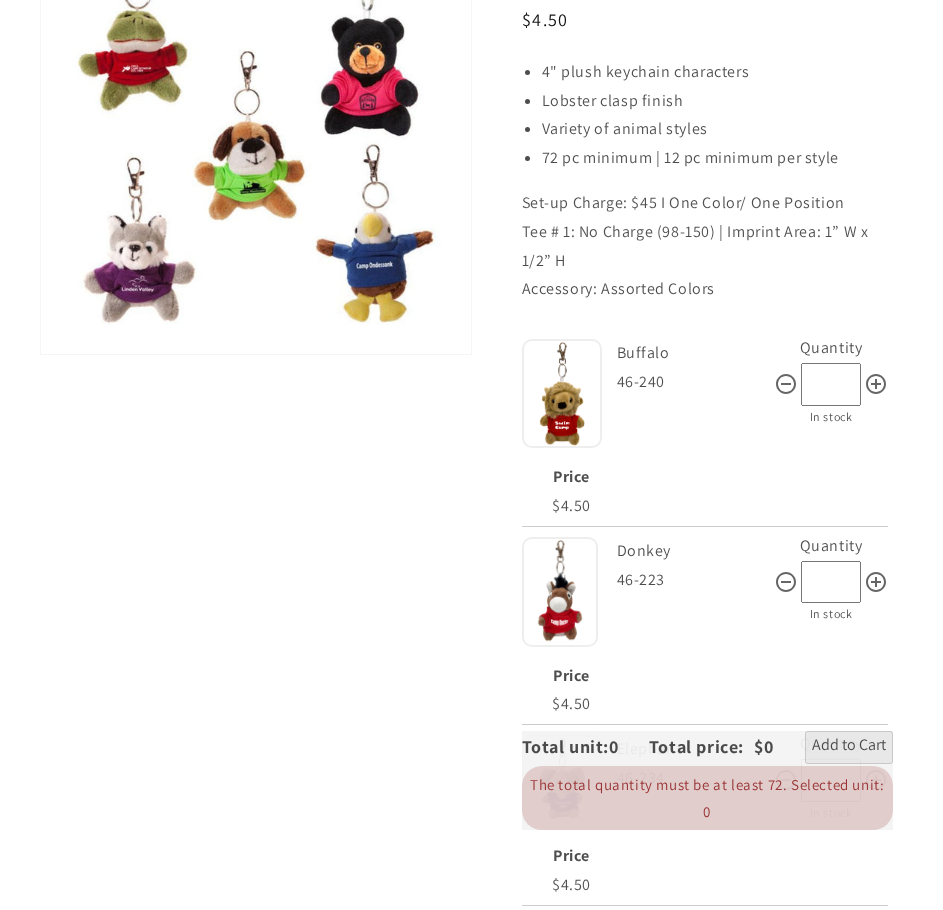 scroll, scrollTop: 300, scrollLeft: 0, axis: vertical 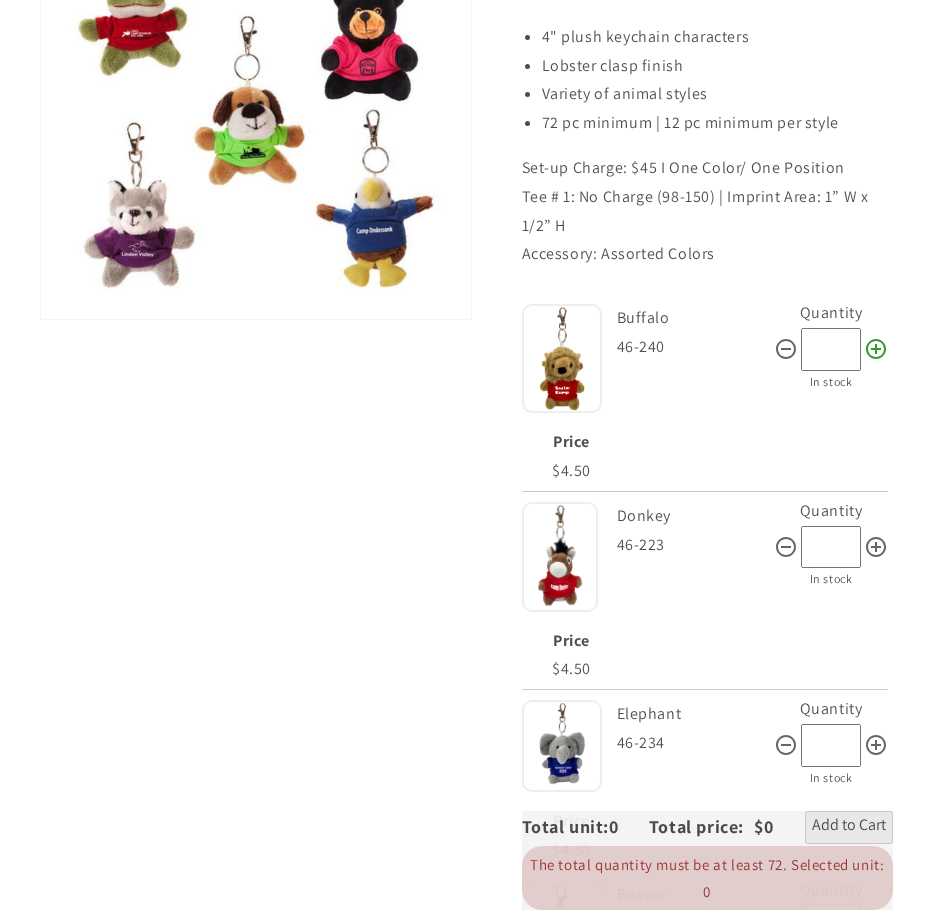 click 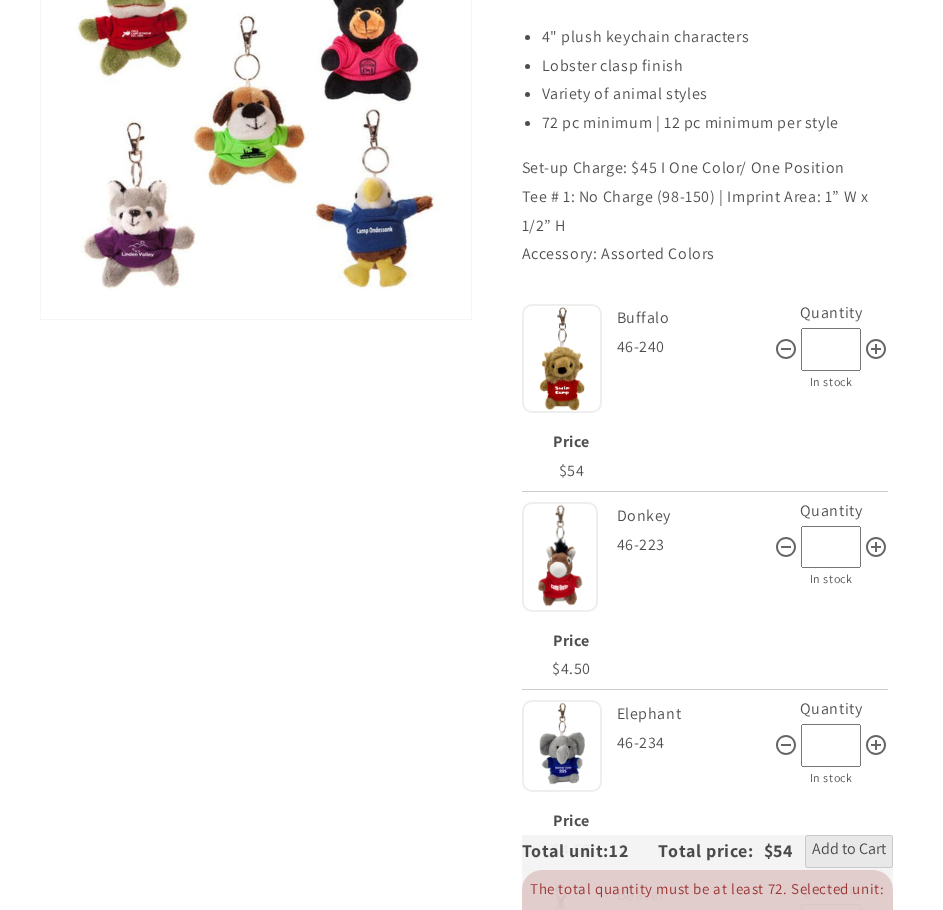 scroll, scrollTop: 500, scrollLeft: 0, axis: vertical 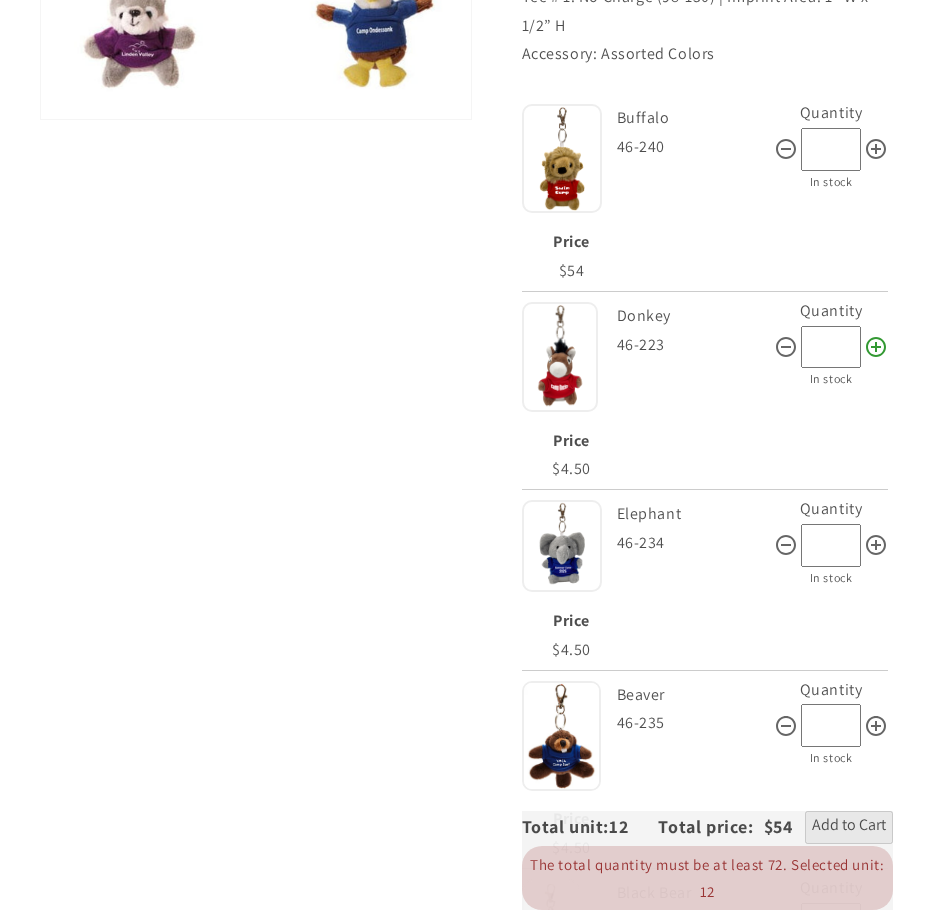 click 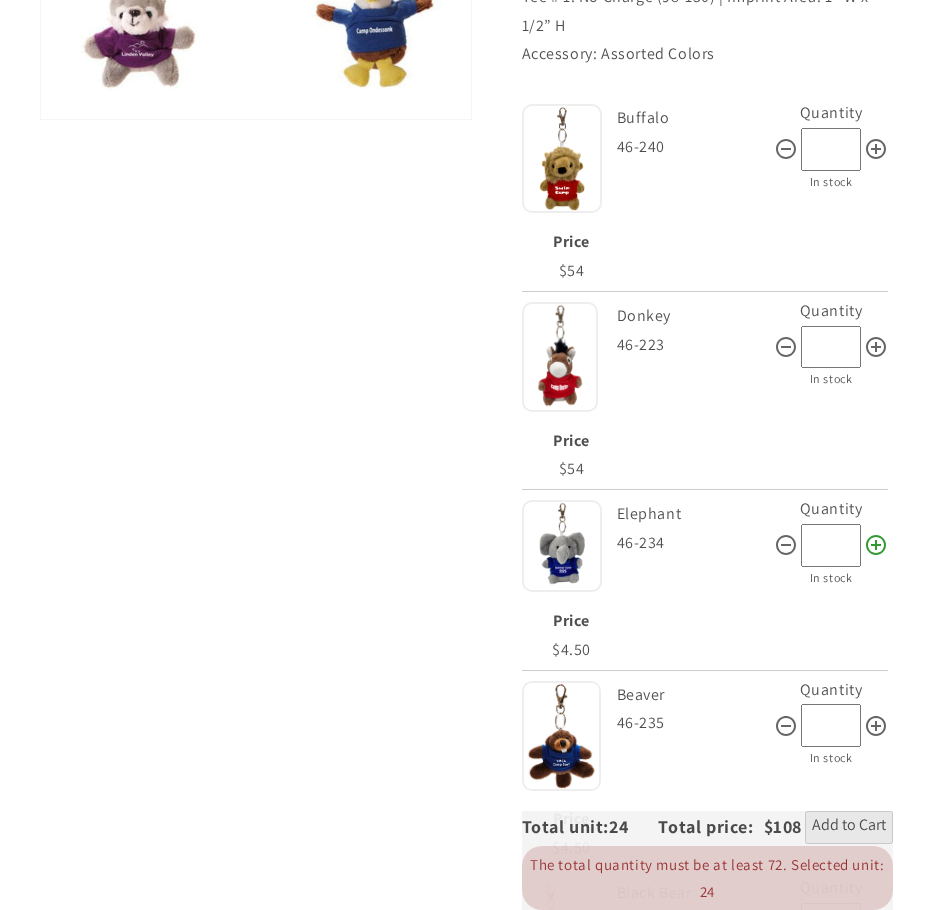 click 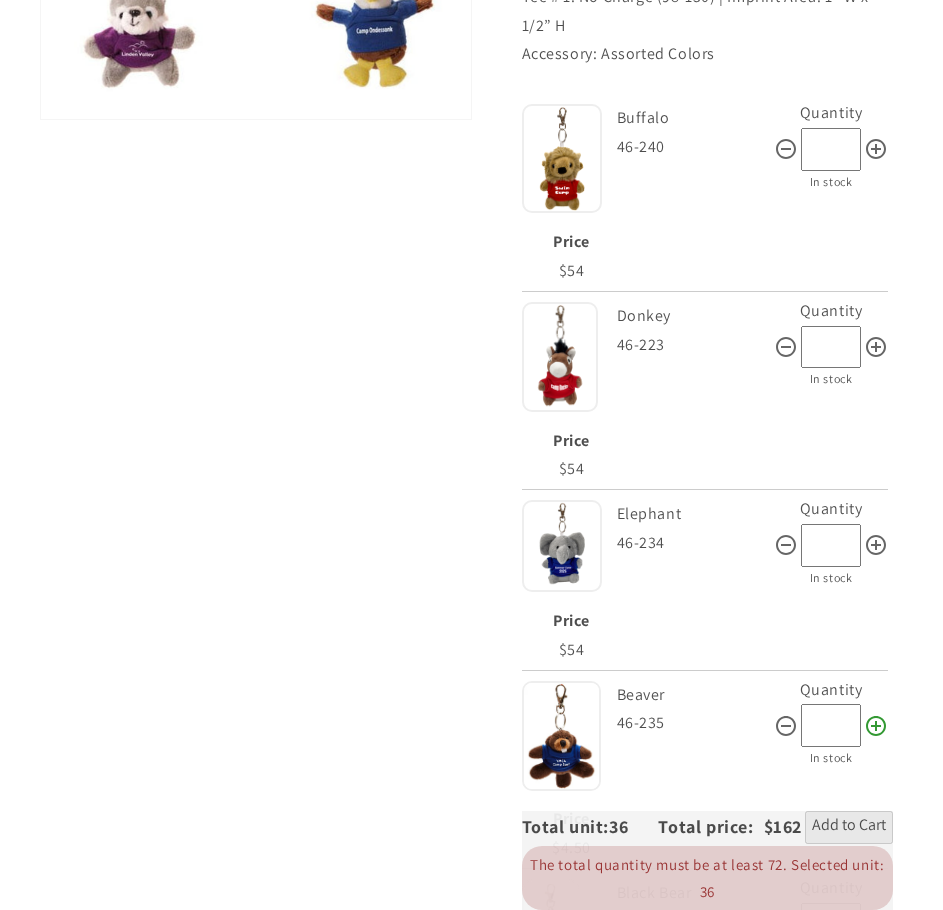 click 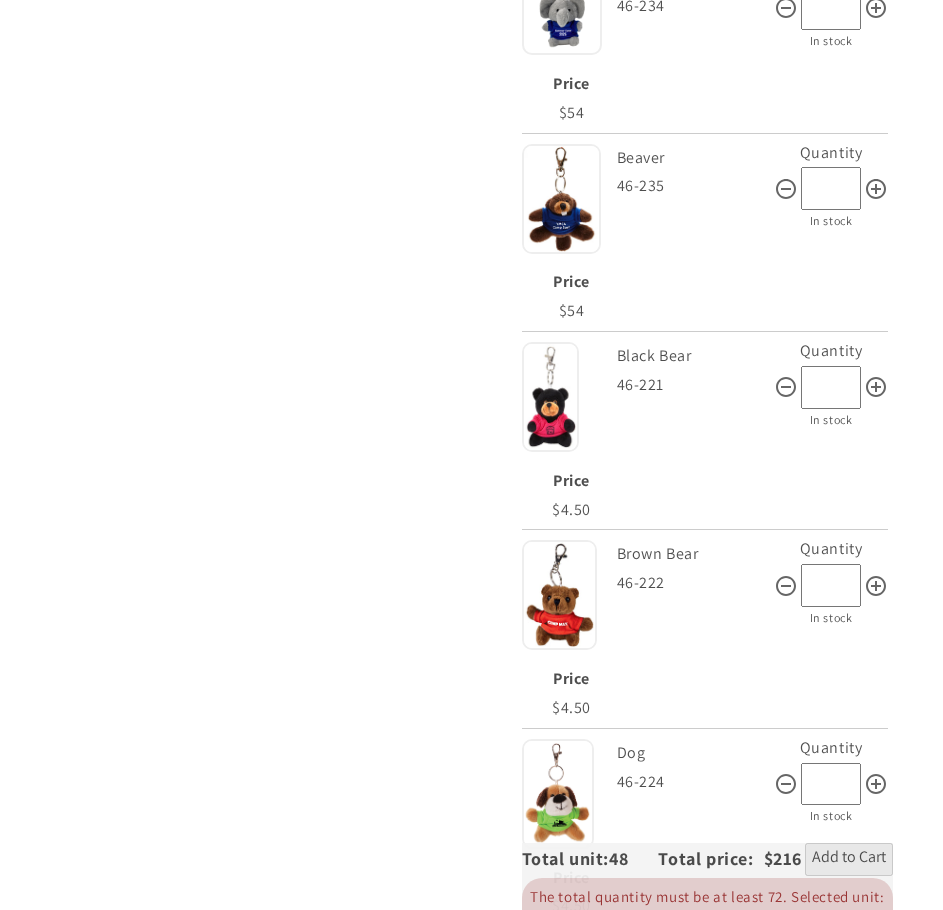 scroll, scrollTop: 1100, scrollLeft: 0, axis: vertical 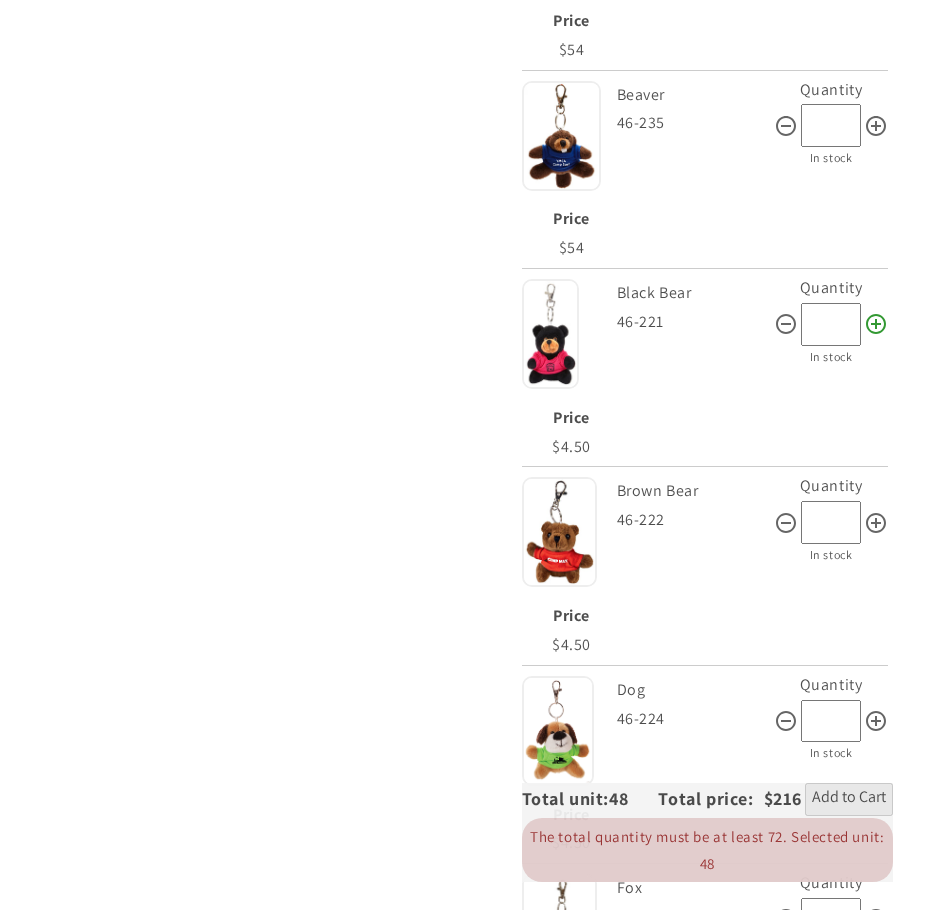 click 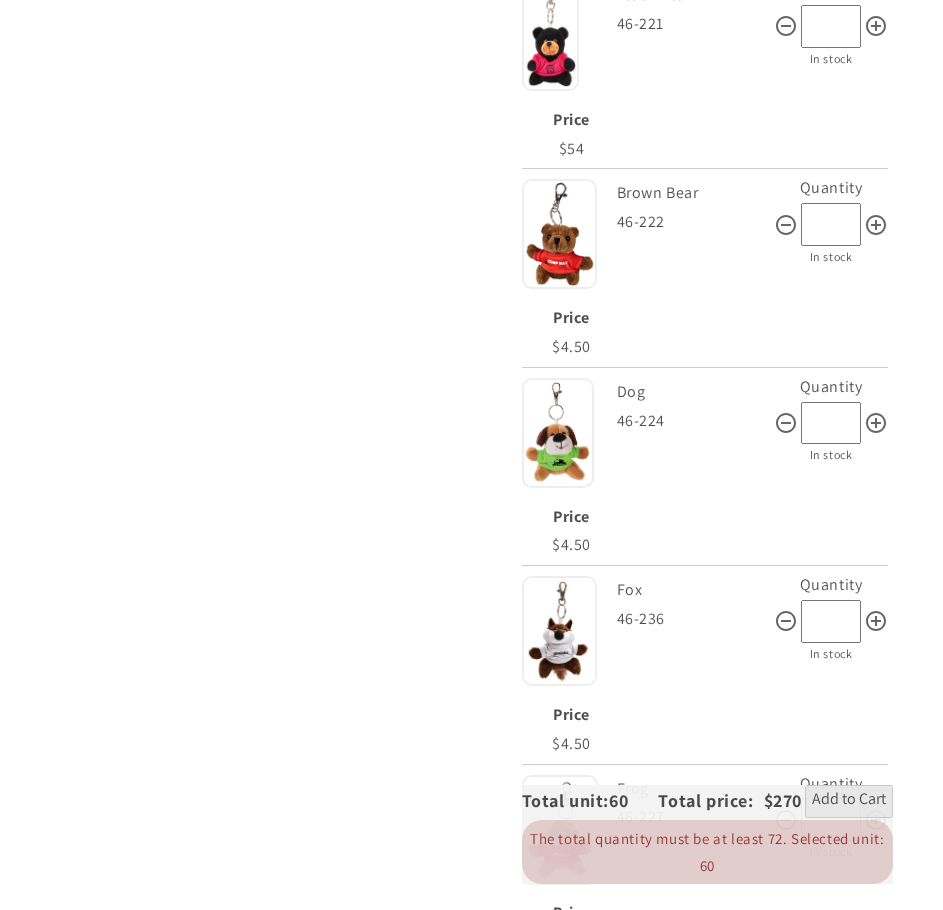 scroll, scrollTop: 1400, scrollLeft: 0, axis: vertical 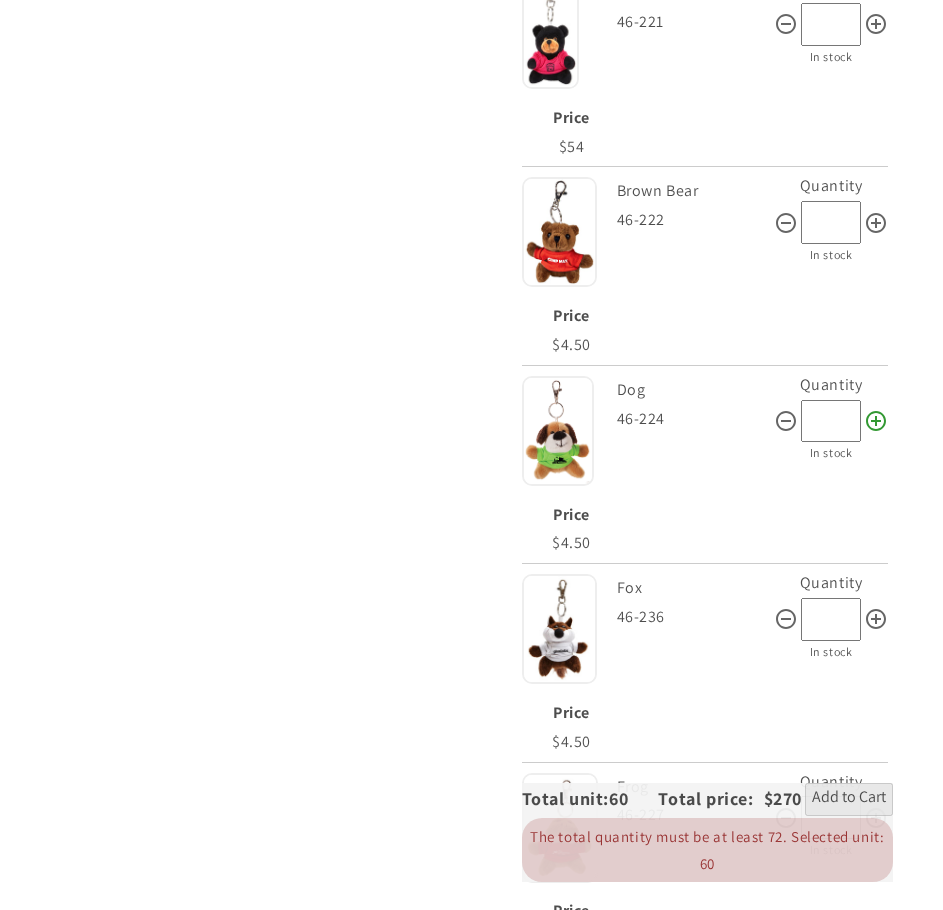 click 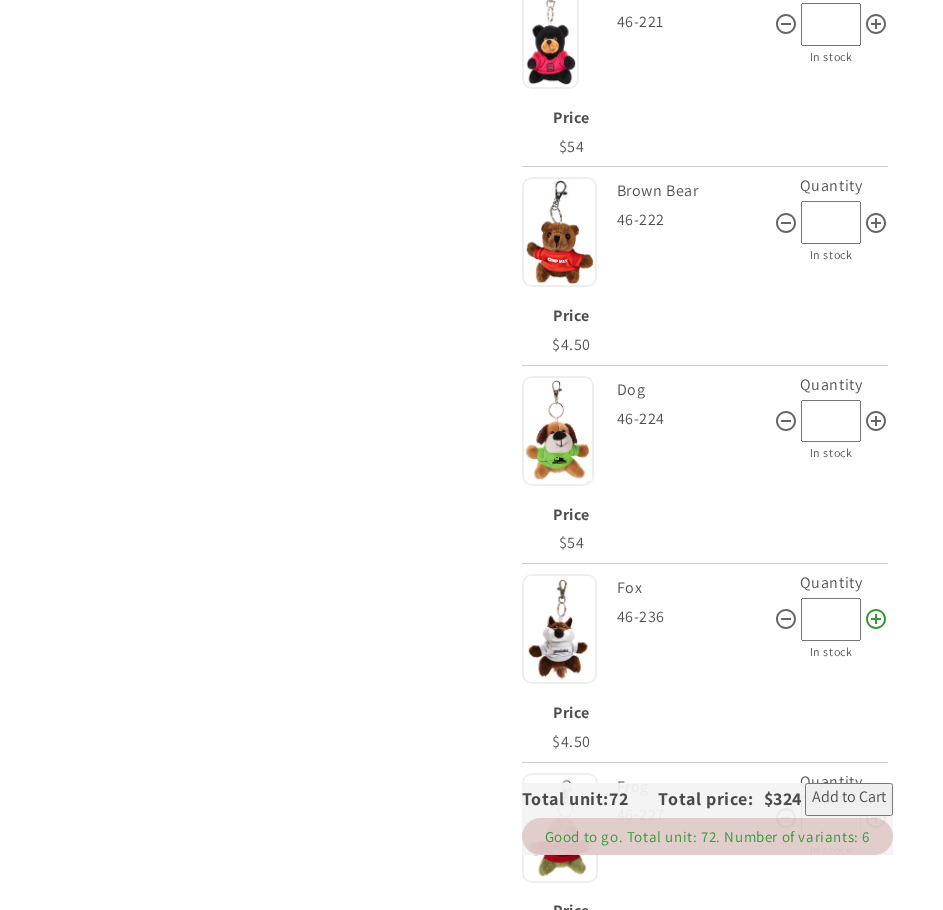 click 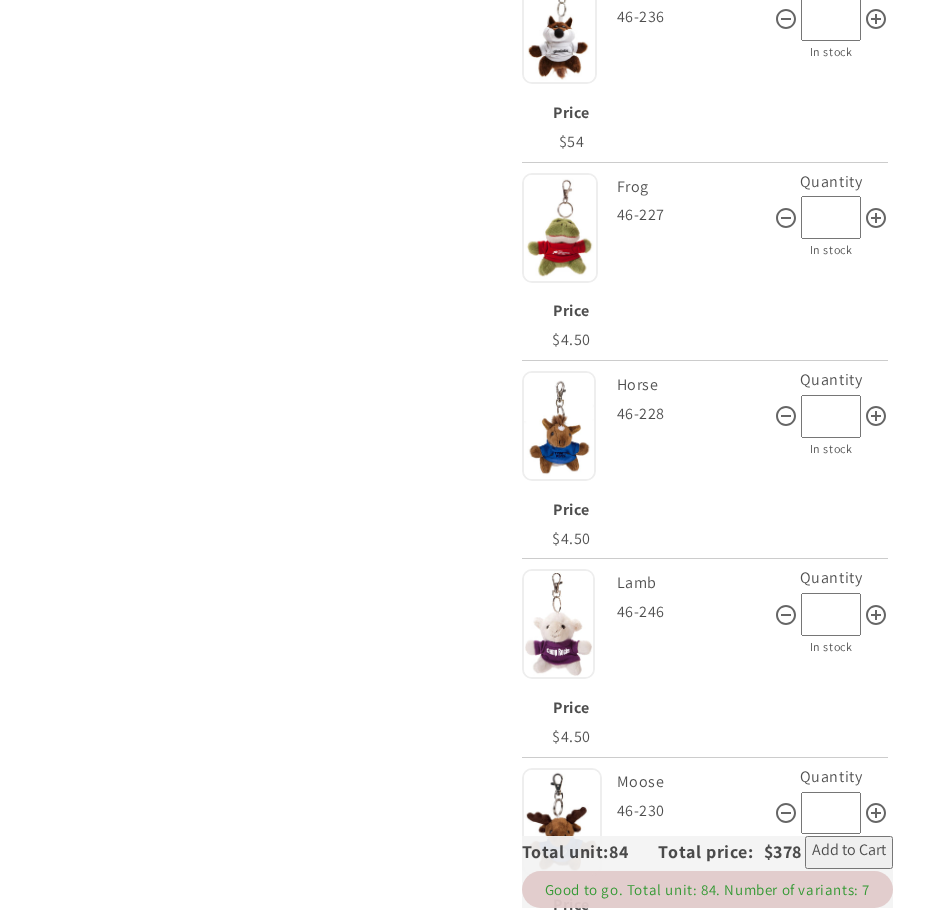 scroll, scrollTop: 2100, scrollLeft: 0, axis: vertical 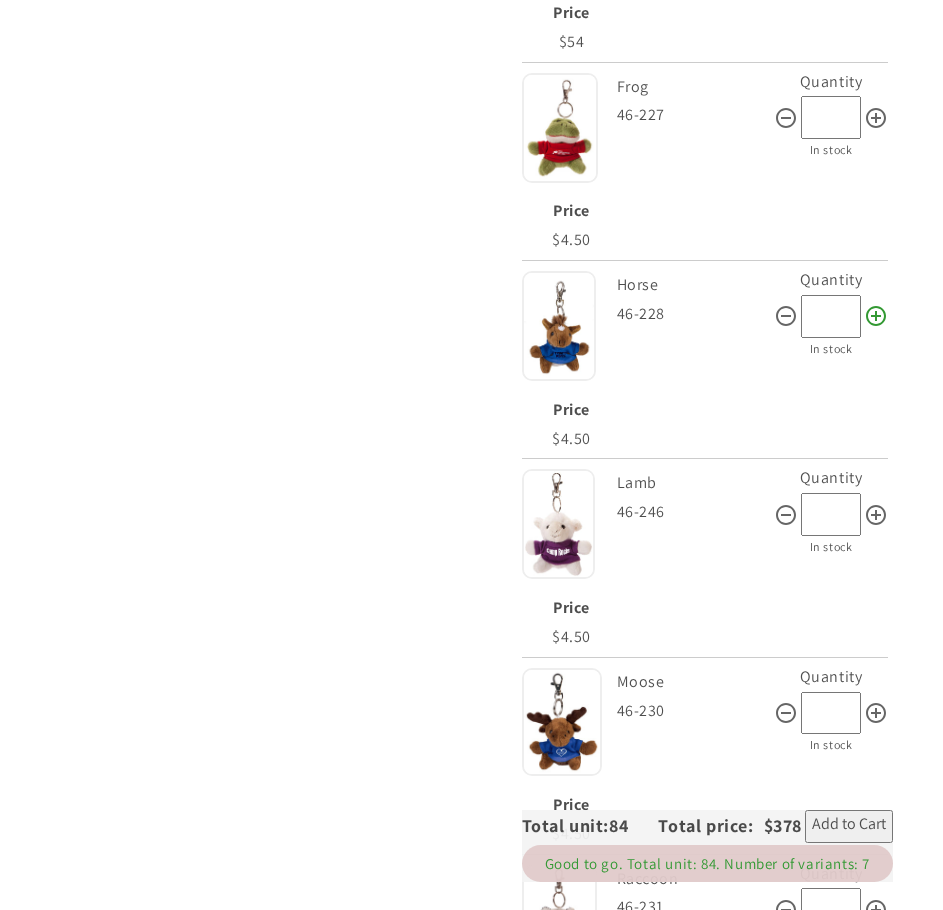 click 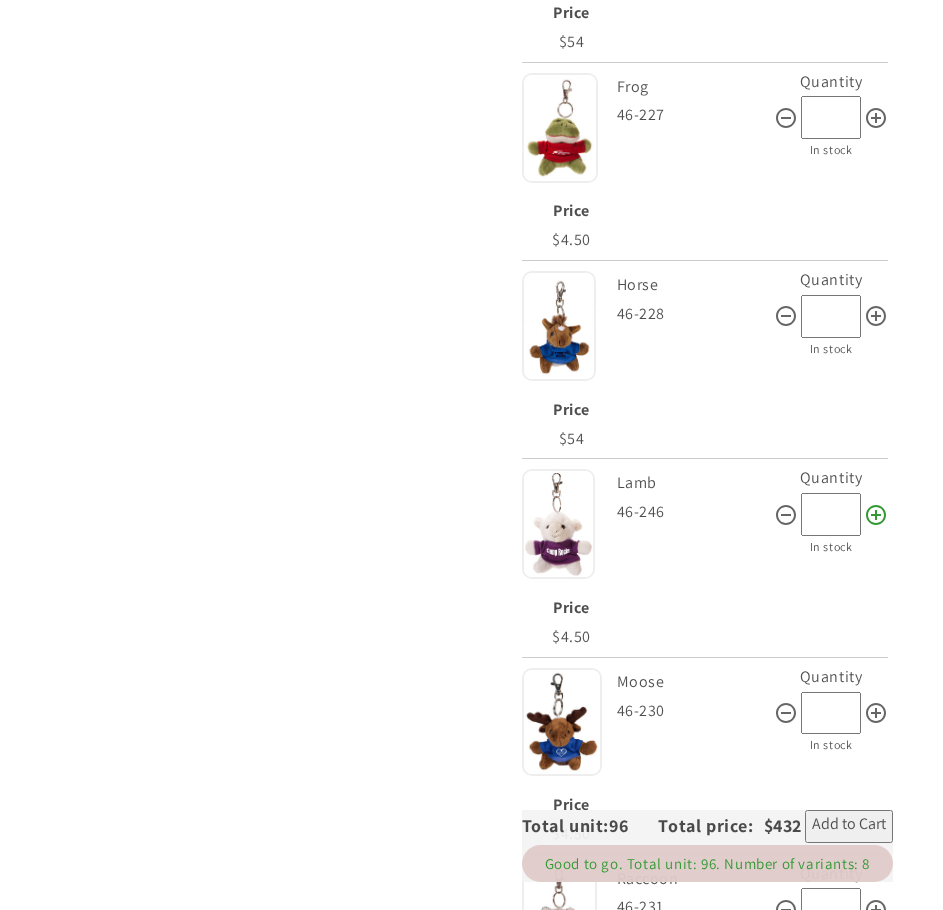 click 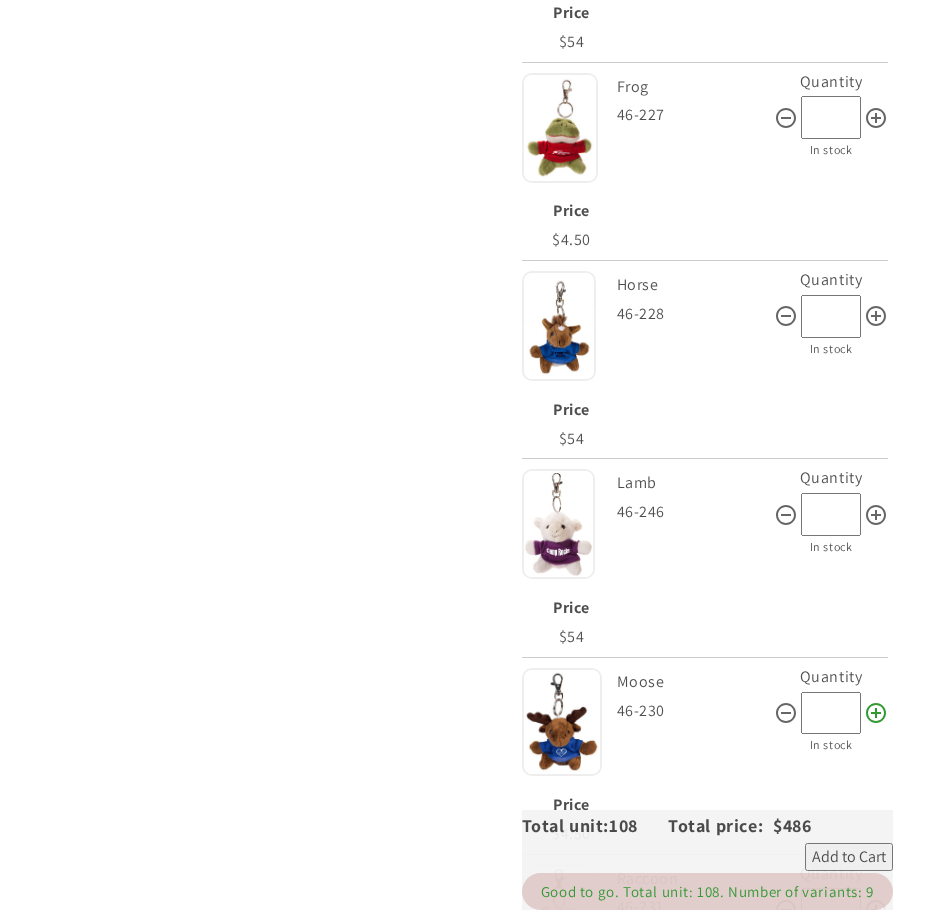click 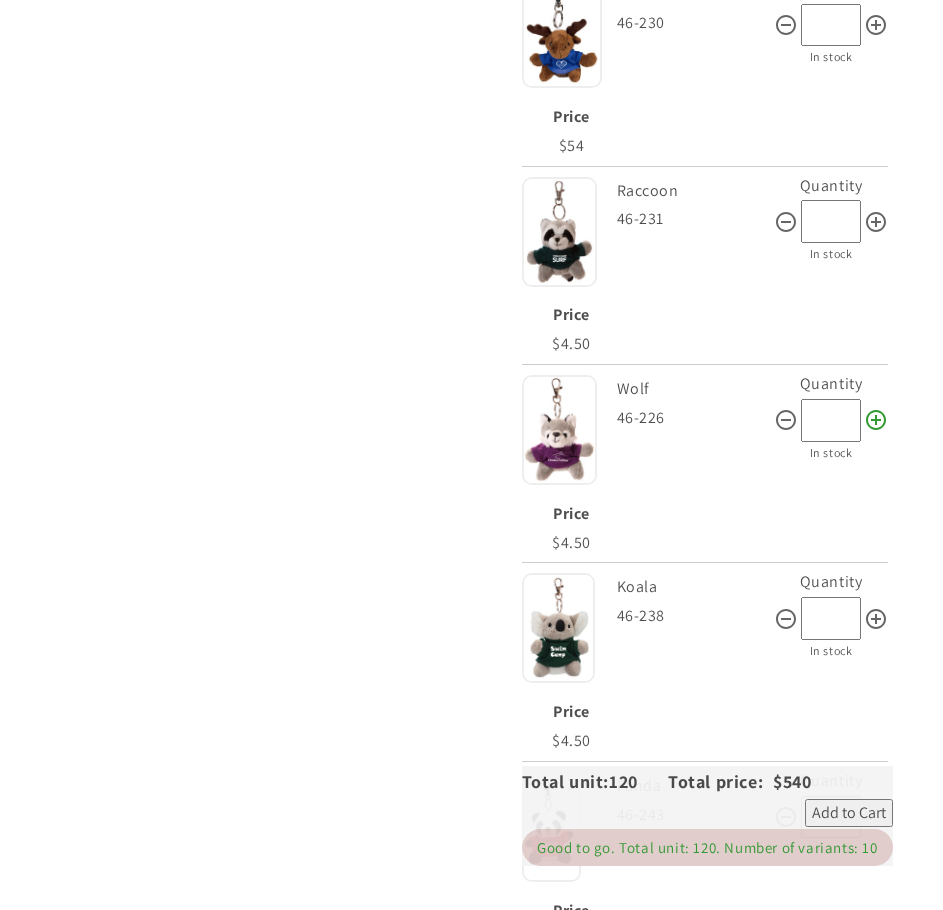 scroll, scrollTop: 2800, scrollLeft: 0, axis: vertical 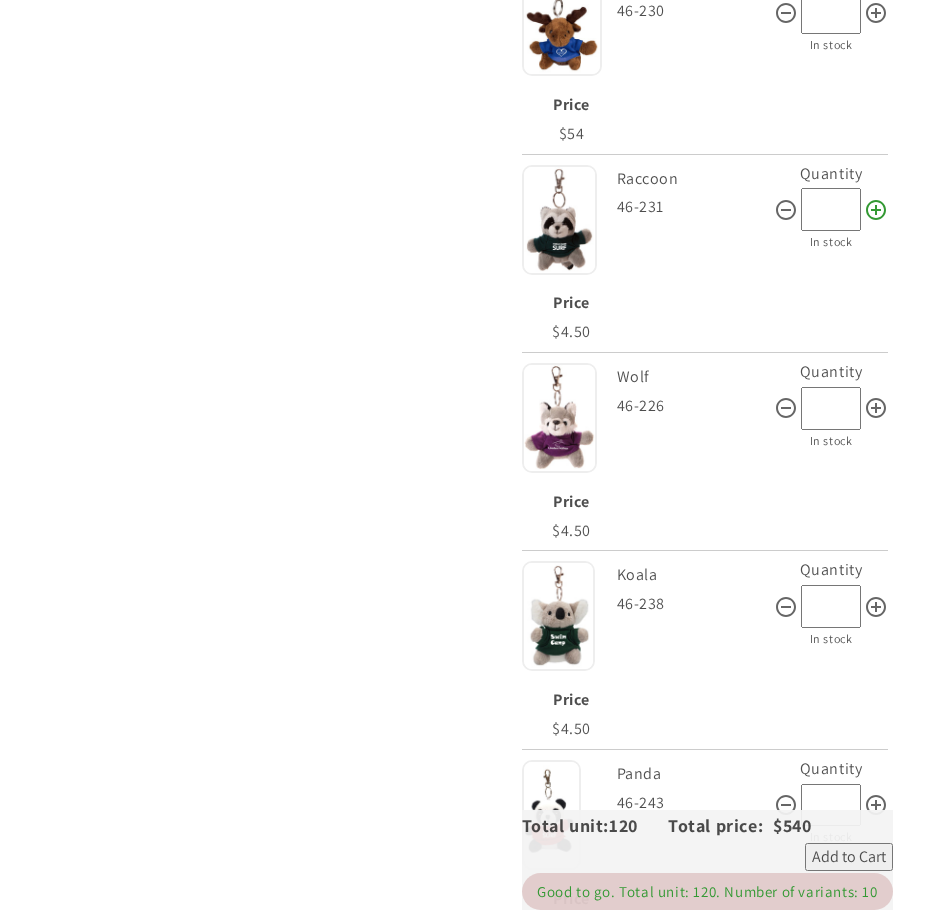 click 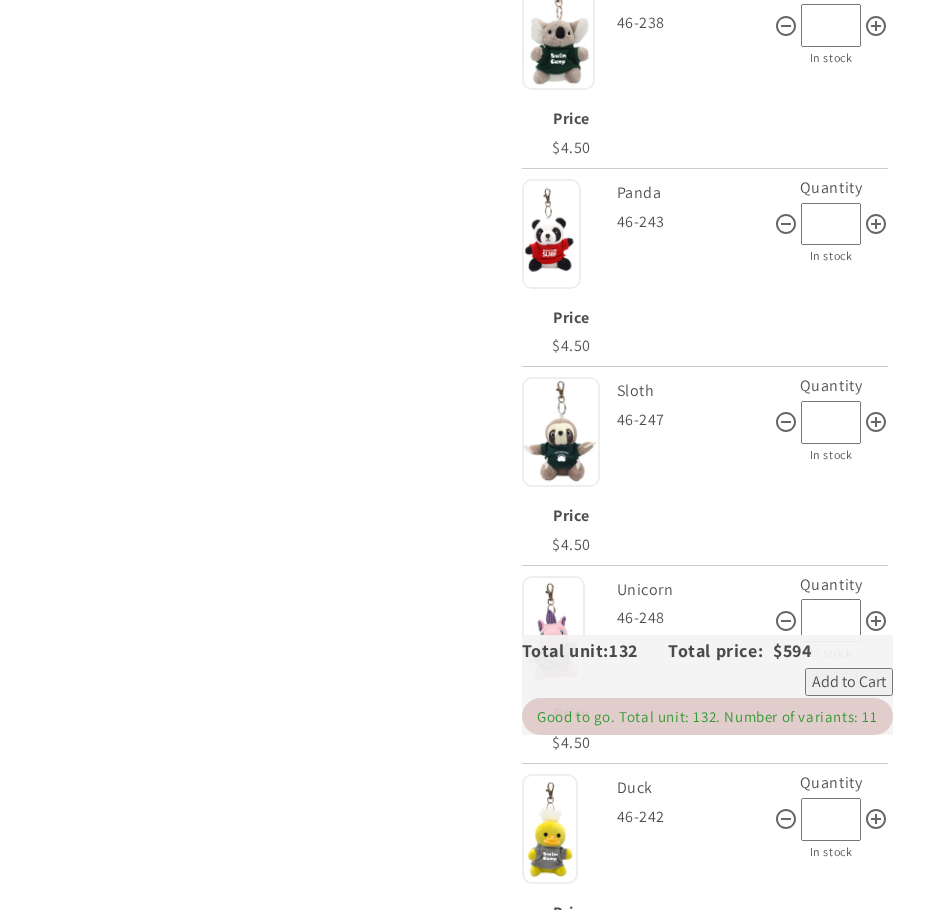scroll, scrollTop: 3500, scrollLeft: 0, axis: vertical 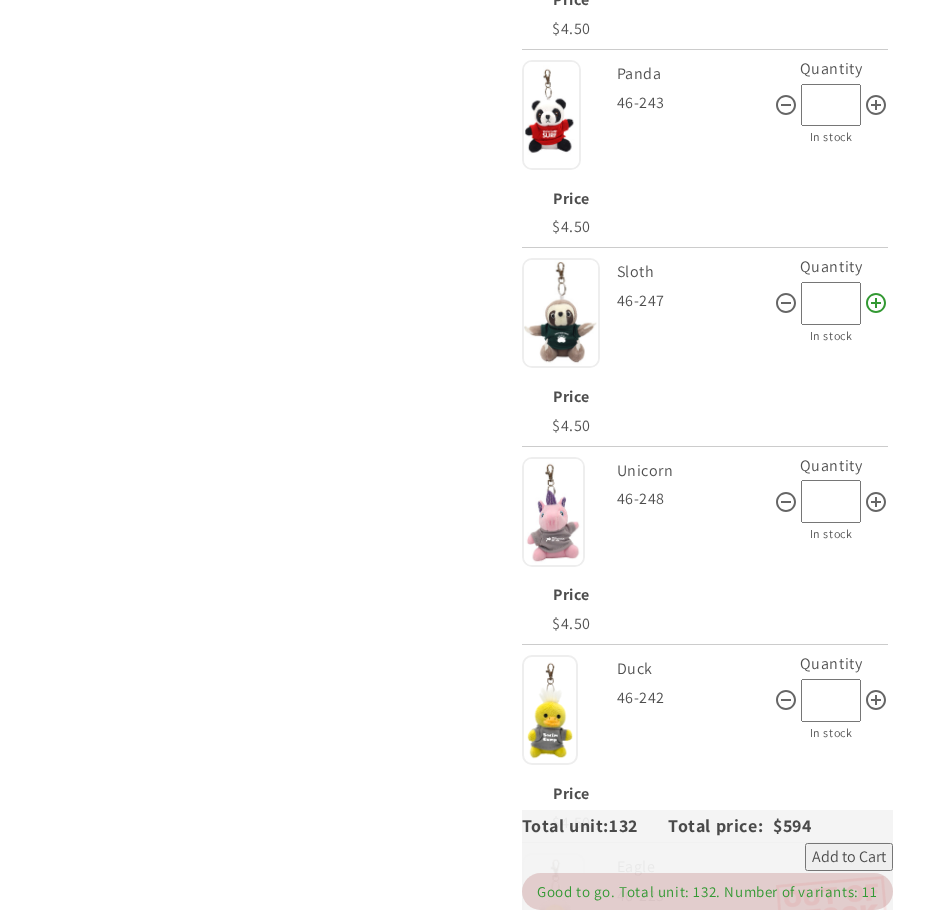 click 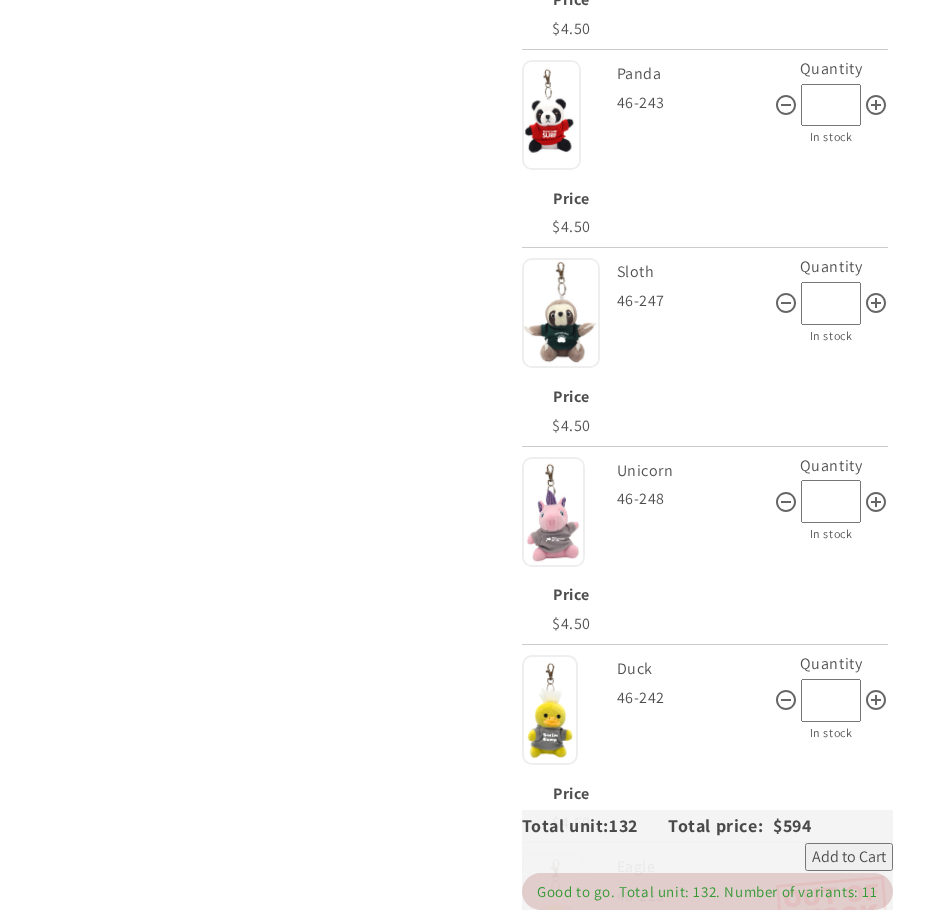 type on "**" 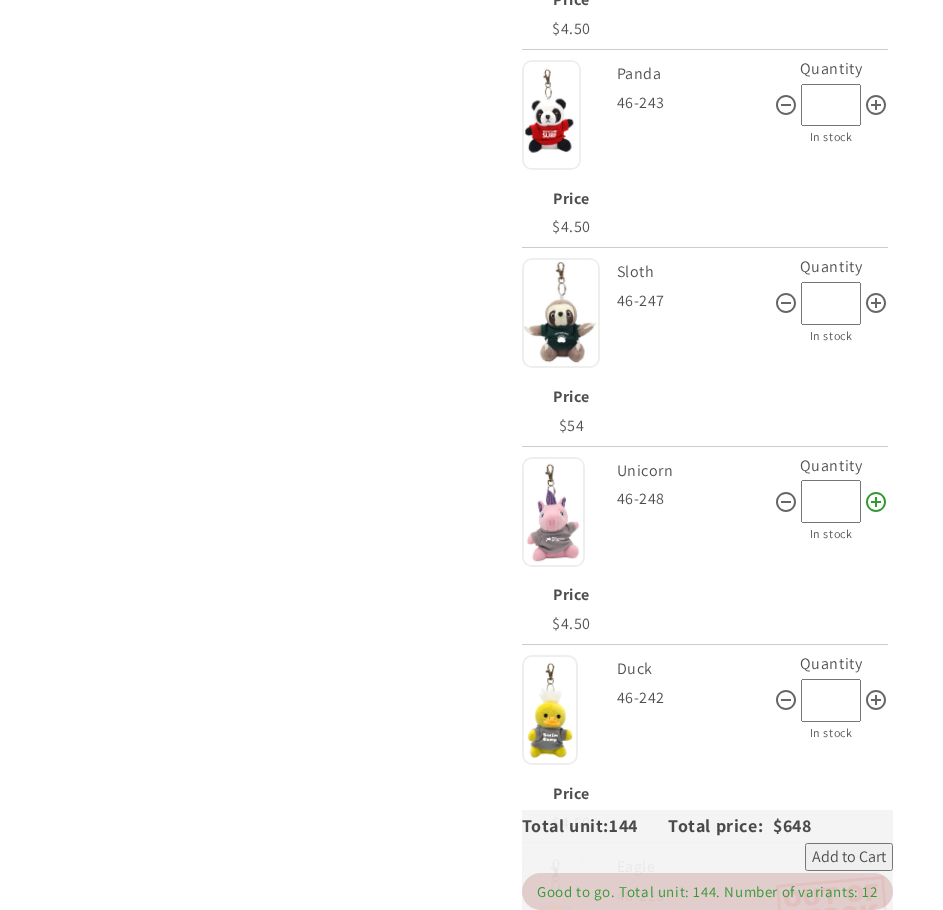 click 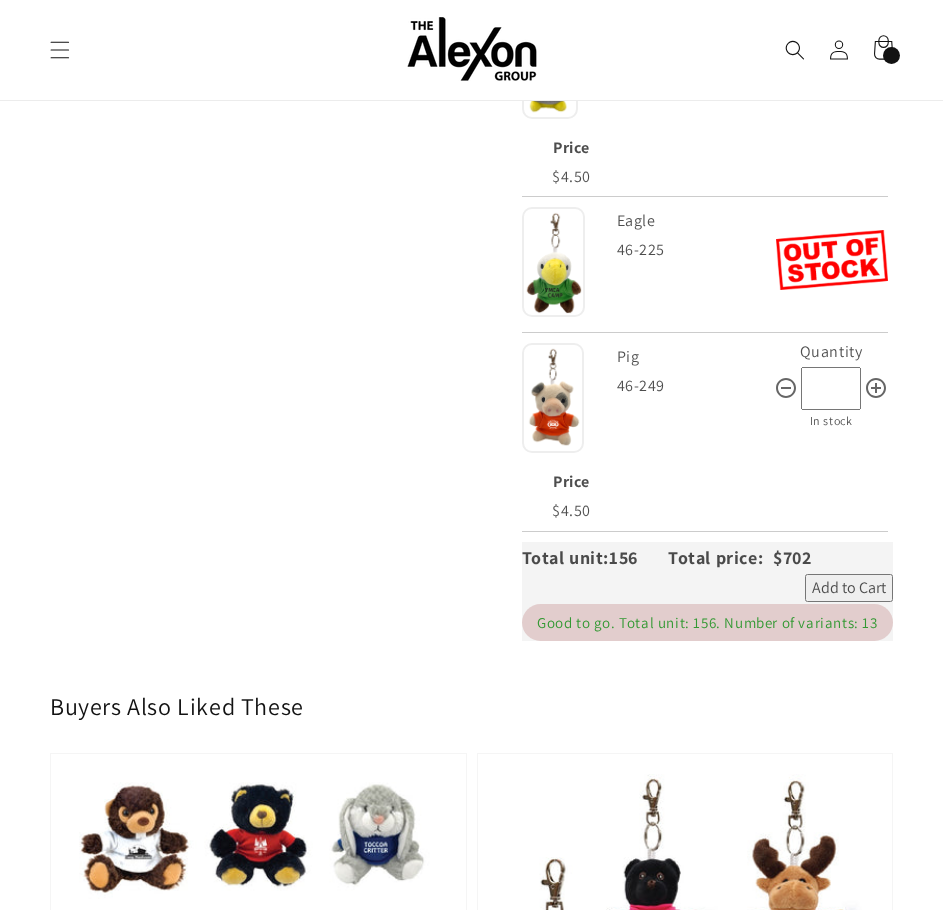 scroll, scrollTop: 4100, scrollLeft: 0, axis: vertical 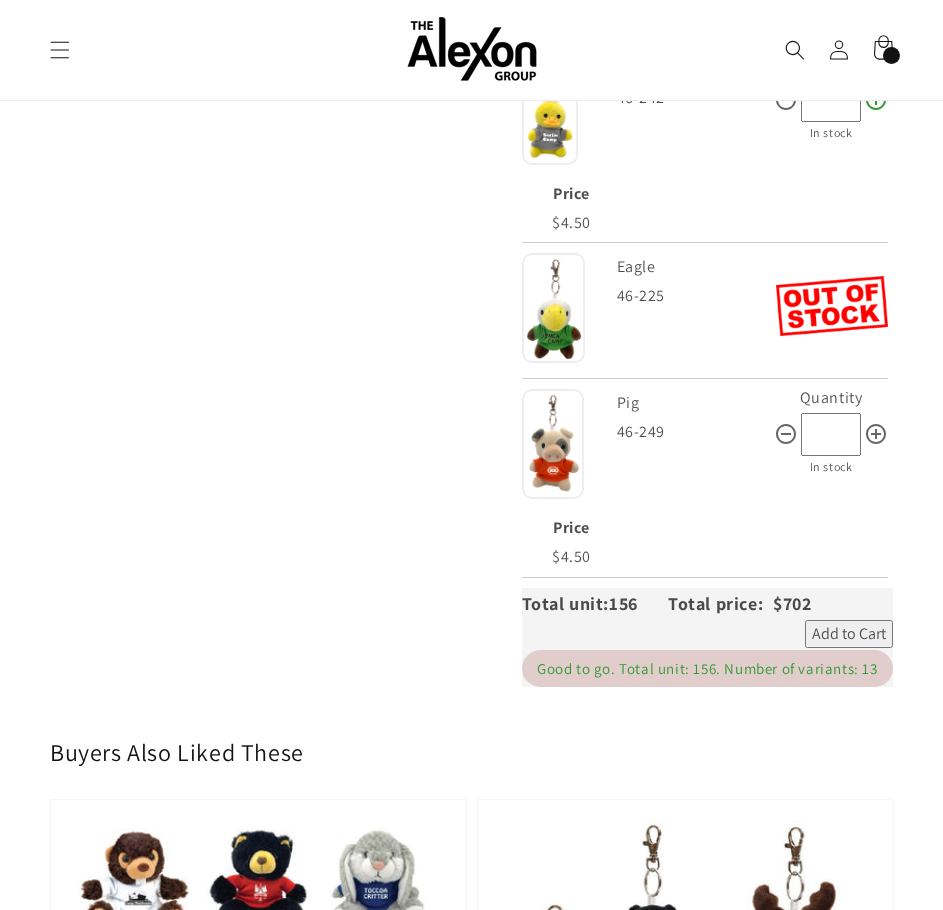 click 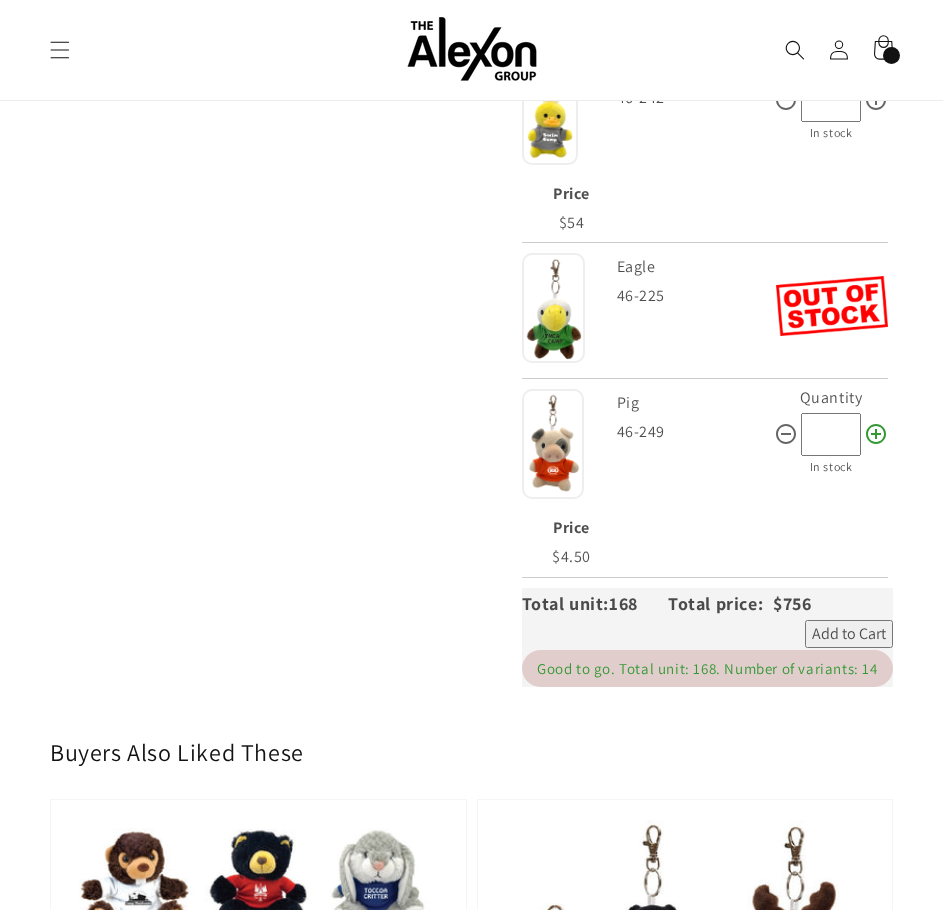 click 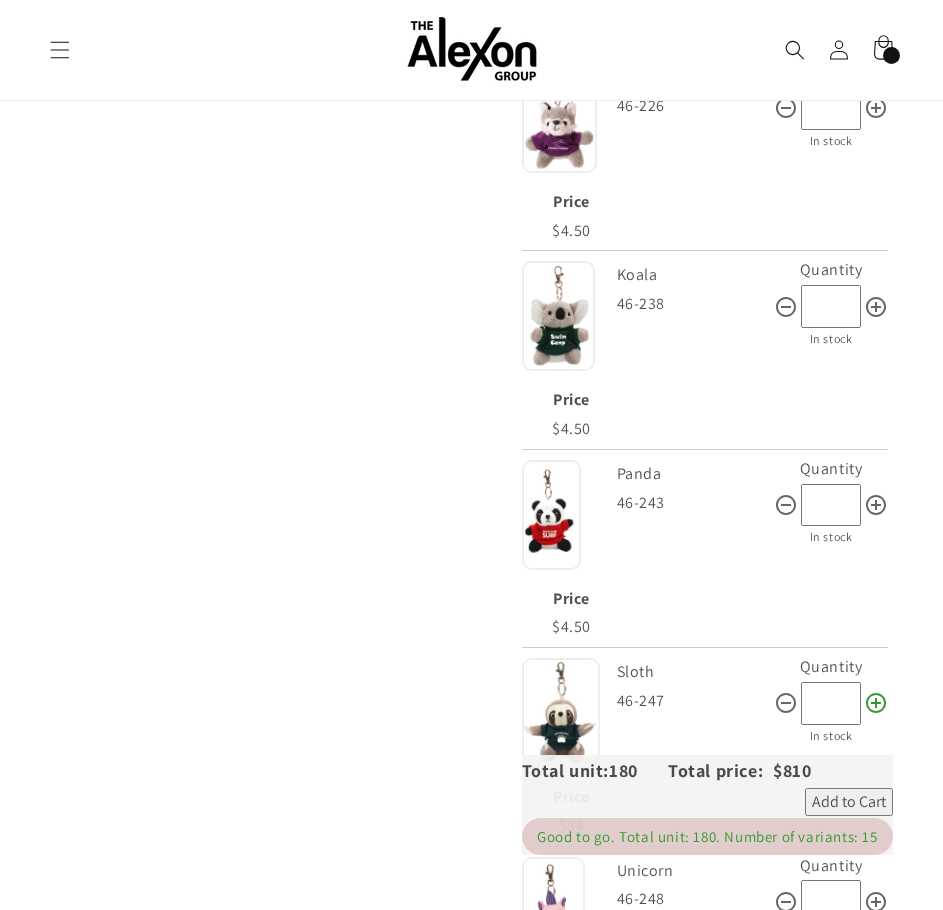 scroll, scrollTop: 3000, scrollLeft: 0, axis: vertical 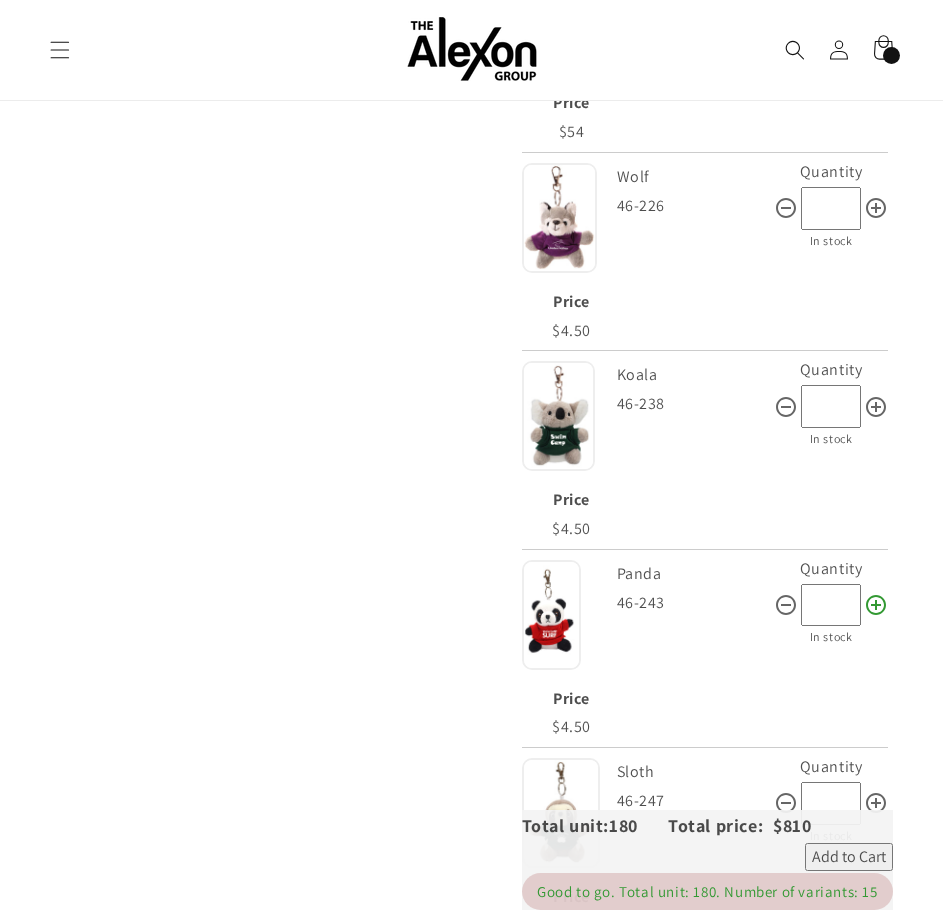 click 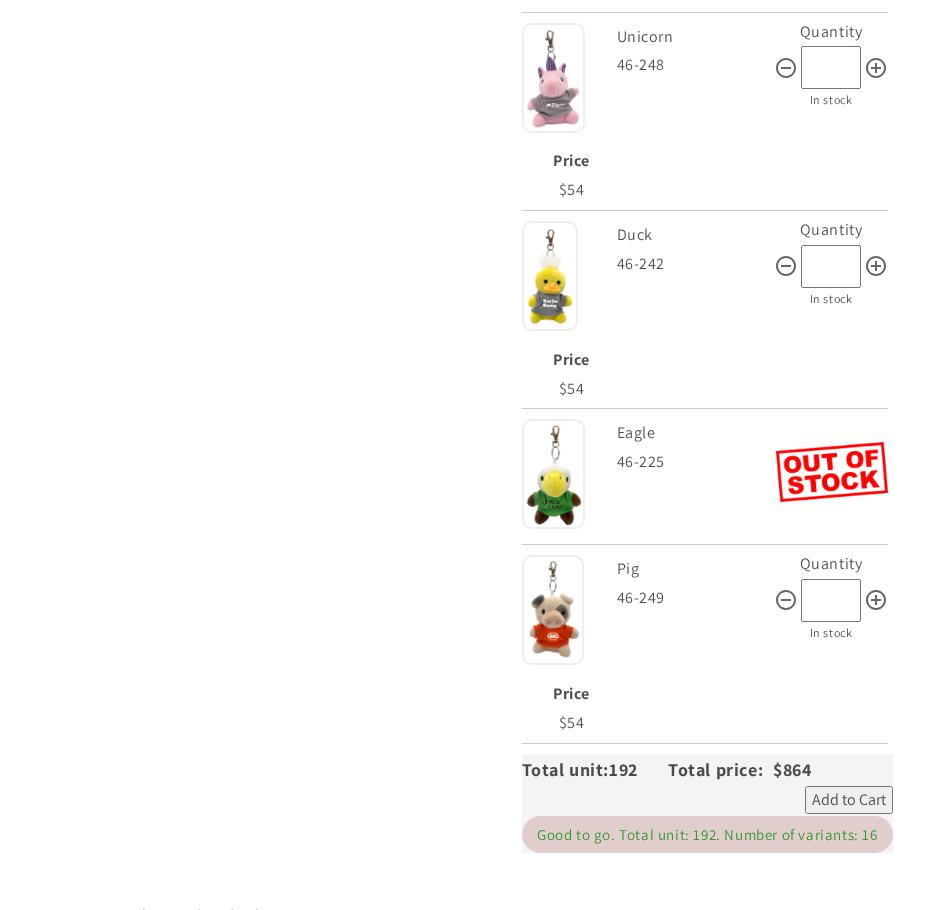 scroll, scrollTop: 4200, scrollLeft: 0, axis: vertical 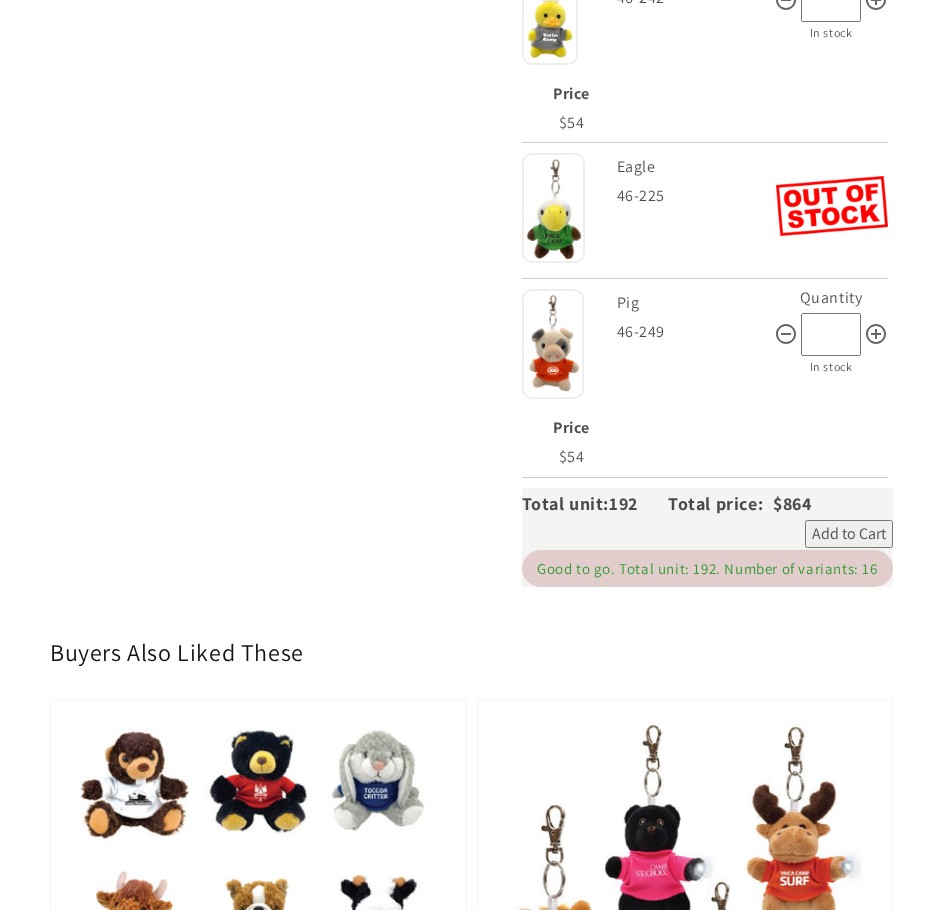 click on "Add to Cart" at bounding box center (849, 534) 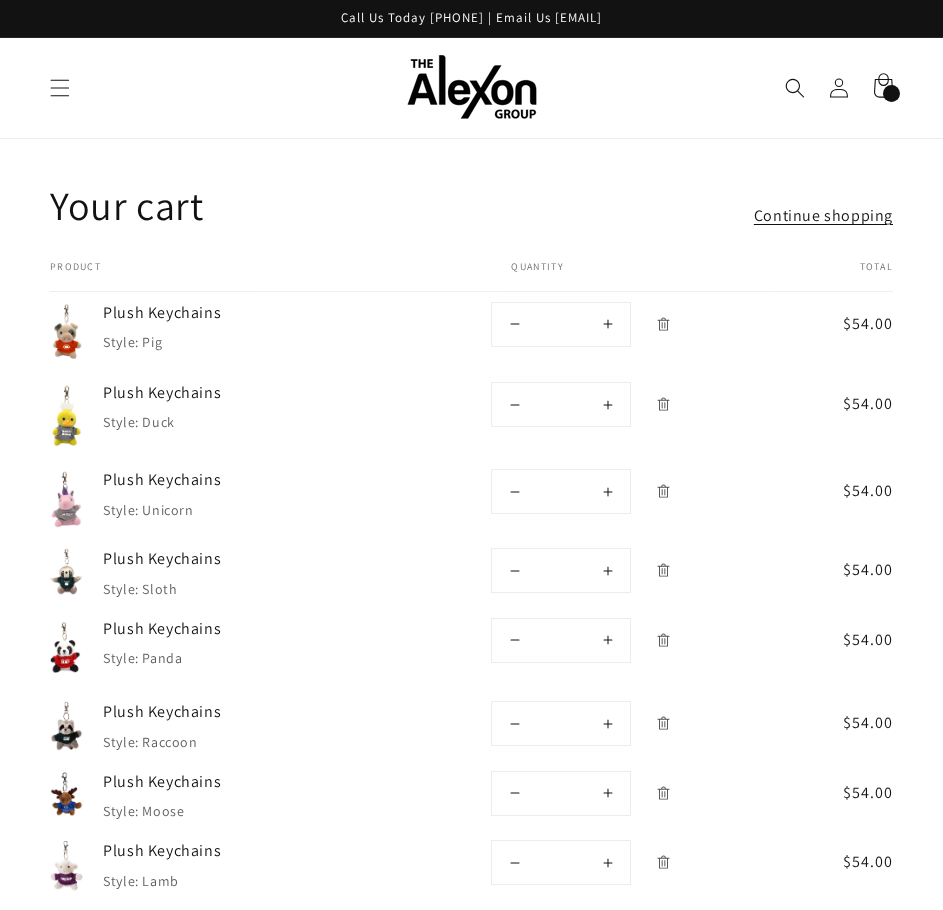 scroll, scrollTop: 0, scrollLeft: 0, axis: both 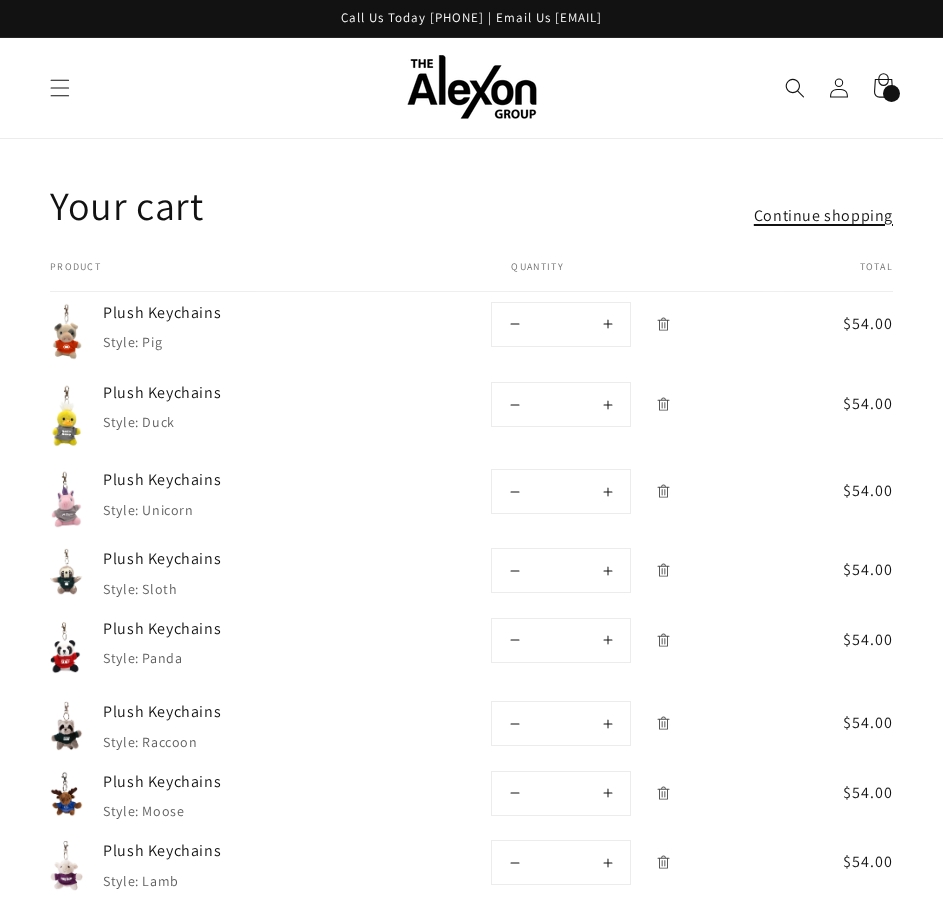 click on "Continue shopping" at bounding box center [823, 216] 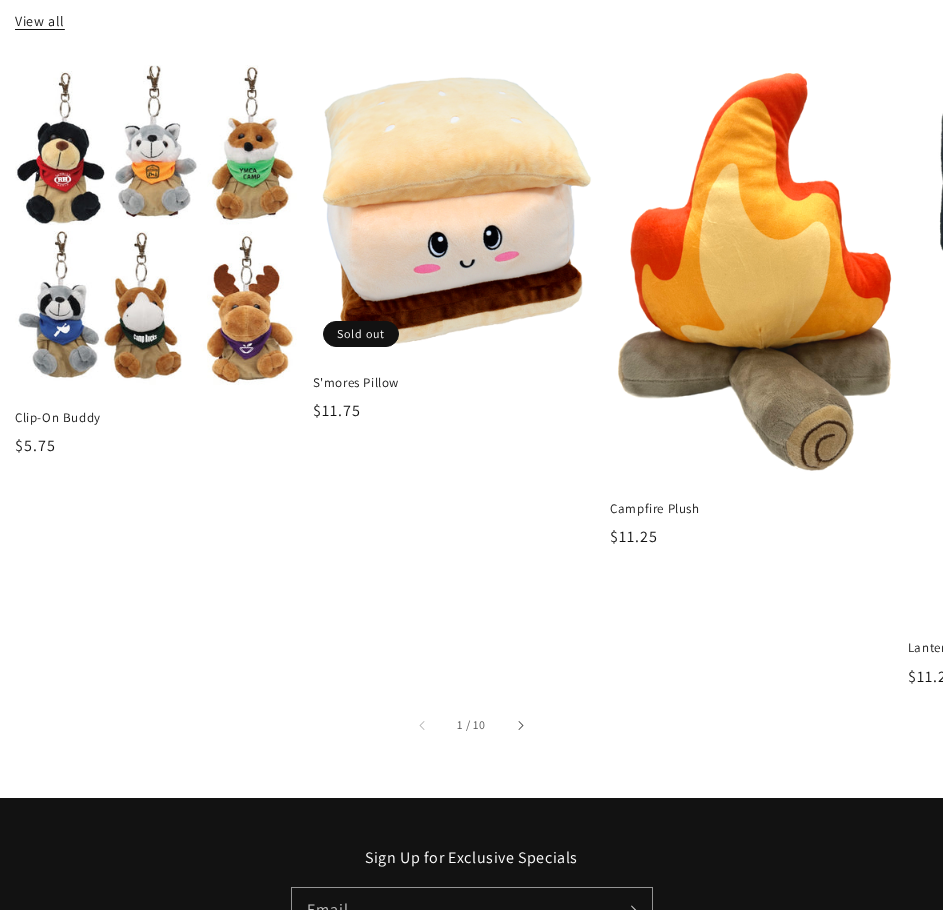 scroll, scrollTop: 1000, scrollLeft: 0, axis: vertical 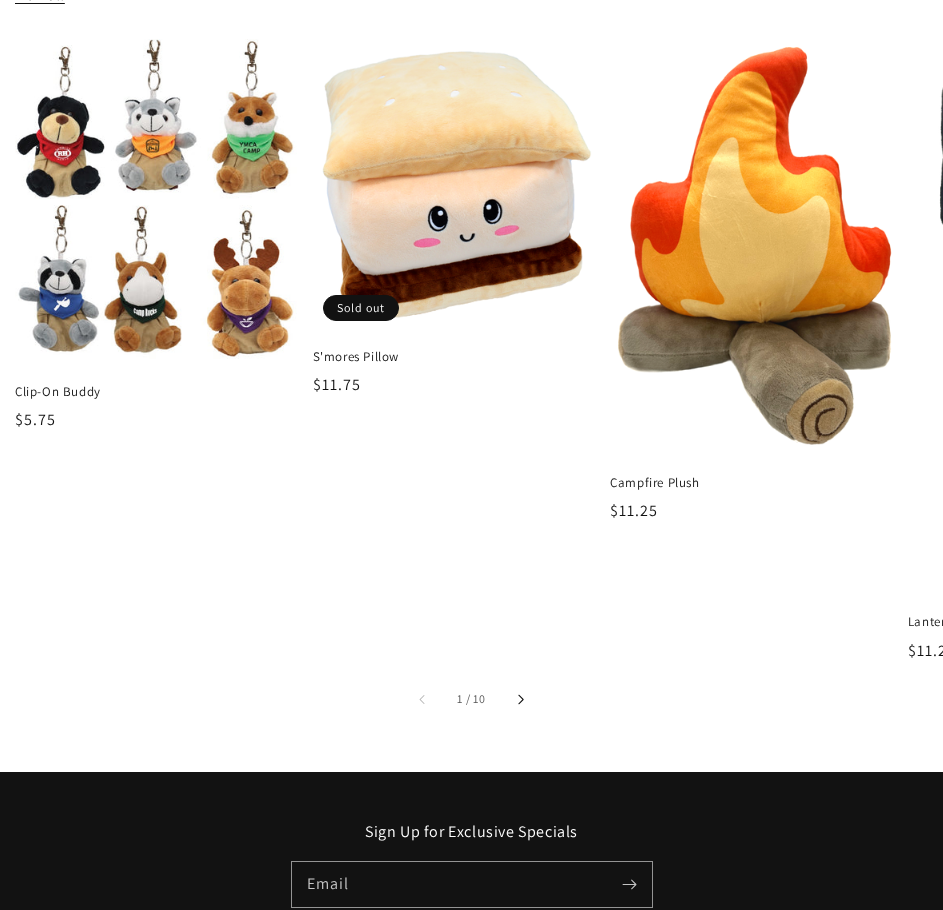 click at bounding box center (520, 700) 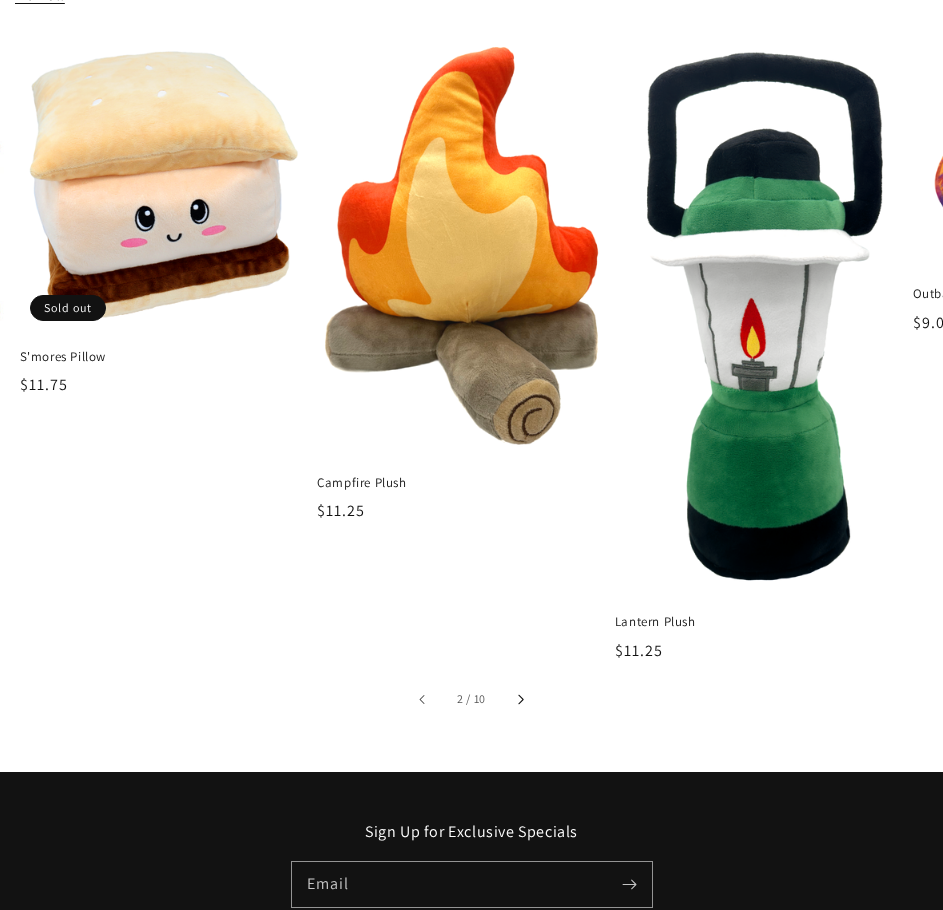 click 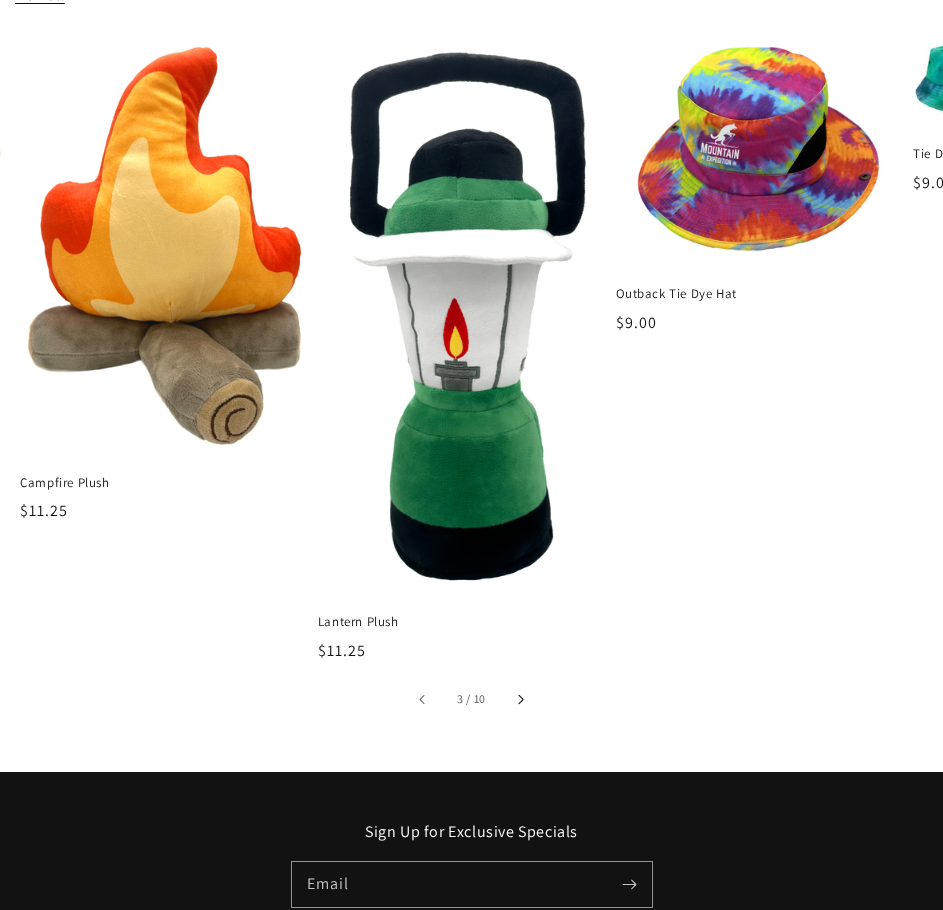 click 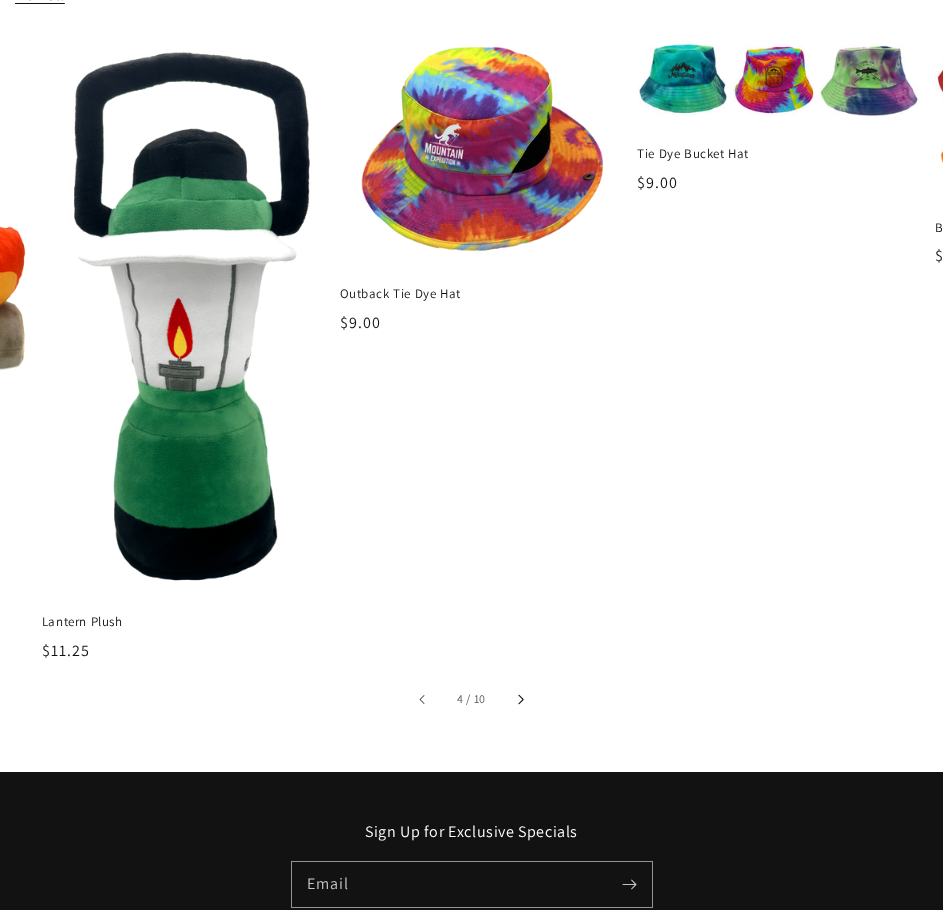 scroll, scrollTop: 0, scrollLeft: 888, axis: horizontal 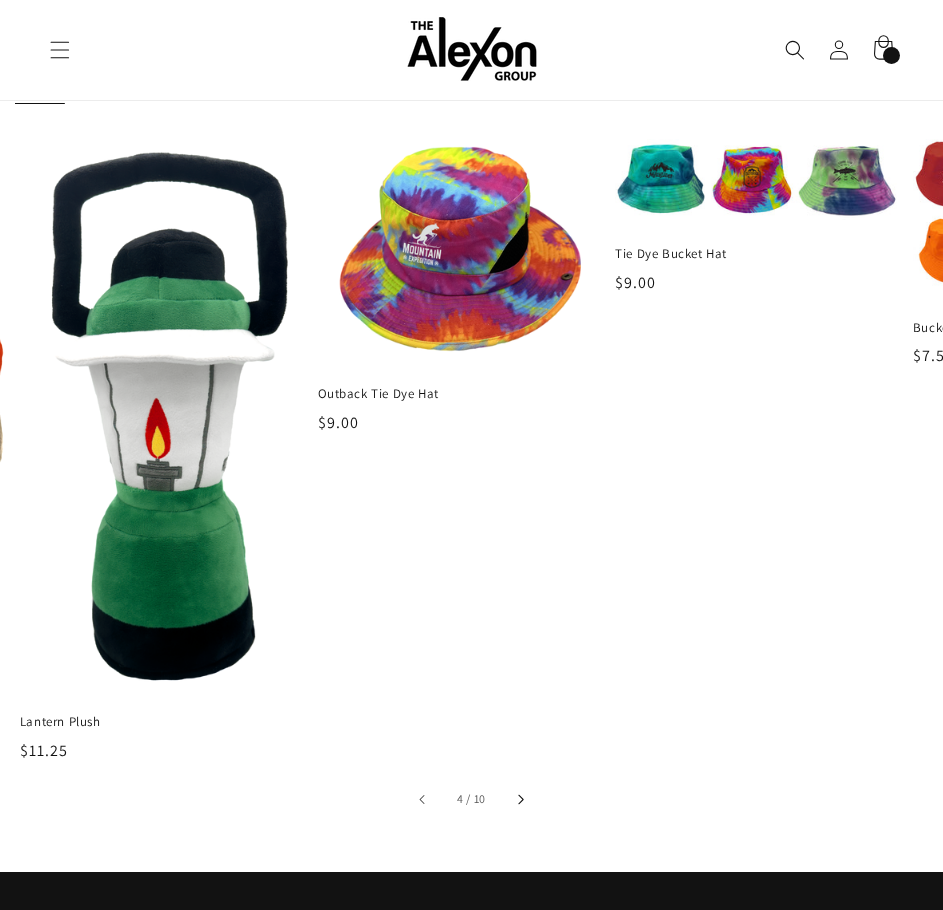 click 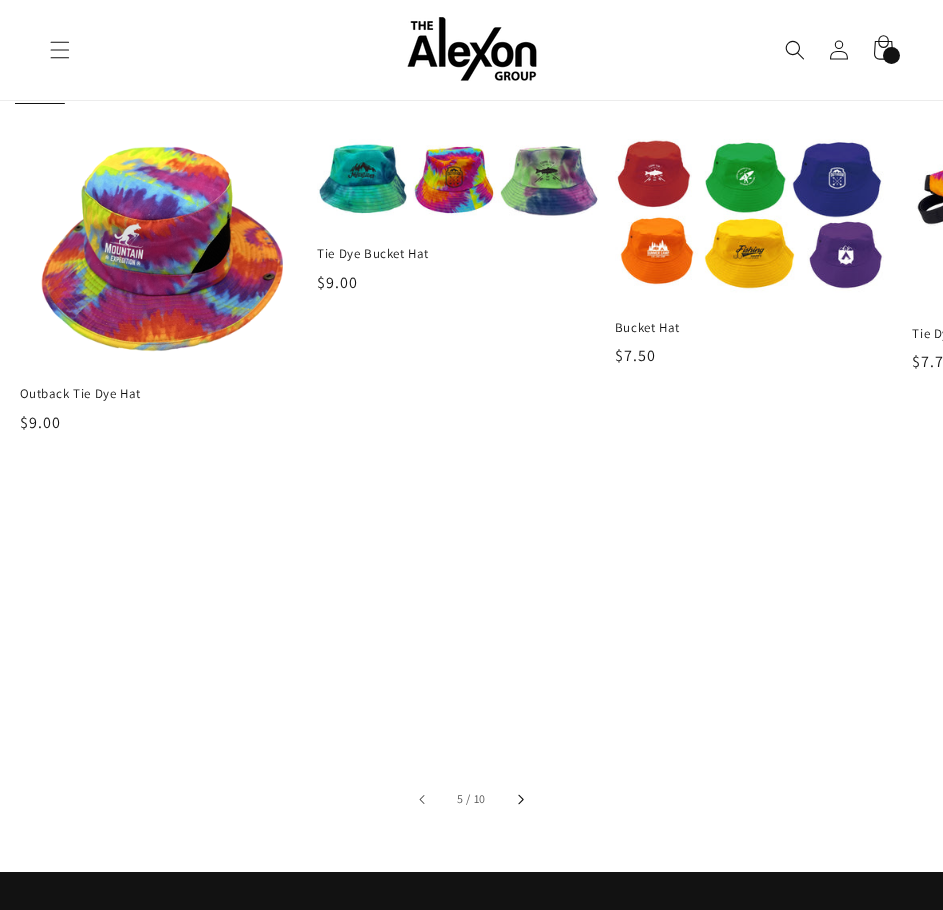 click 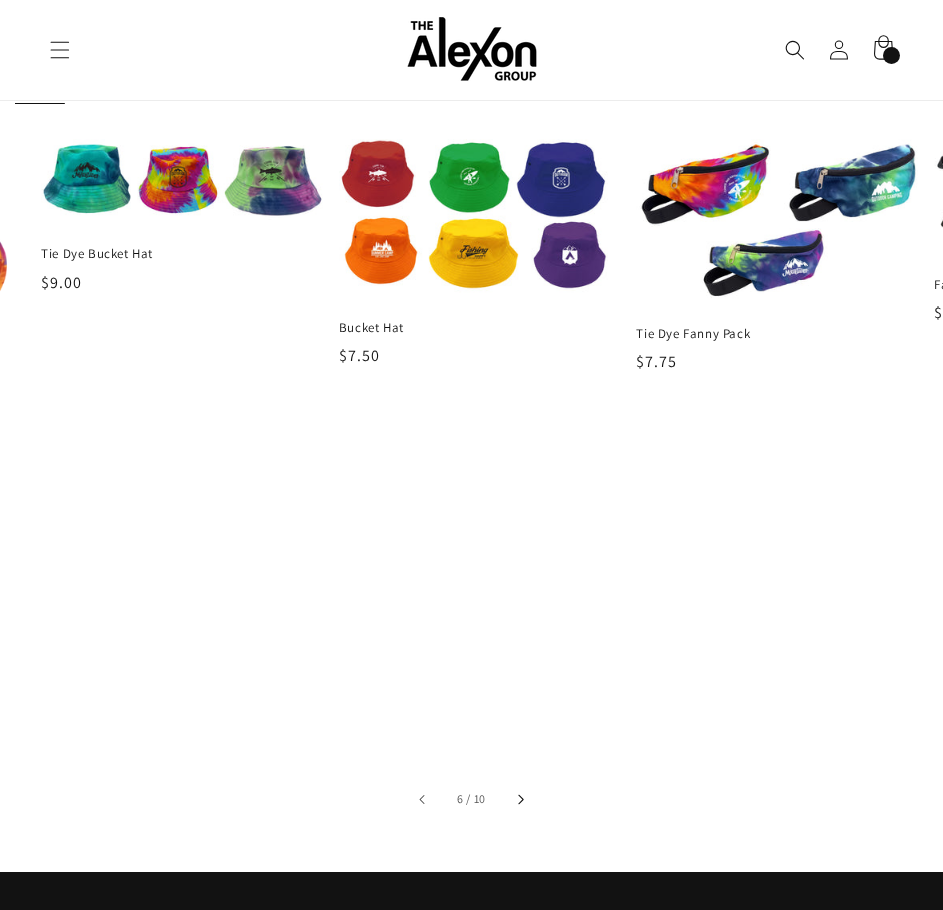 scroll, scrollTop: 0, scrollLeft: 1483, axis: horizontal 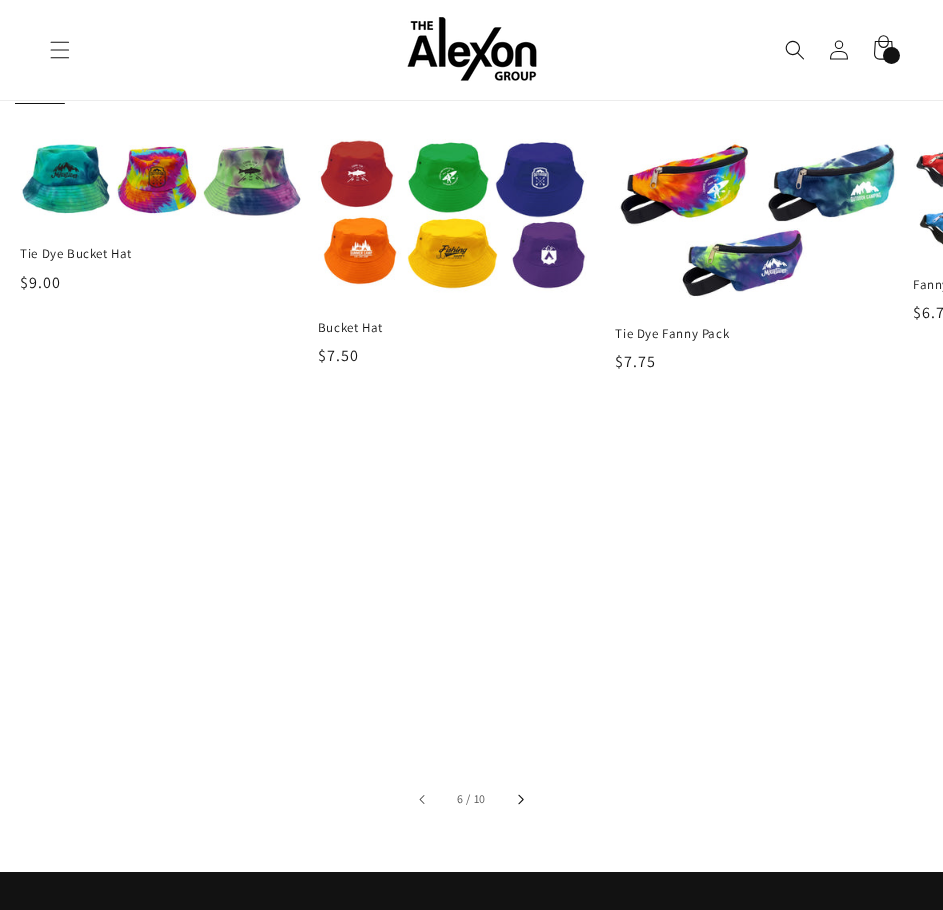 click at bounding box center [520, 800] 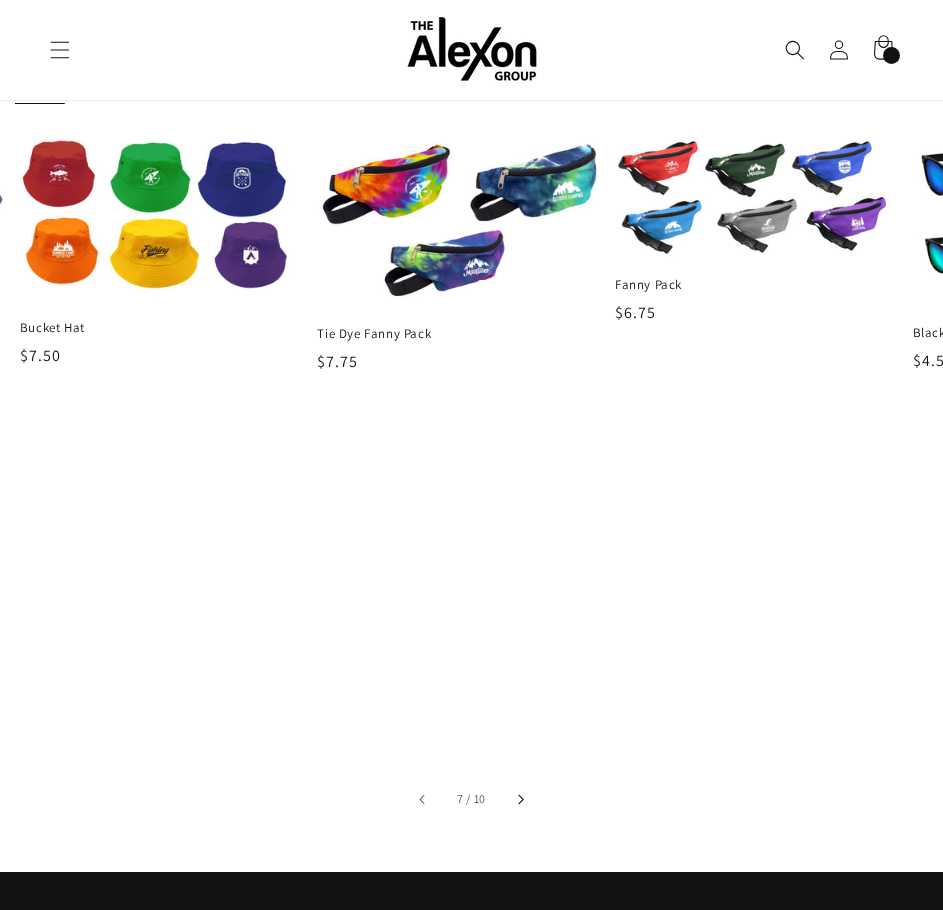 click at bounding box center (520, 800) 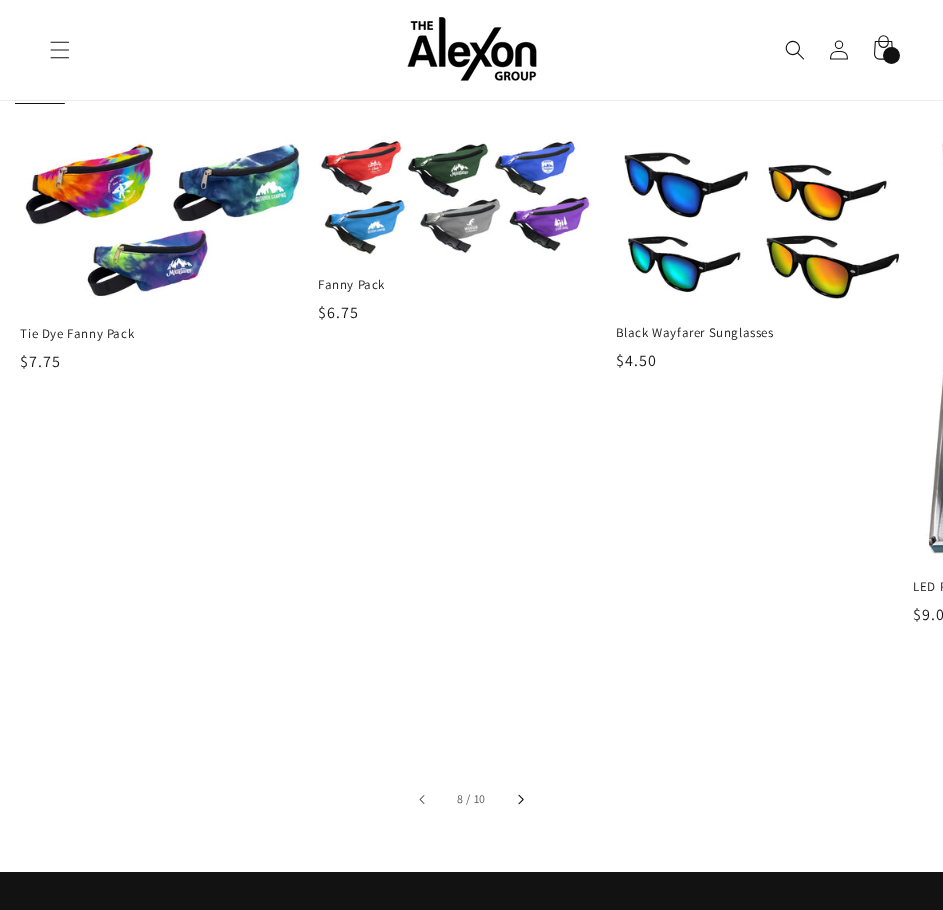 click at bounding box center [520, 800] 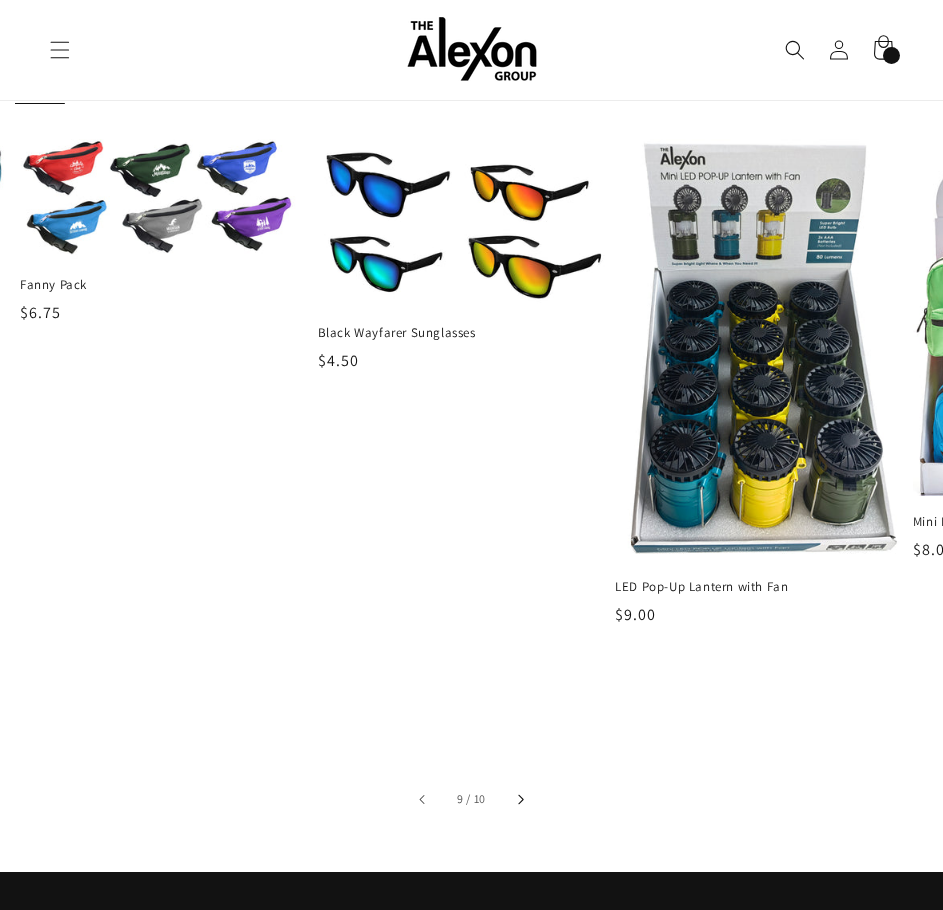 click at bounding box center (520, 800) 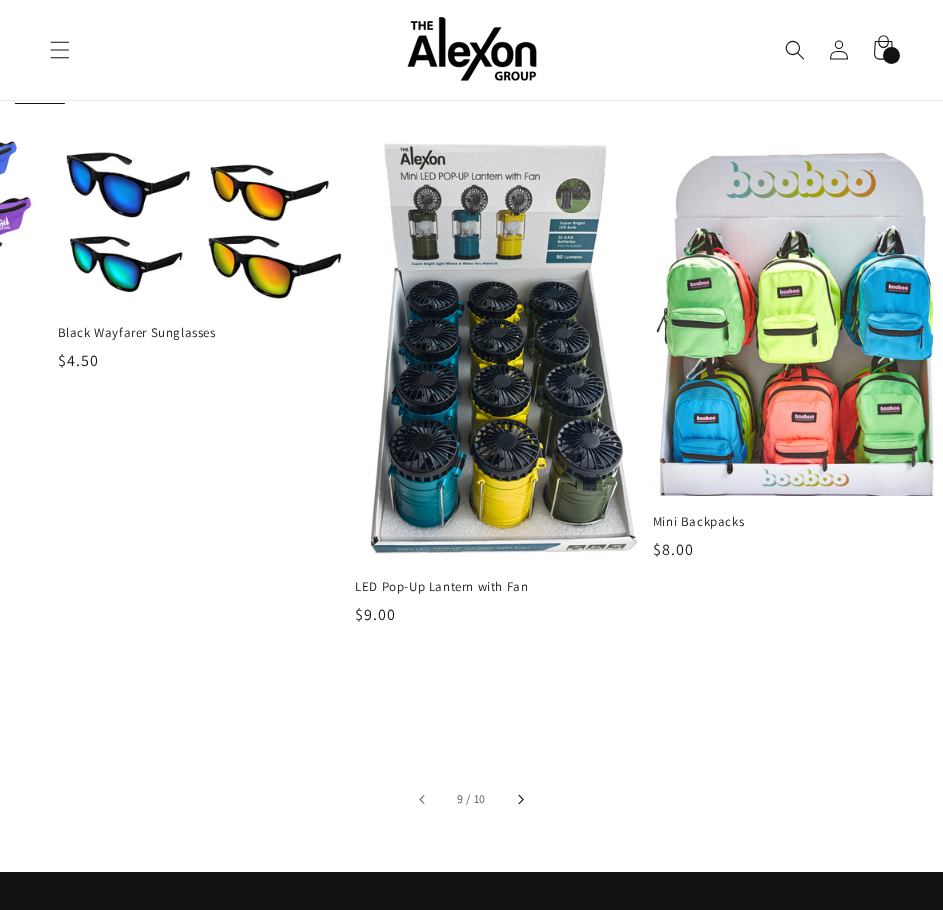 scroll, scrollTop: 0, scrollLeft: 2649, axis: horizontal 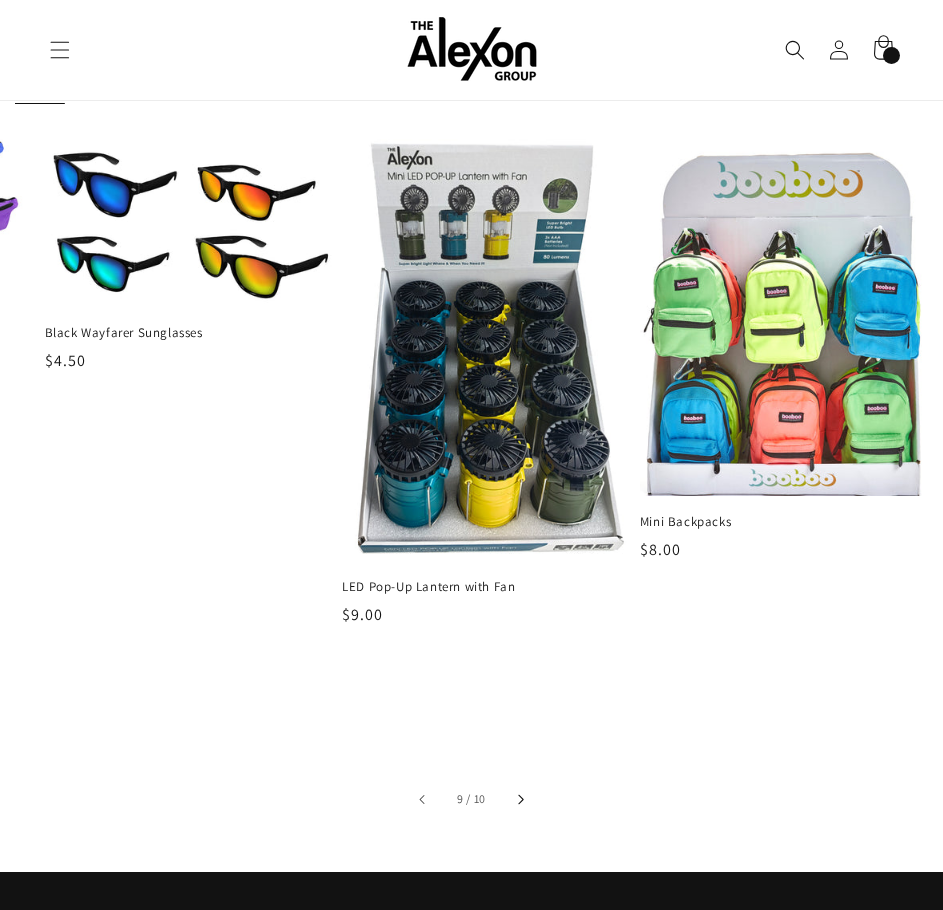 click at bounding box center [520, 800] 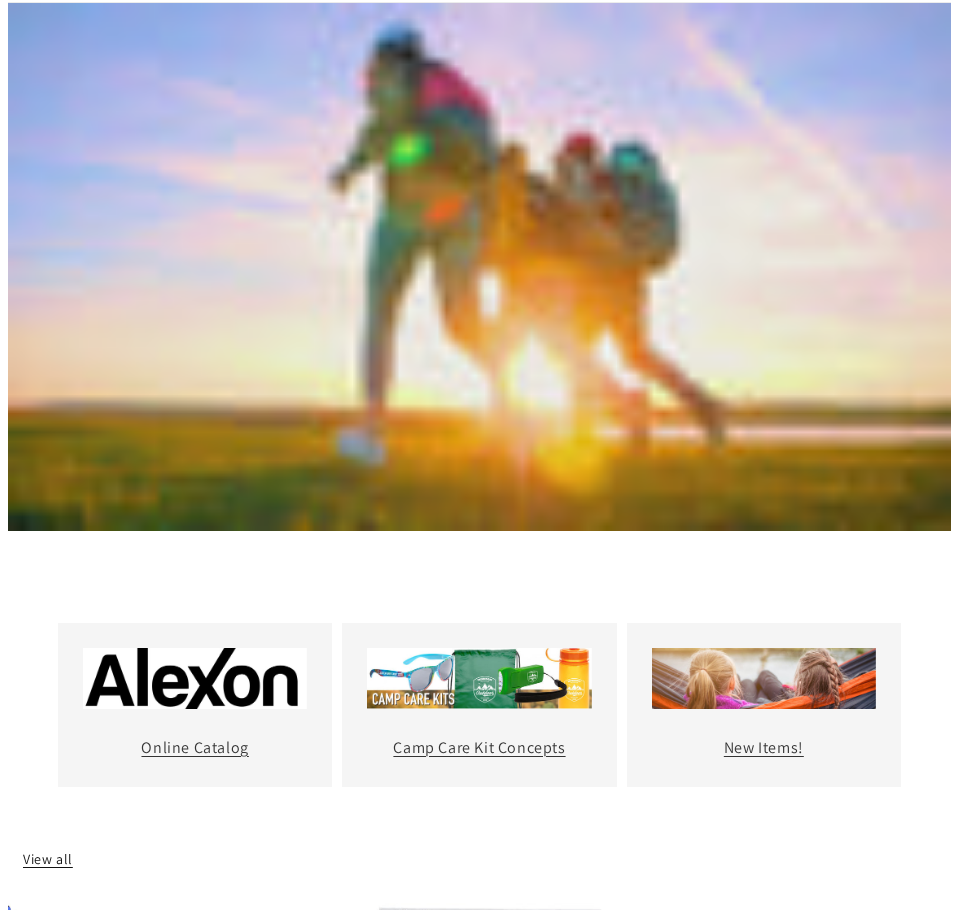 scroll, scrollTop: 0, scrollLeft: 0, axis: both 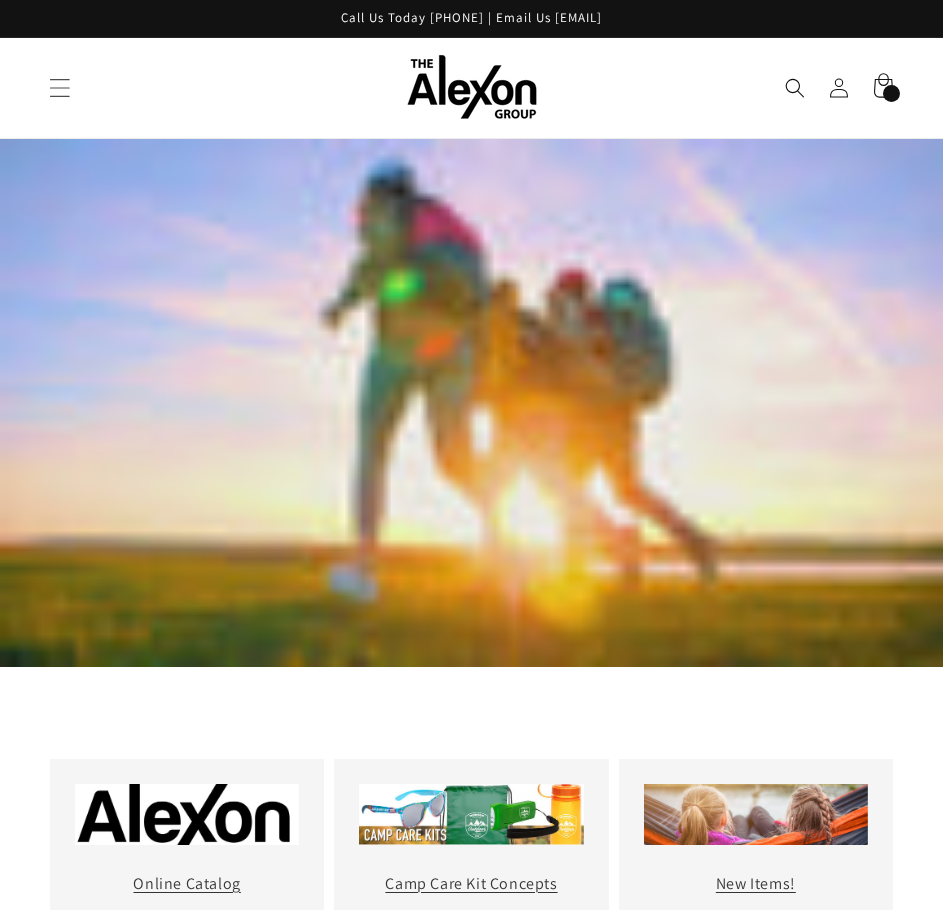click 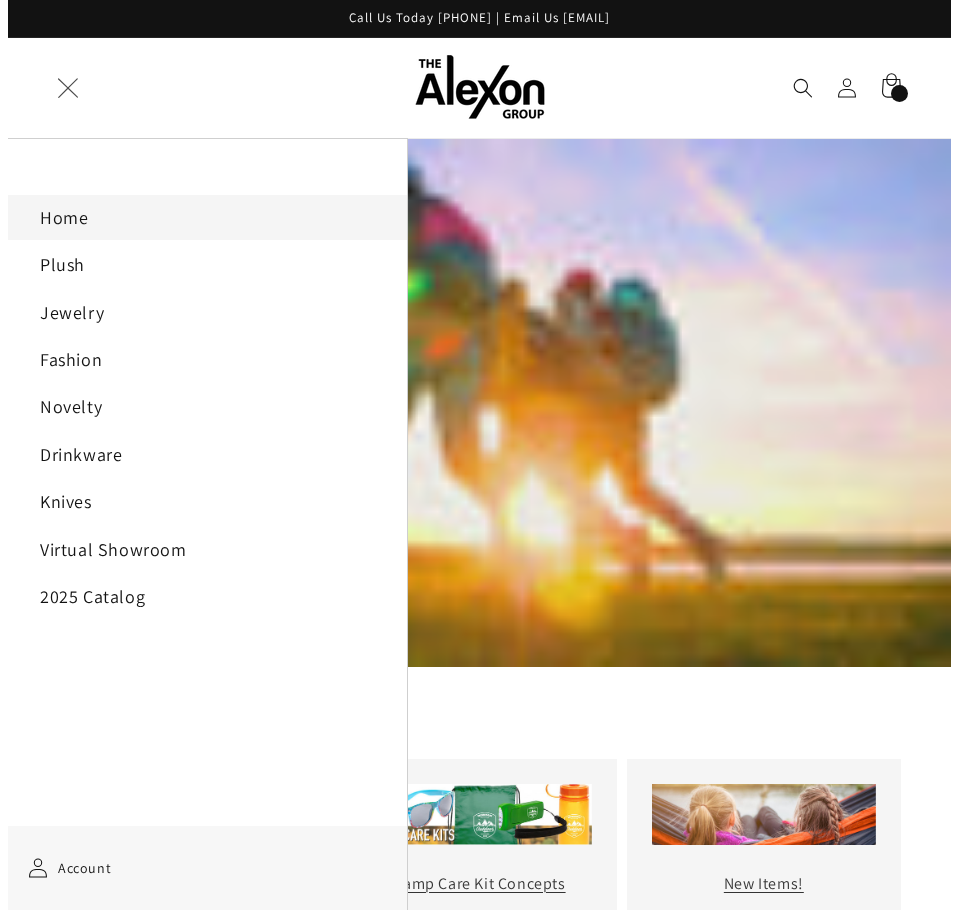scroll, scrollTop: 0, scrollLeft: 2694, axis: horizontal 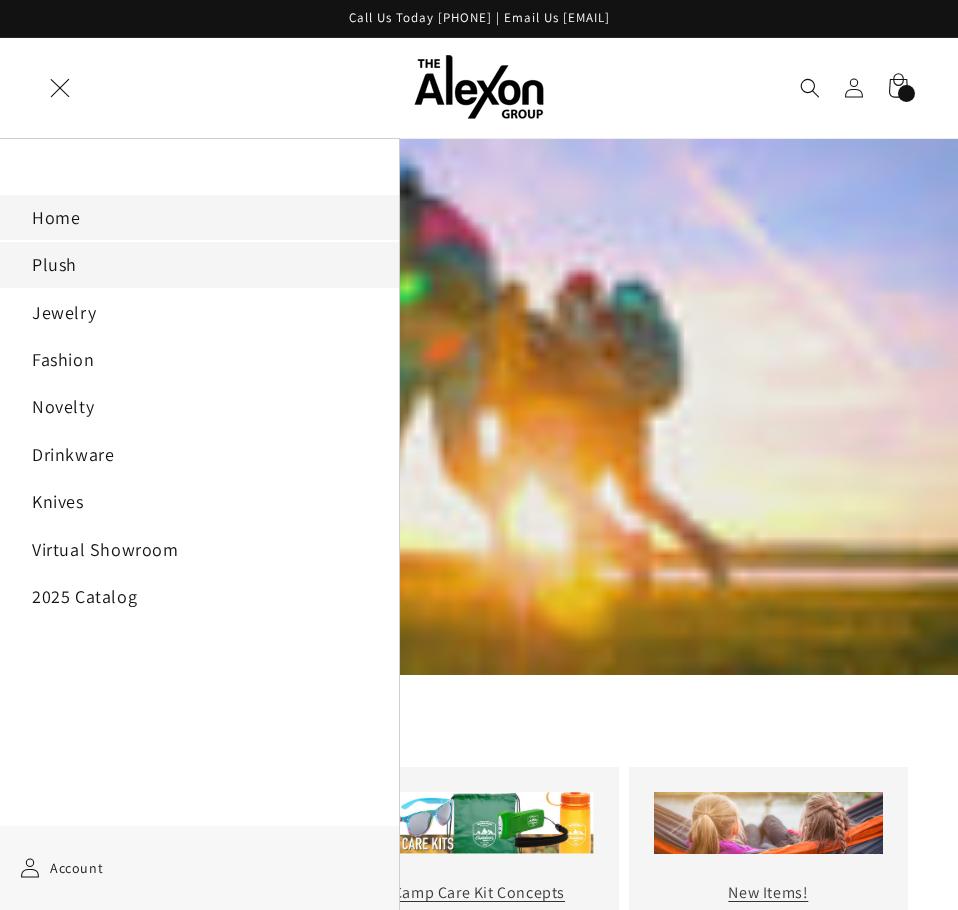 click on "Plush" at bounding box center [199, 264] 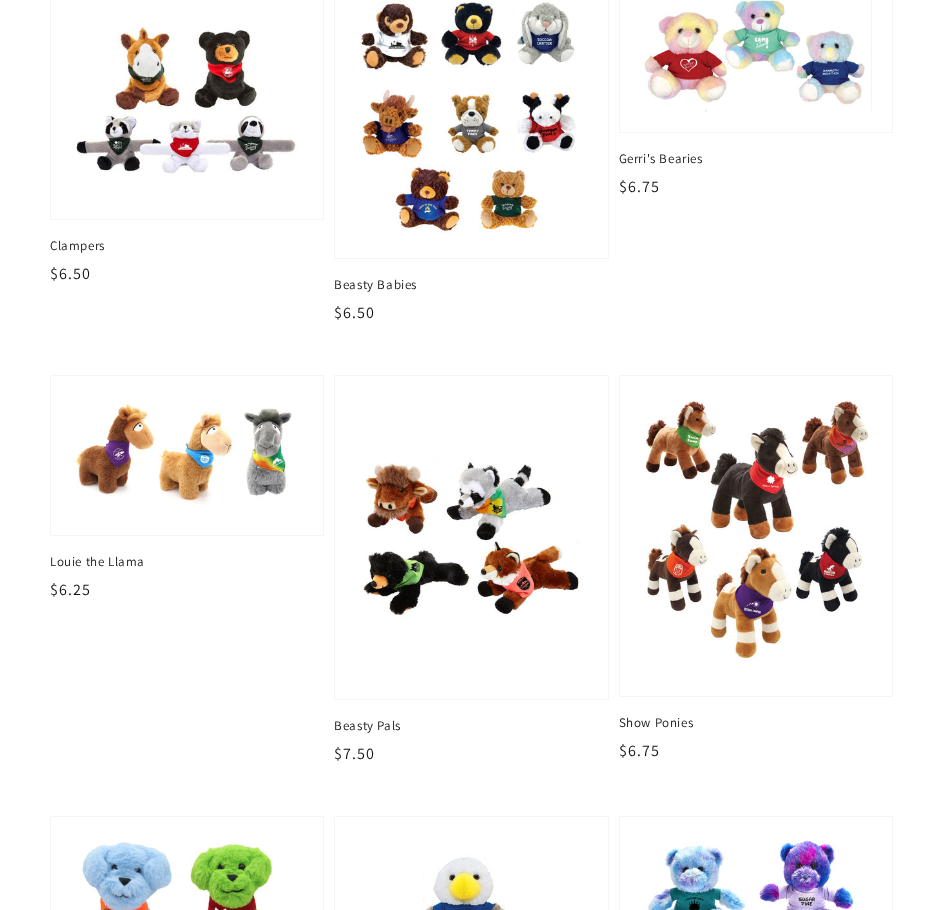 scroll, scrollTop: 1500, scrollLeft: 0, axis: vertical 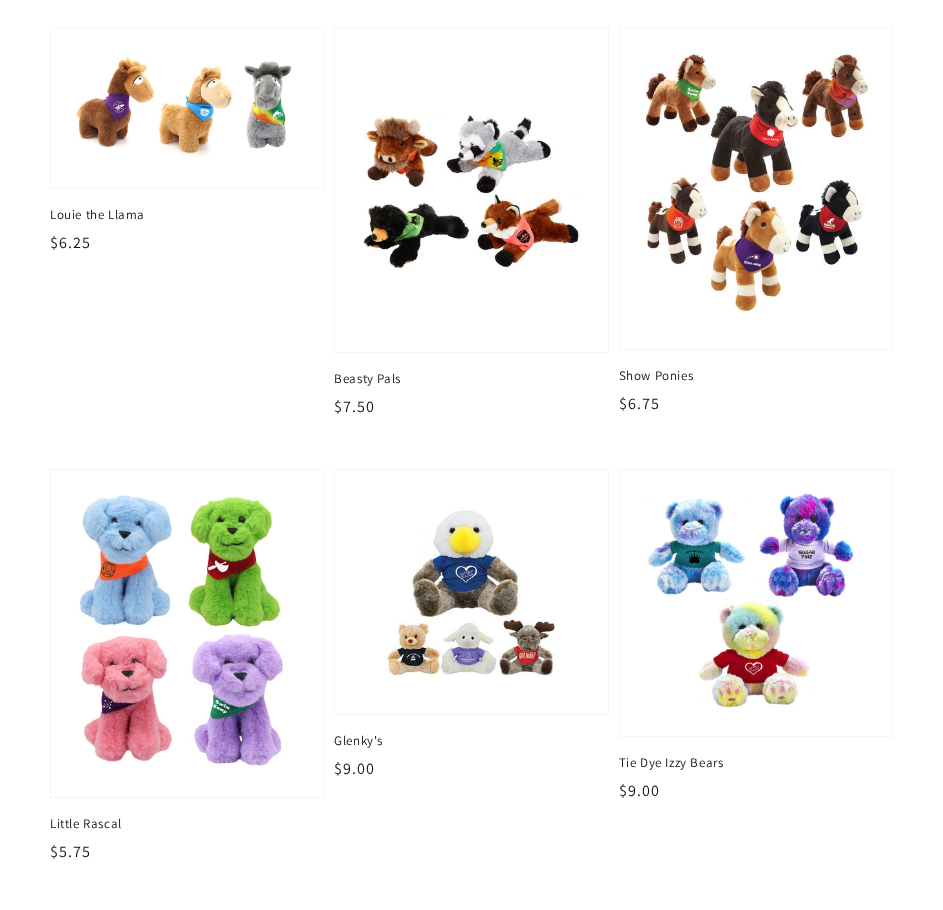 click at bounding box center (756, 189) 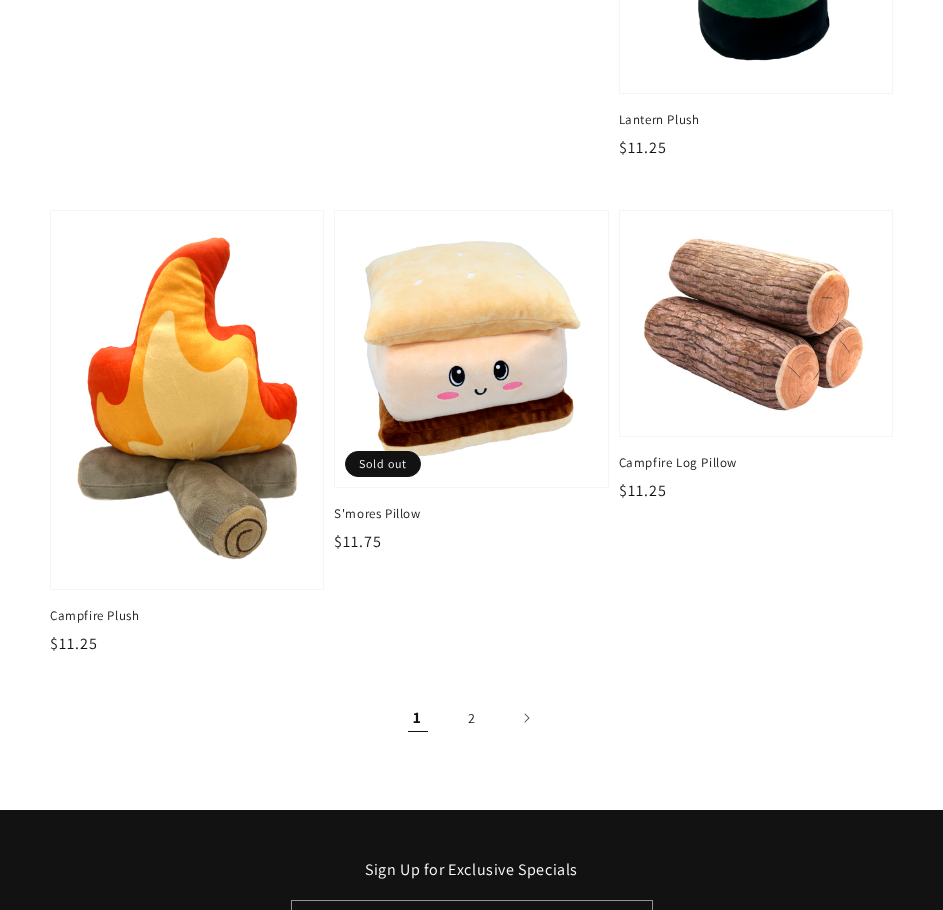 scroll, scrollTop: 3489, scrollLeft: 0, axis: vertical 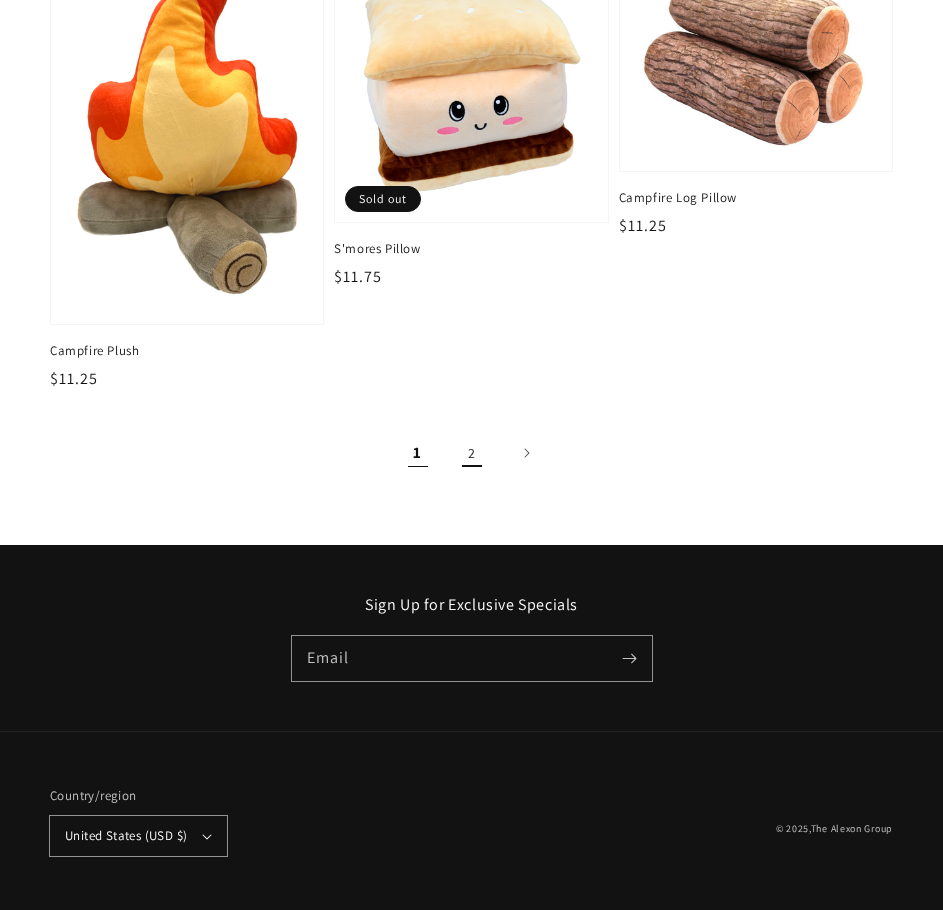click on "2" at bounding box center (472, 453) 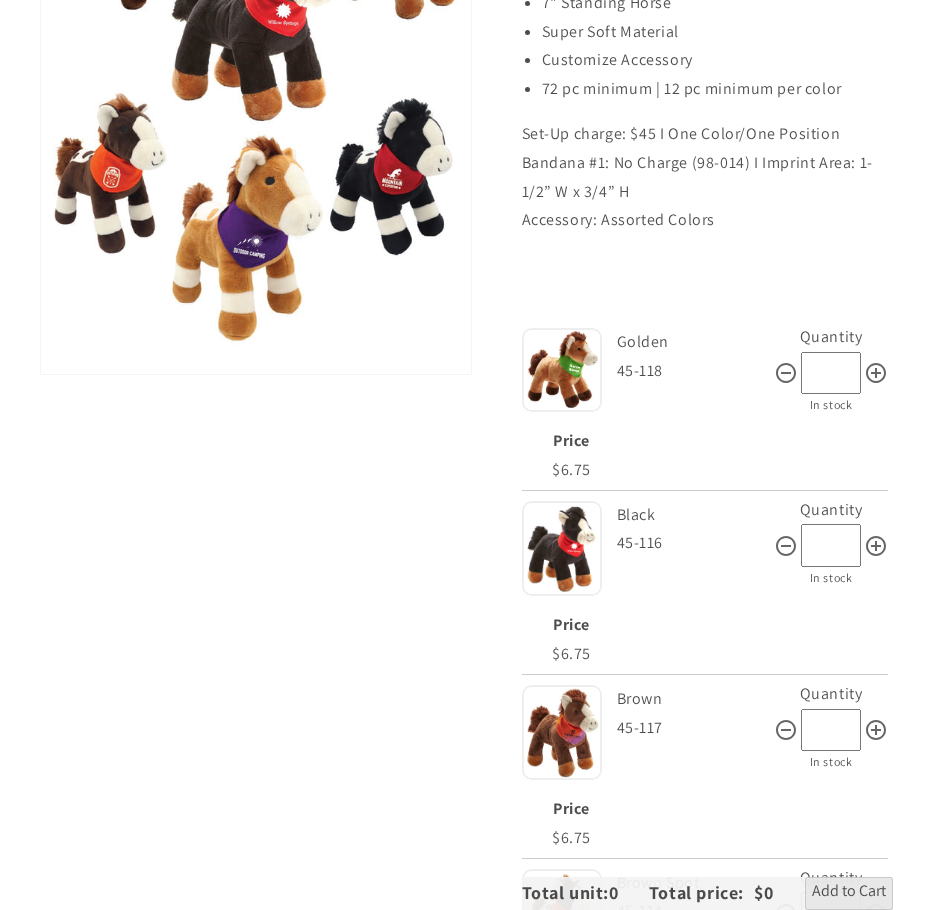 scroll, scrollTop: 400, scrollLeft: 0, axis: vertical 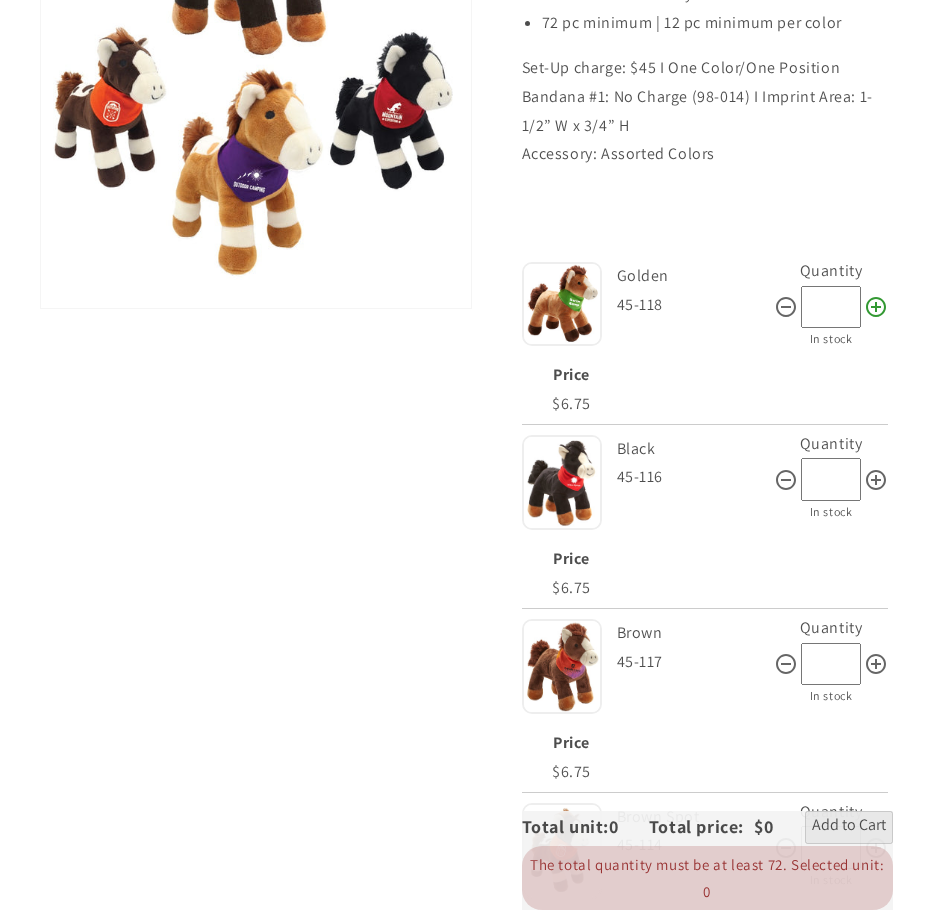 click 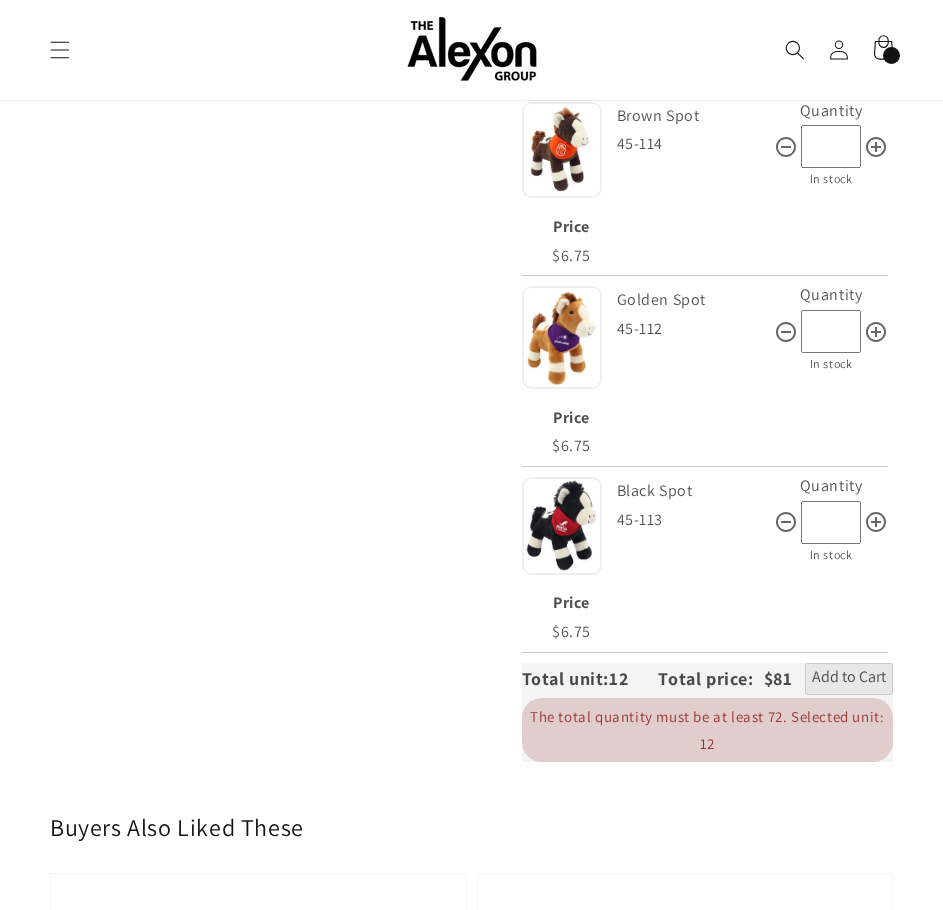 scroll, scrollTop: 1100, scrollLeft: 0, axis: vertical 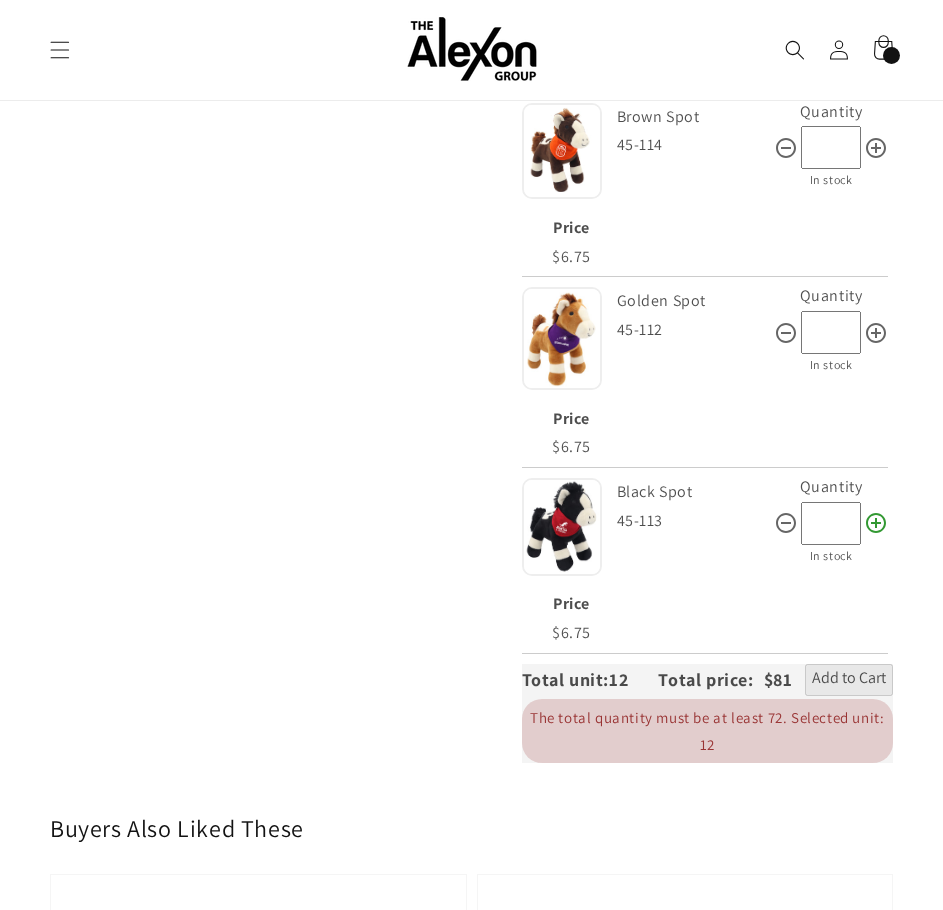 click 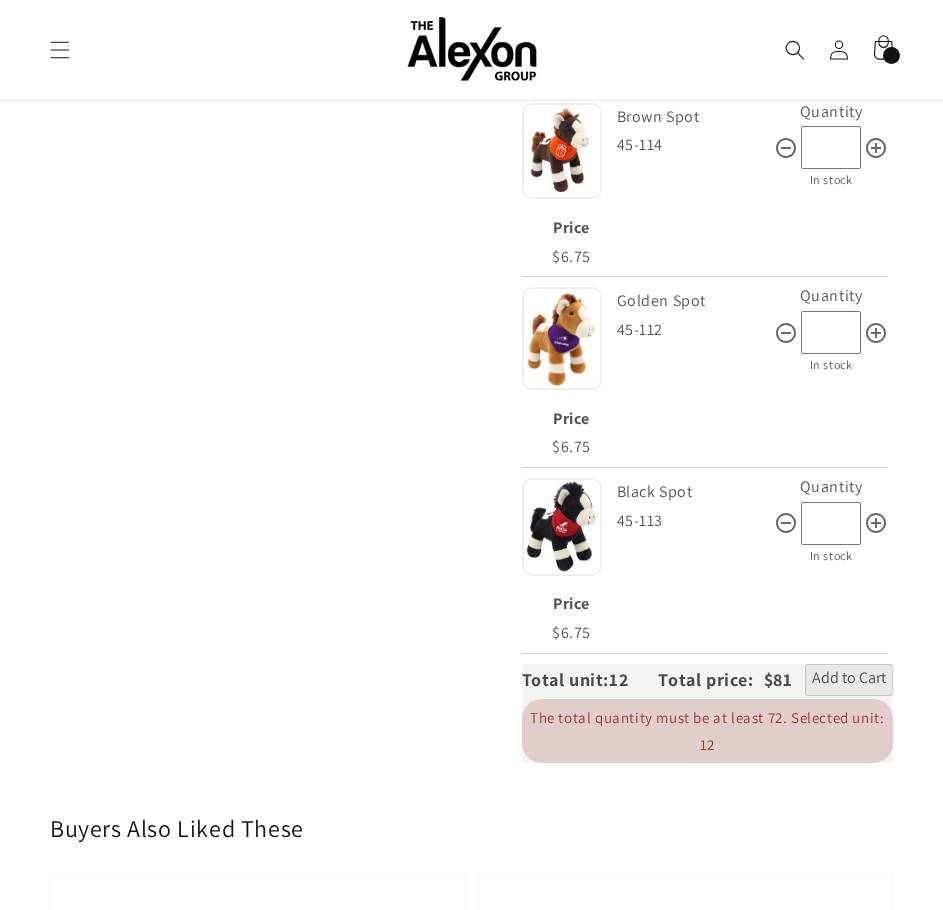 type on "**" 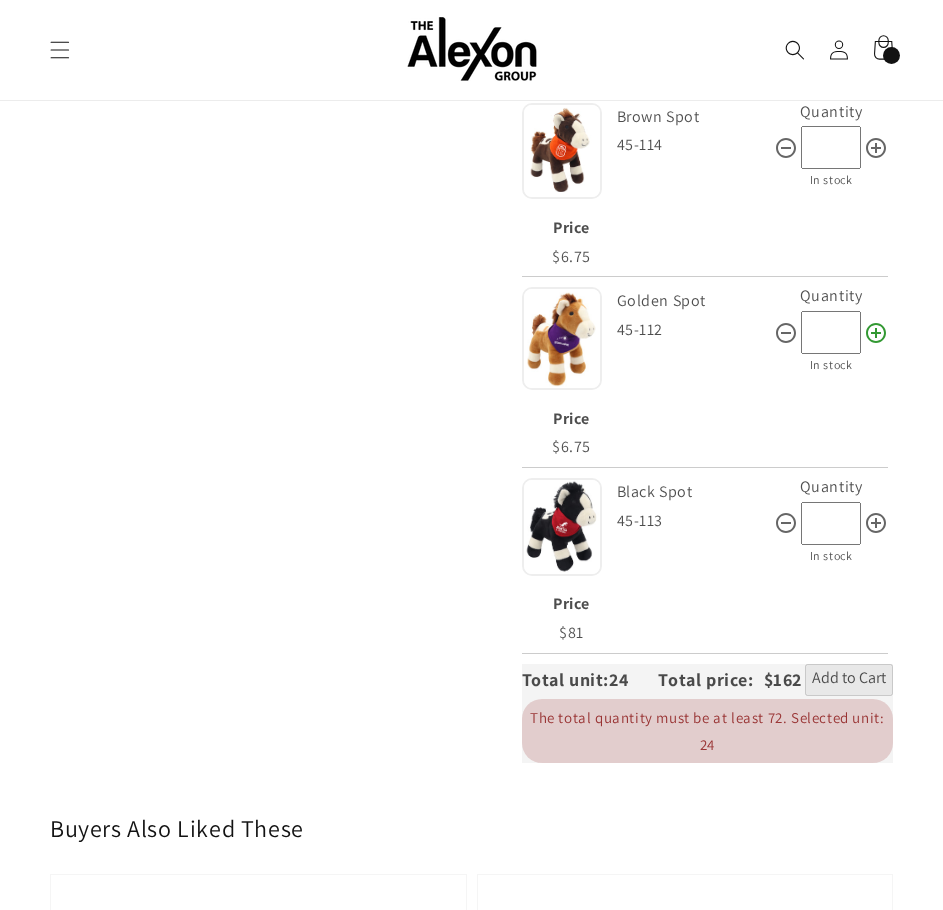 click 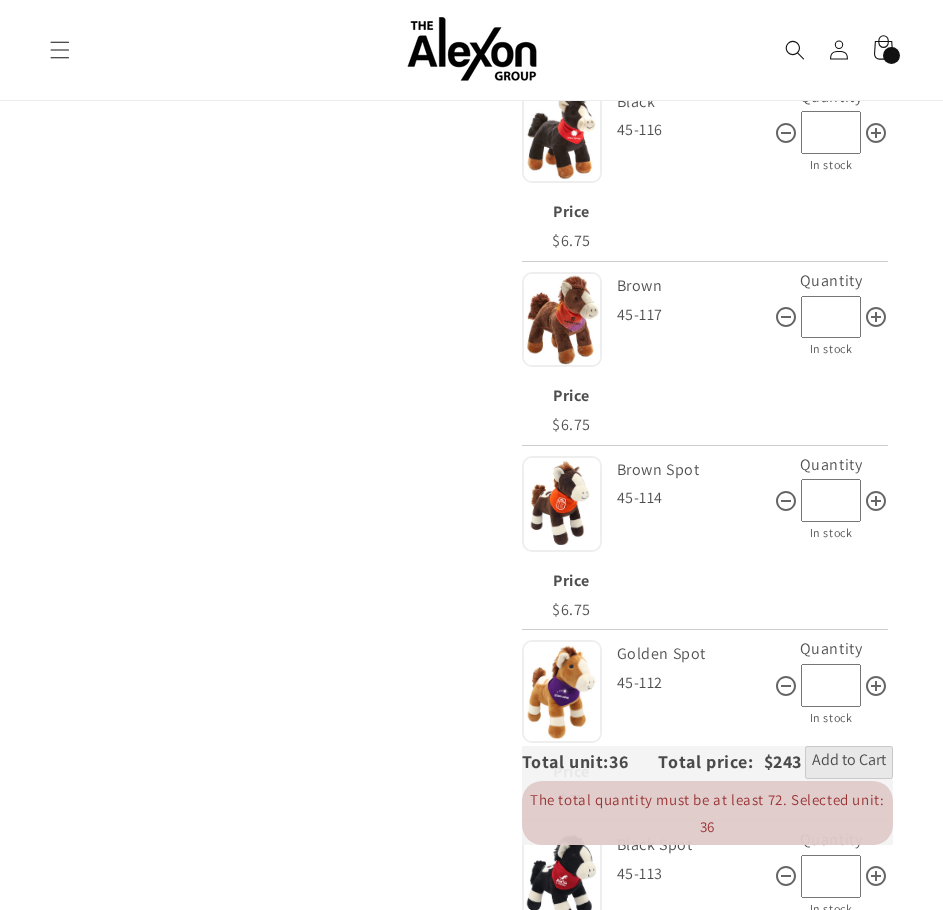 scroll, scrollTop: 700, scrollLeft: 0, axis: vertical 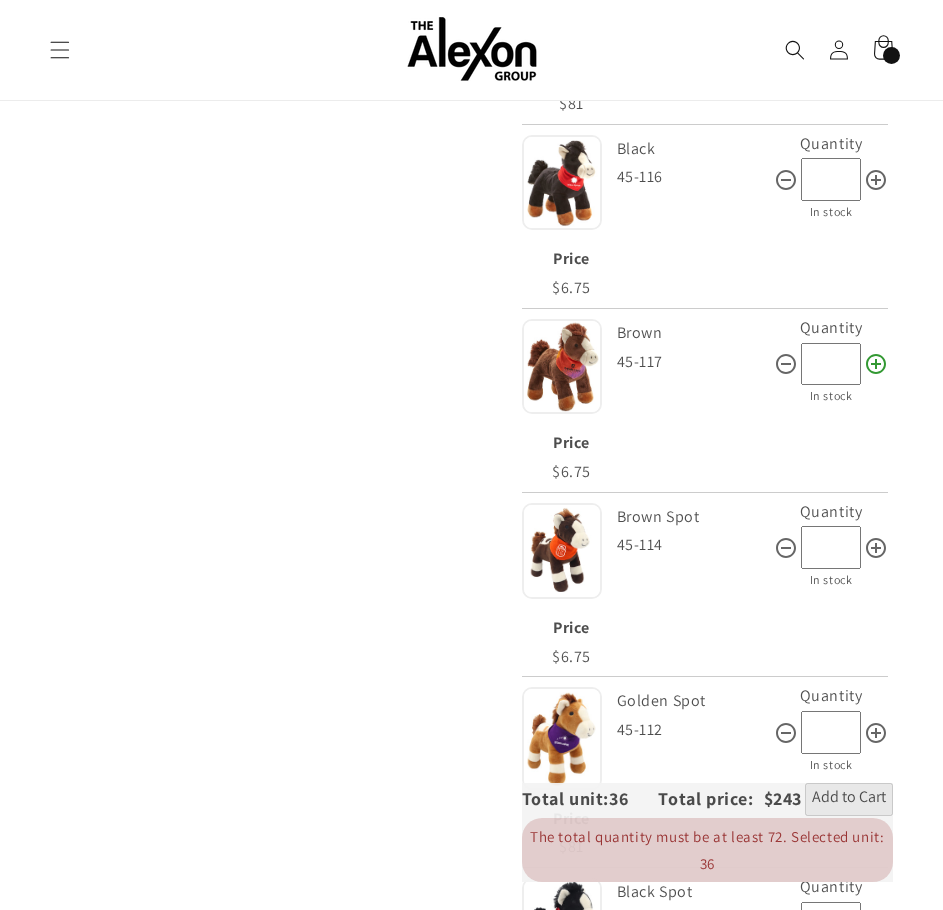click 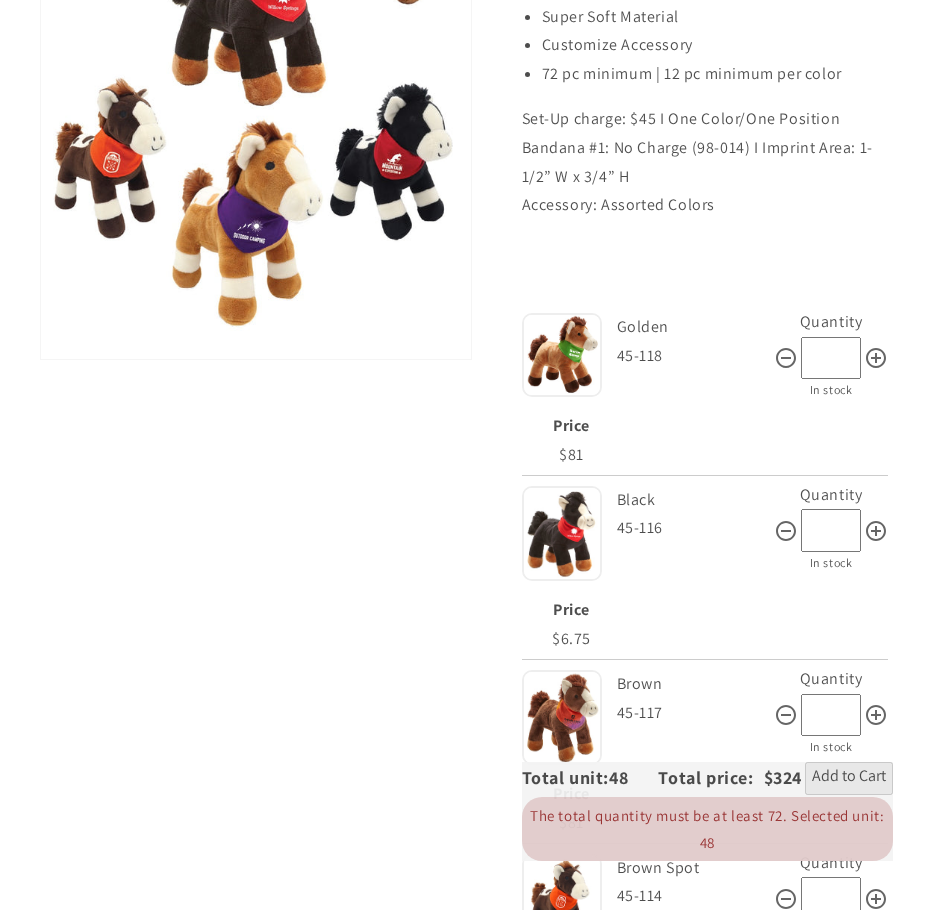 scroll, scrollTop: 400, scrollLeft: 0, axis: vertical 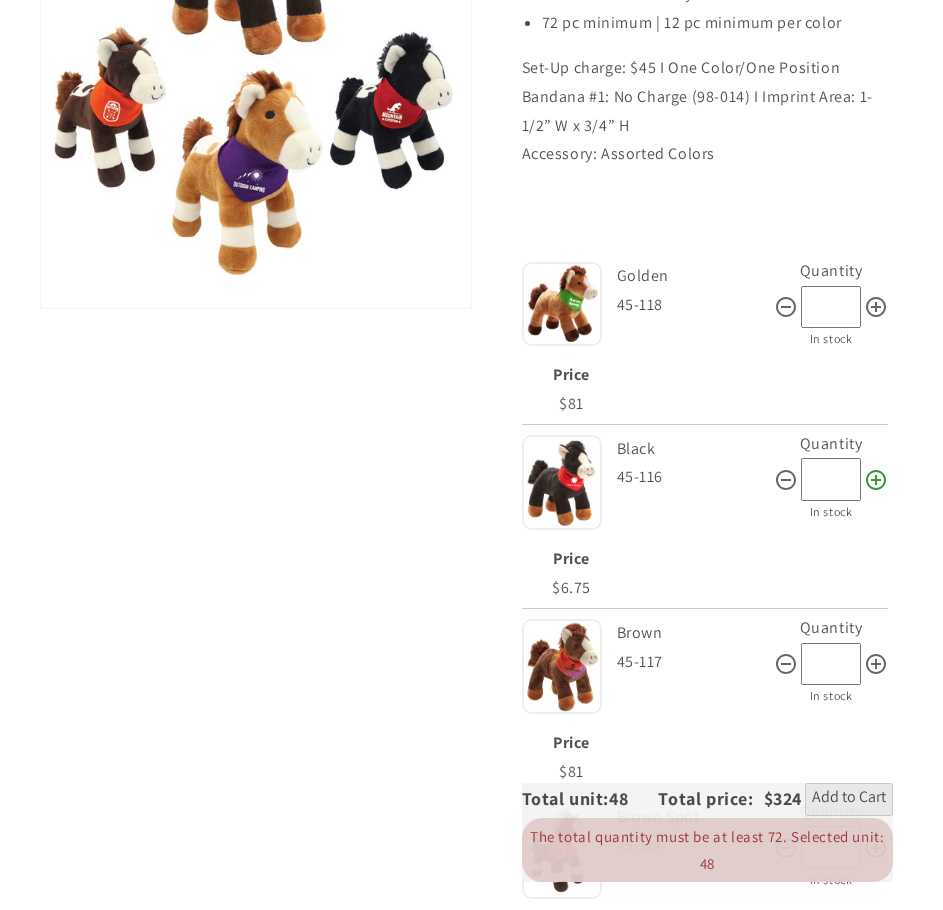click 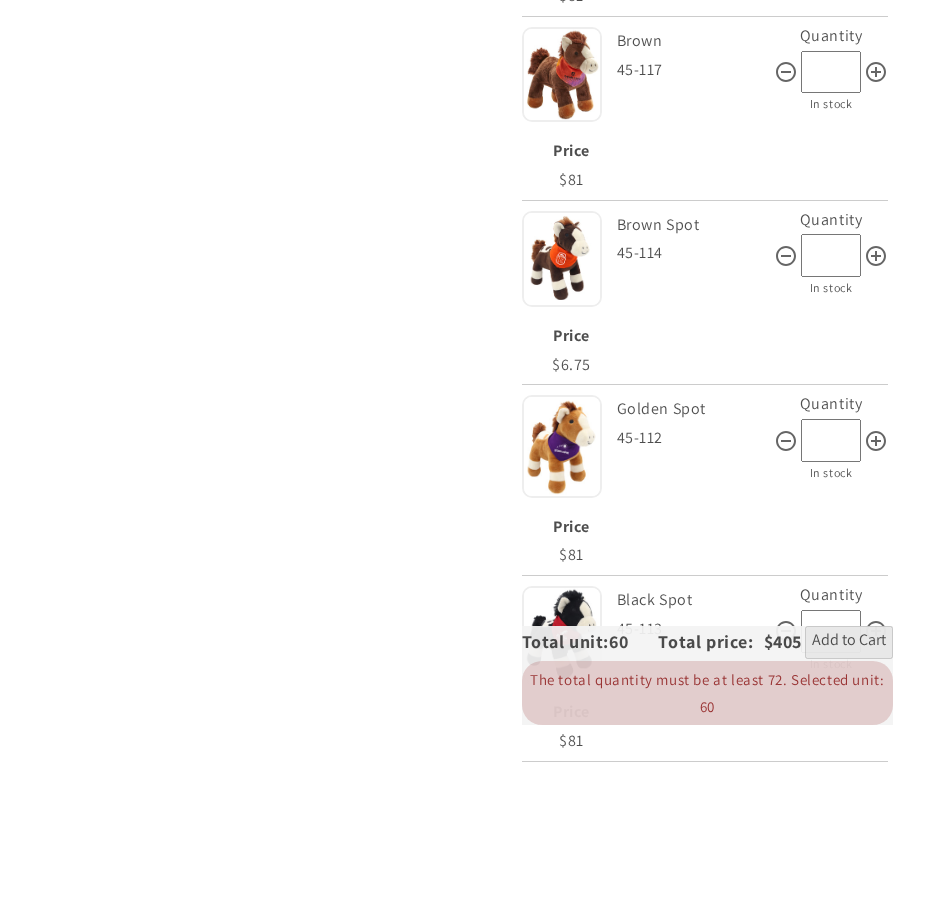scroll, scrollTop: 1000, scrollLeft: 0, axis: vertical 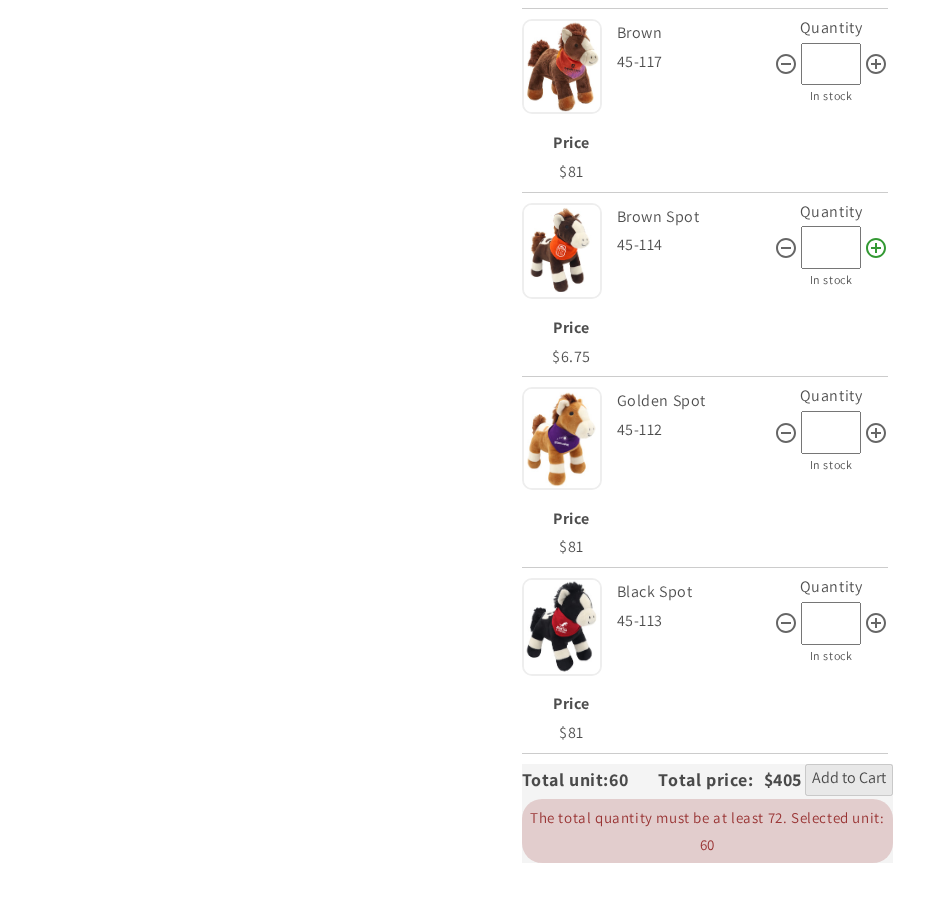 click 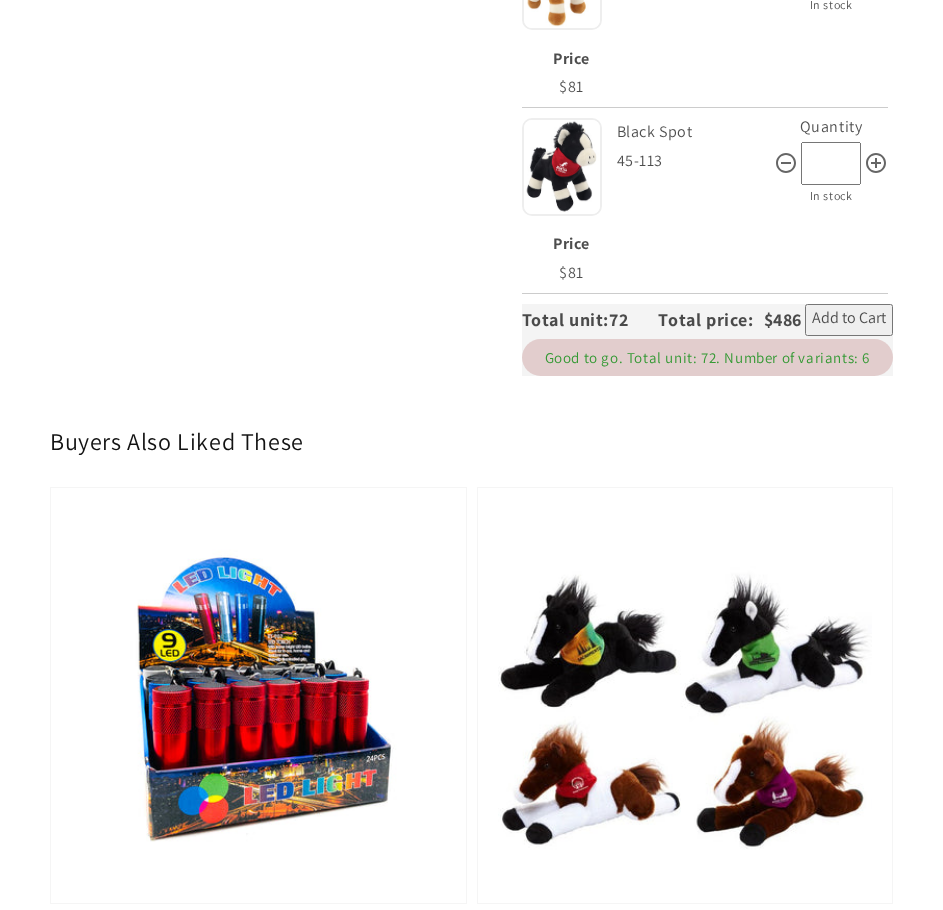 scroll, scrollTop: 1600, scrollLeft: 0, axis: vertical 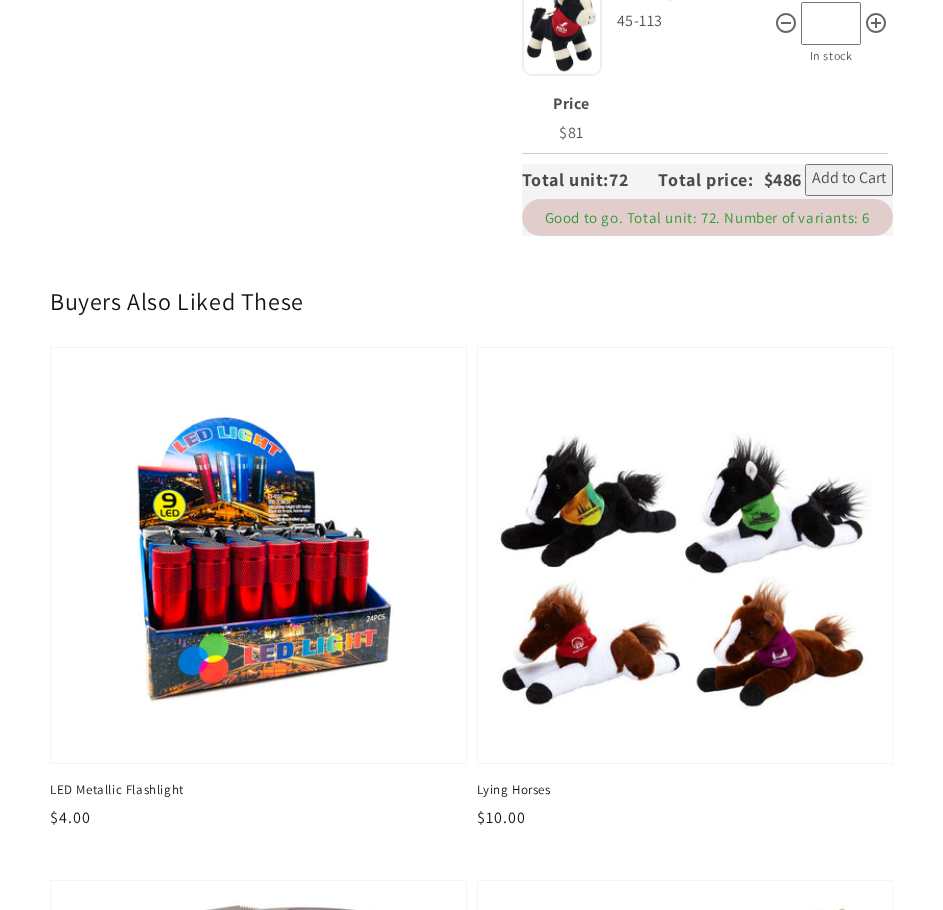 drag, startPoint x: 829, startPoint y: 208, endPoint x: 505, endPoint y: 376, distance: 364.96576 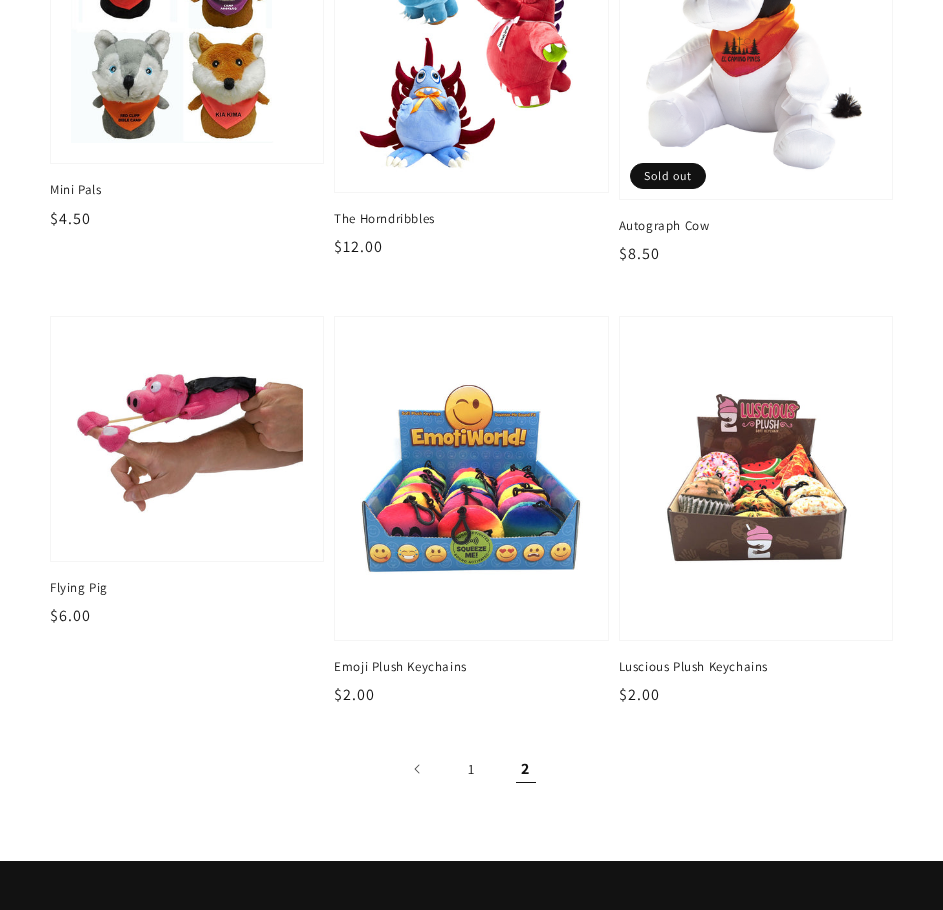 scroll, scrollTop: 400, scrollLeft: 0, axis: vertical 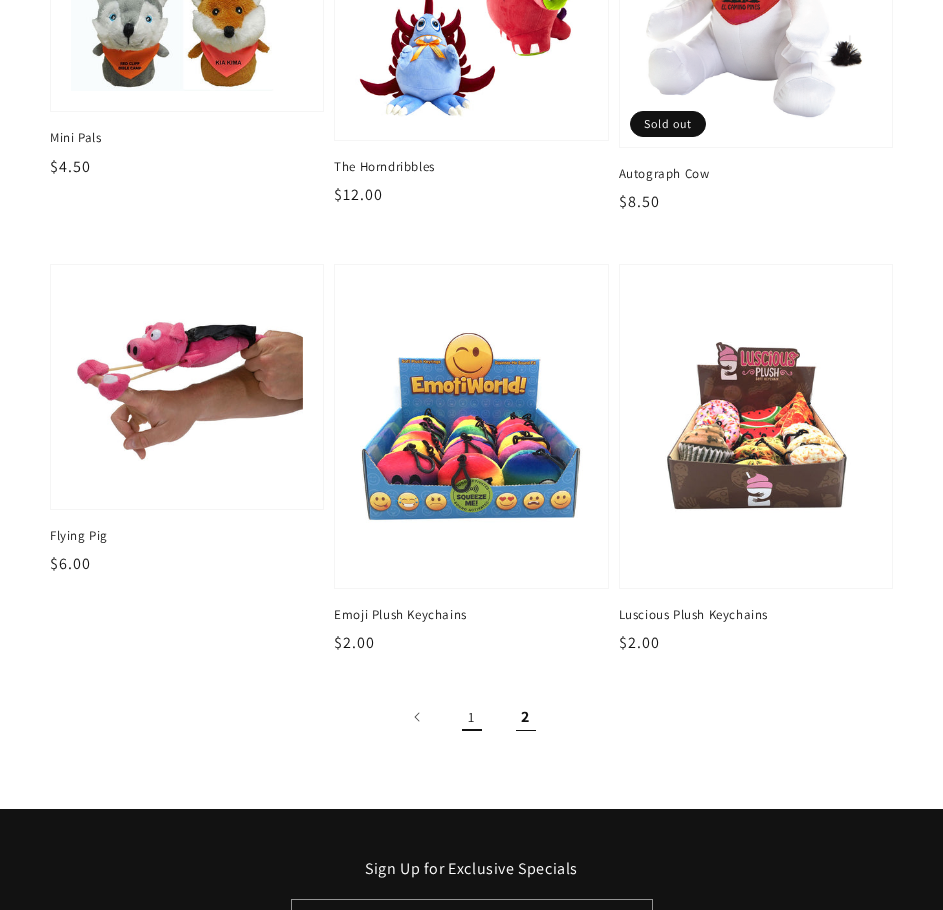 click on "1" at bounding box center (472, 717) 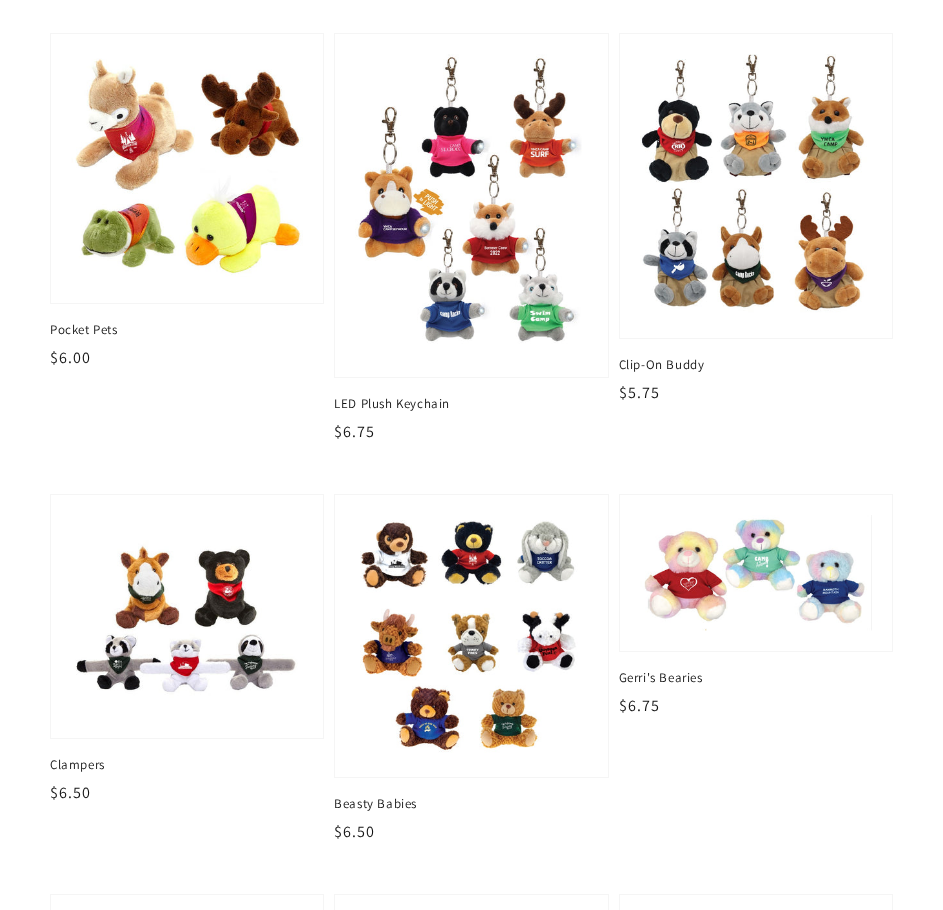 scroll, scrollTop: 900, scrollLeft: 0, axis: vertical 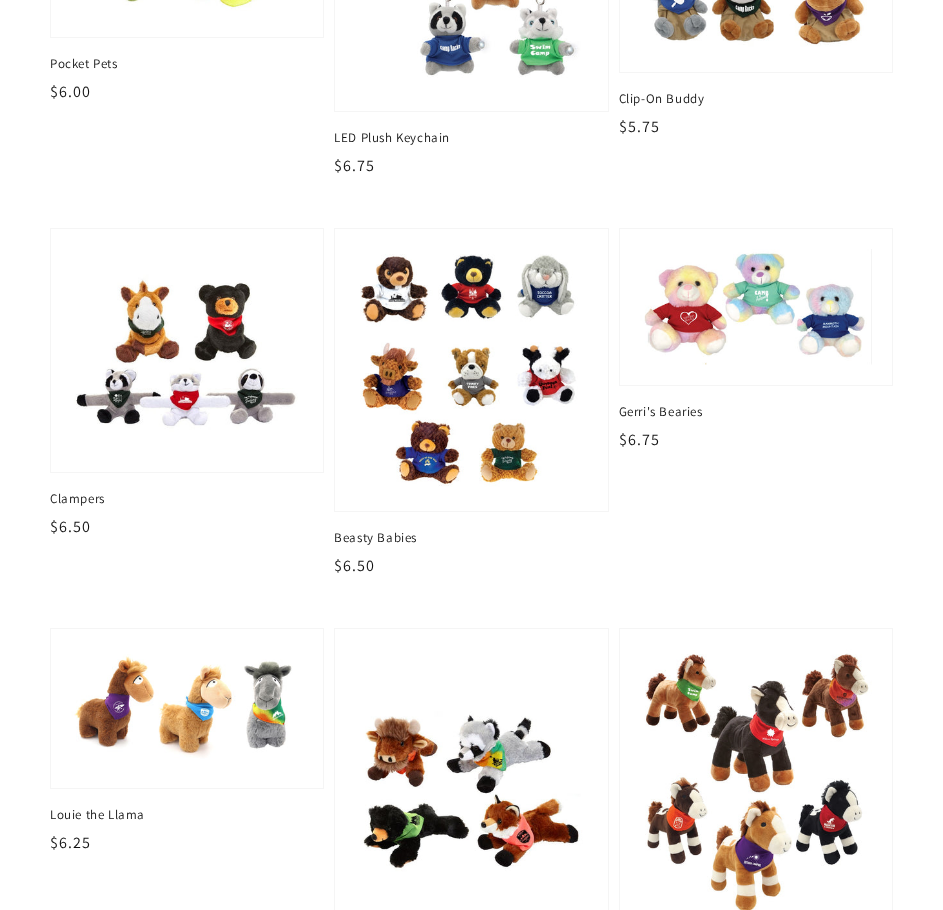 click at bounding box center (471, 370) 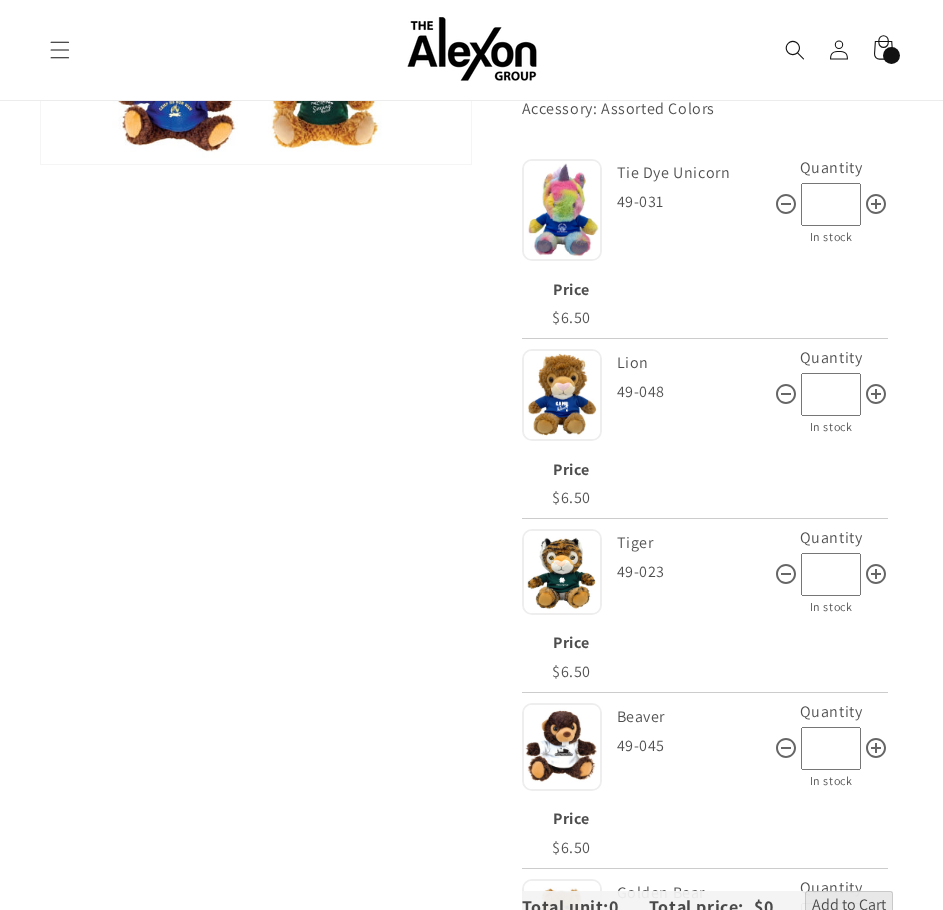 scroll, scrollTop: 200, scrollLeft: 0, axis: vertical 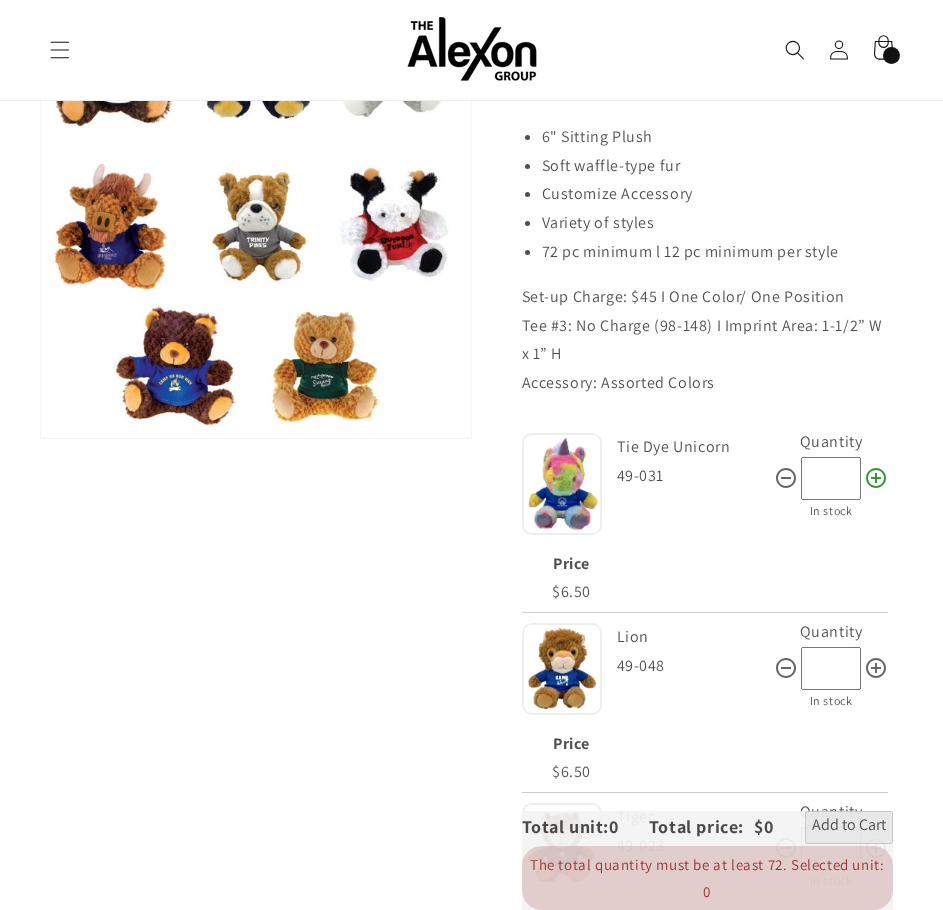 click 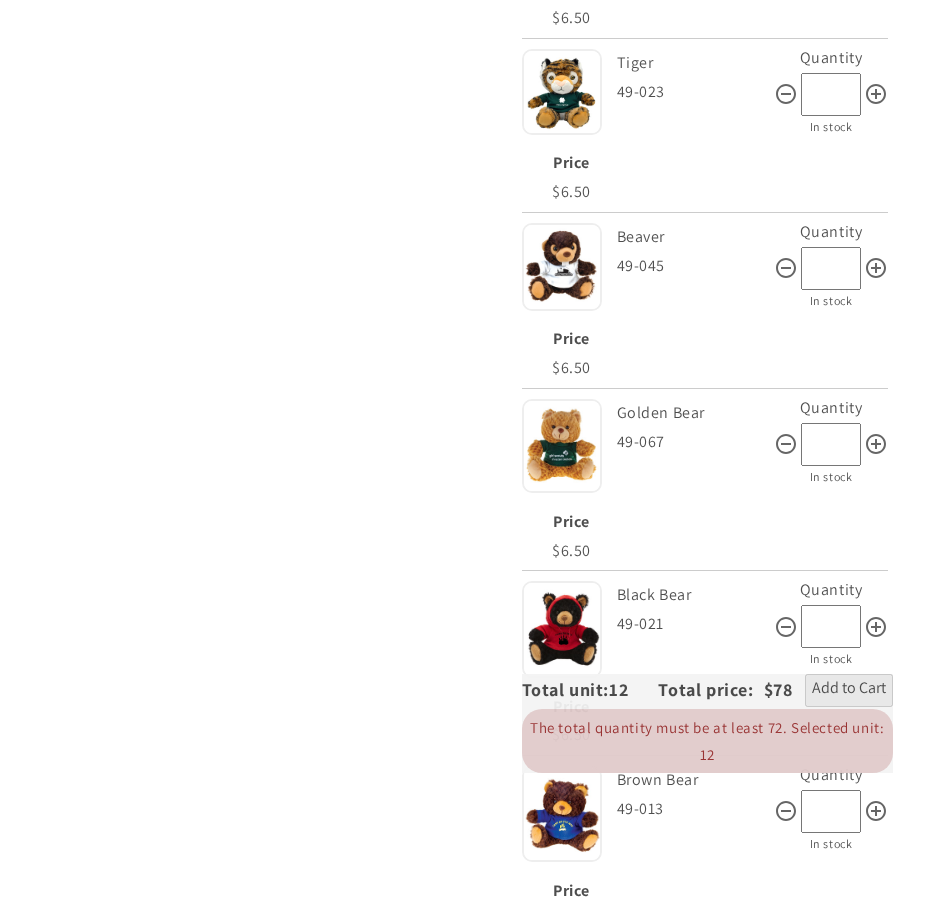 scroll, scrollTop: 1000, scrollLeft: 0, axis: vertical 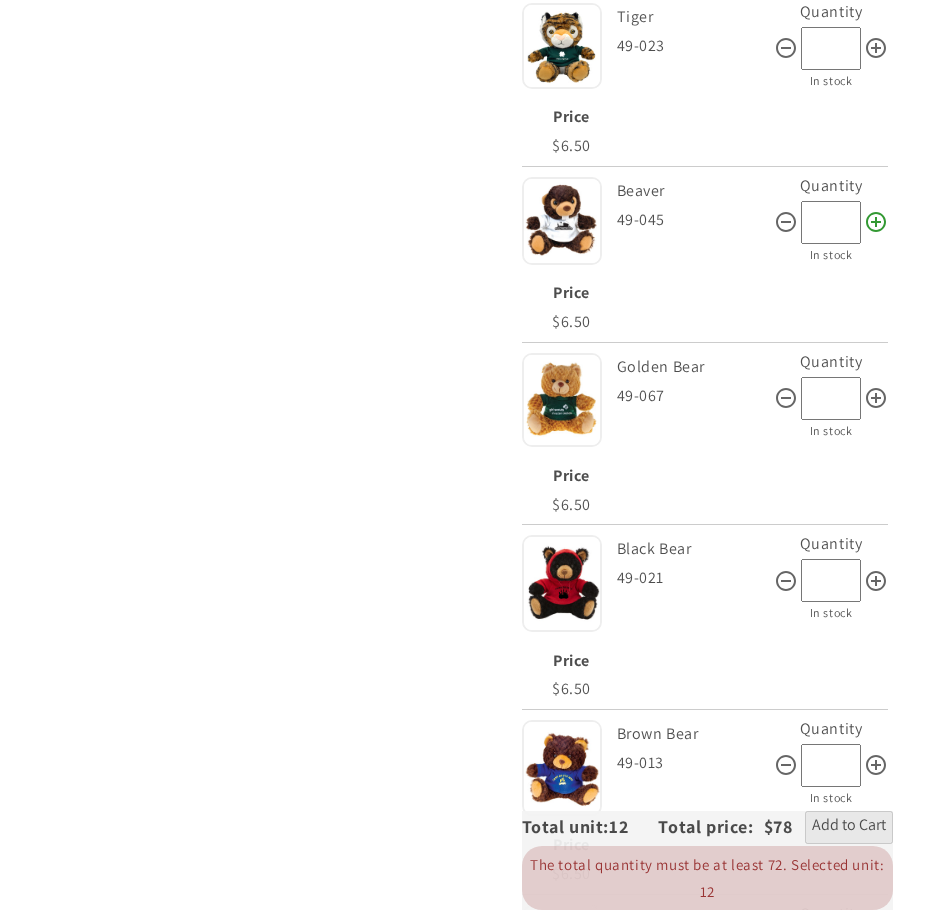 click 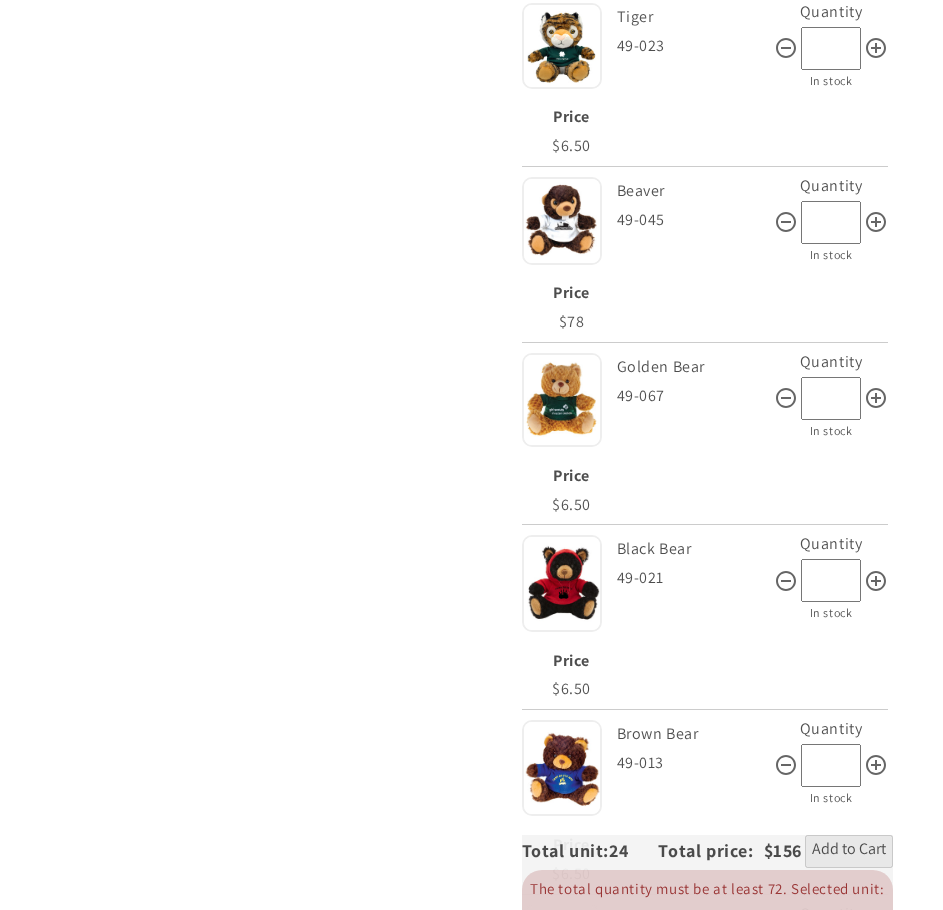 scroll, scrollTop: 1100, scrollLeft: 0, axis: vertical 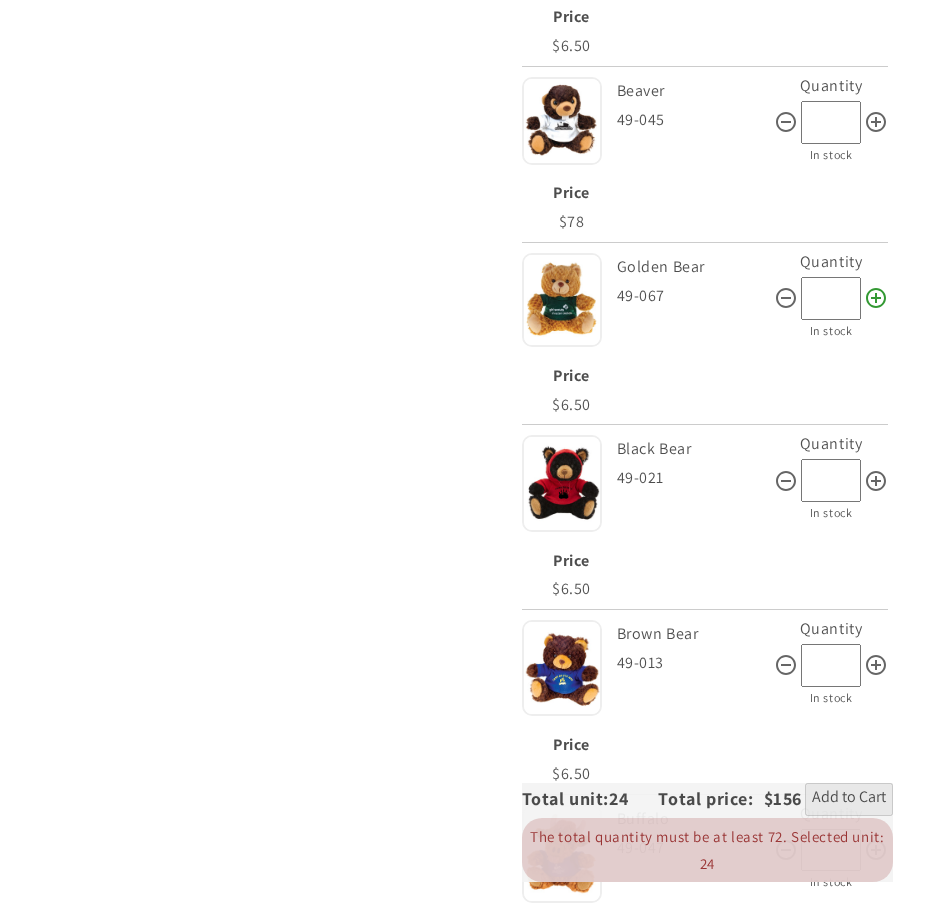 click 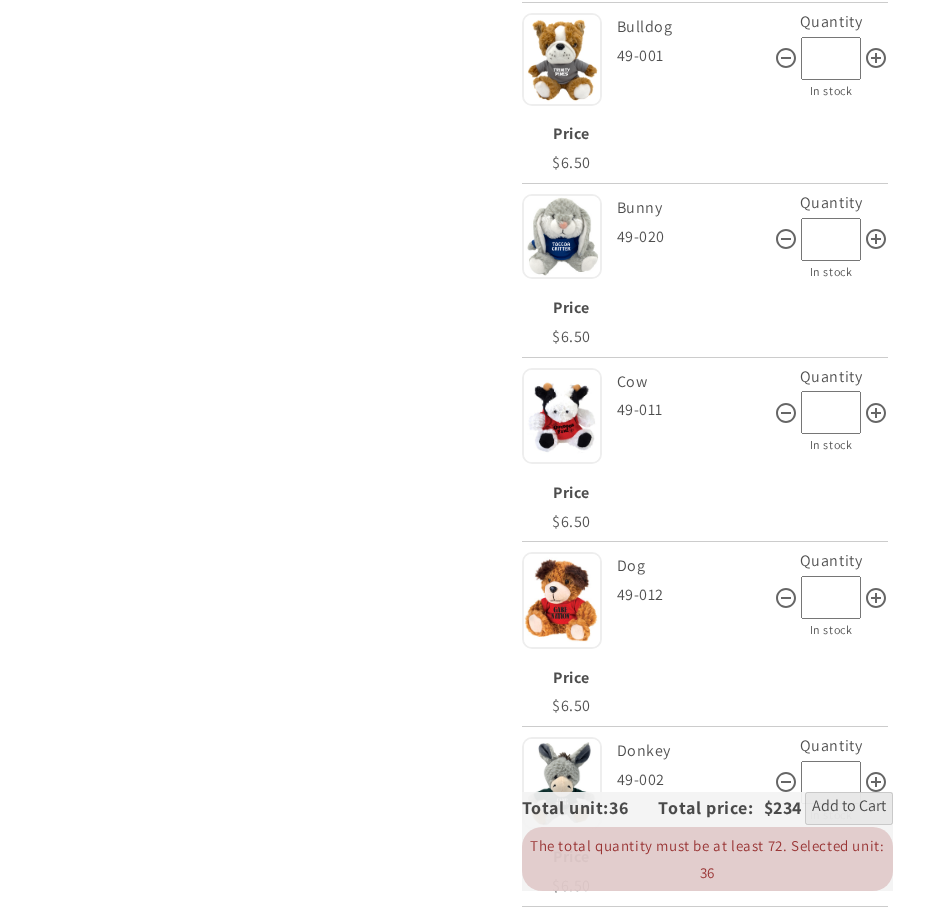 scroll, scrollTop: 2100, scrollLeft: 0, axis: vertical 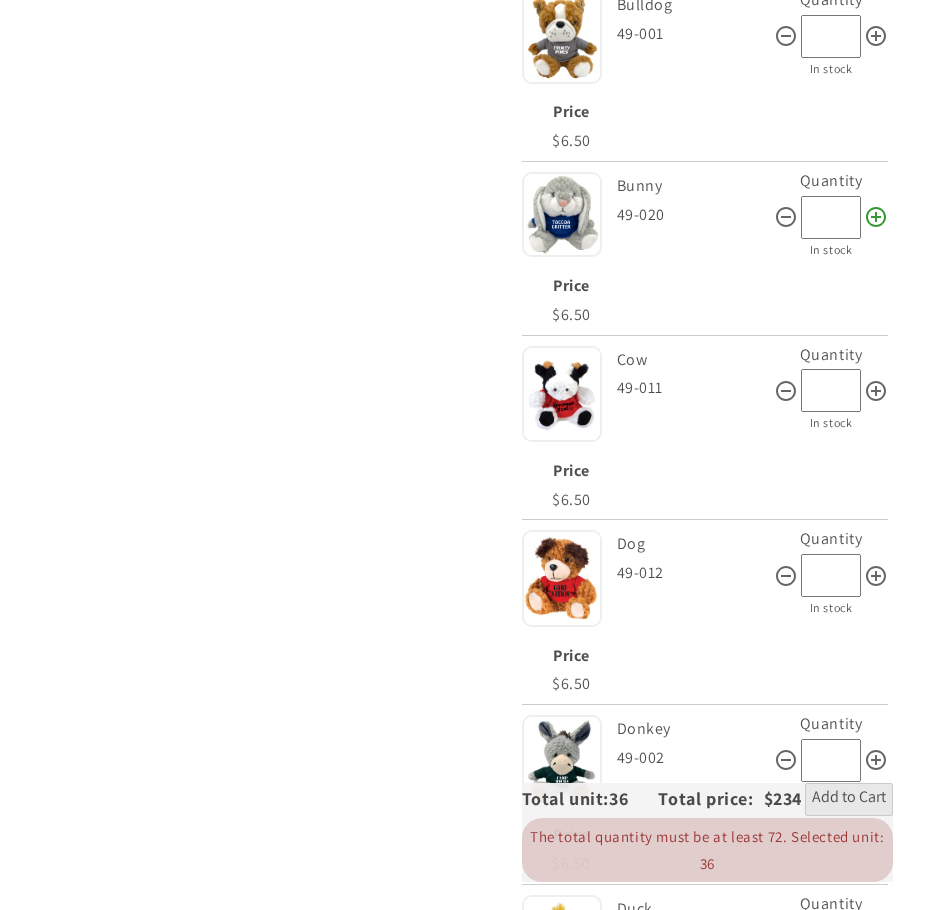 click 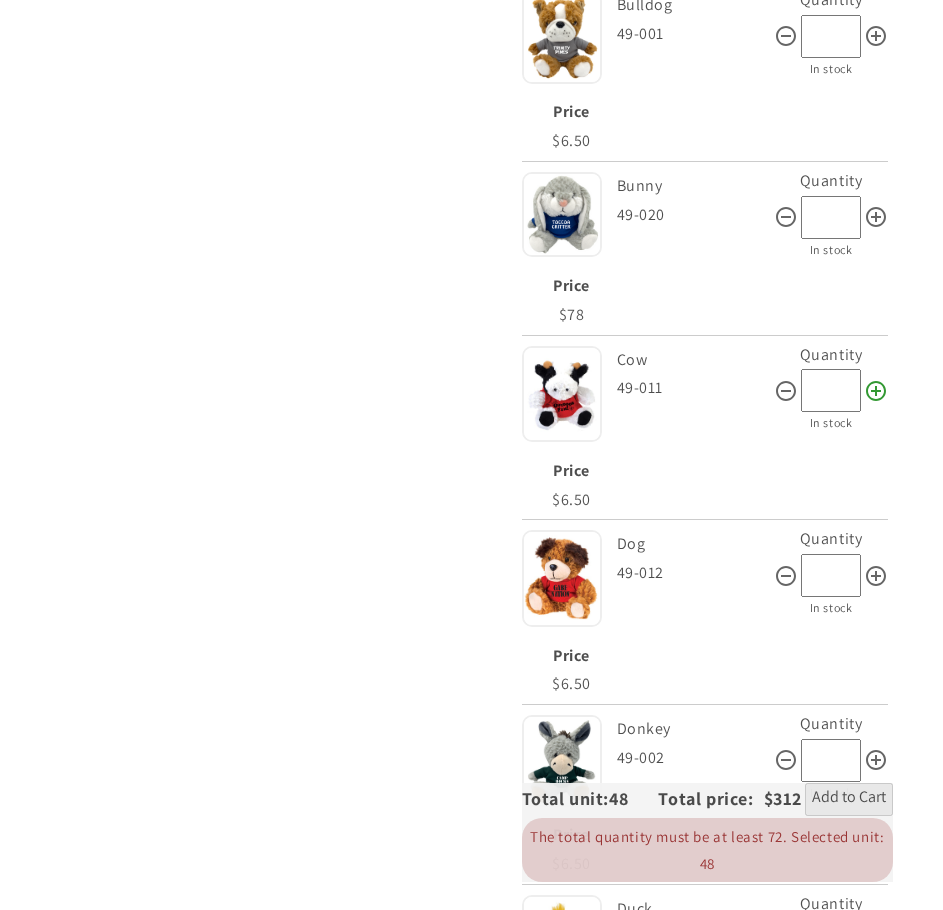 click 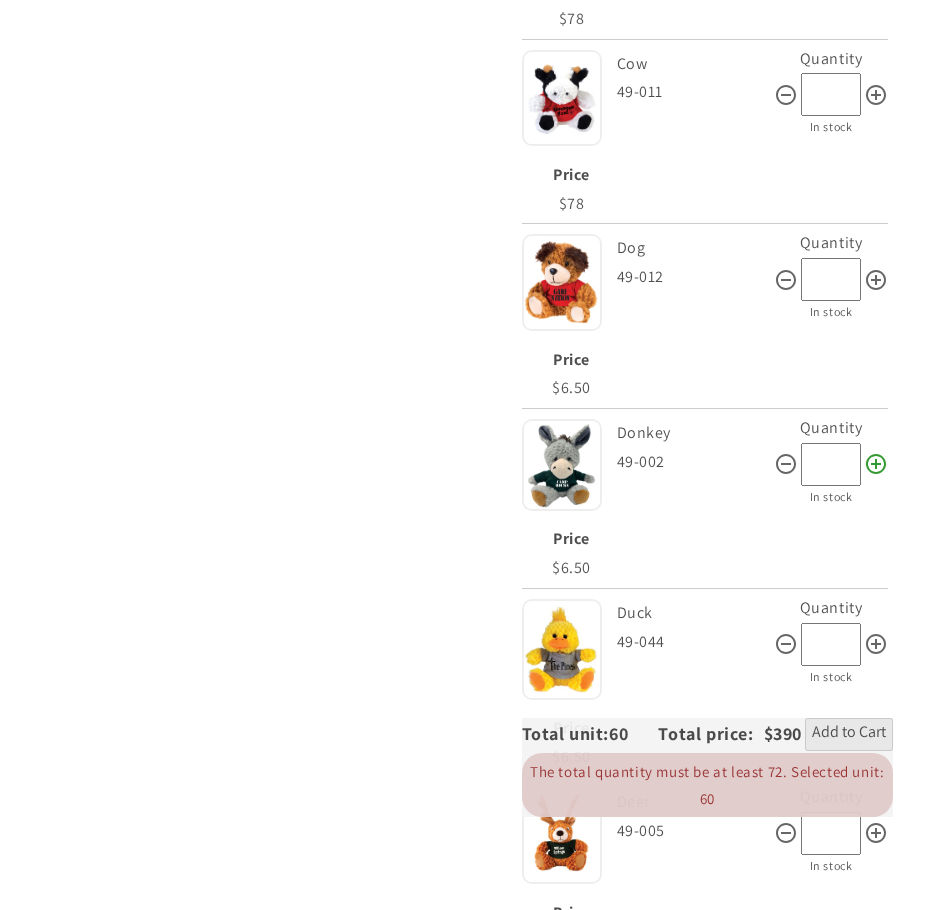 scroll, scrollTop: 2400, scrollLeft: 0, axis: vertical 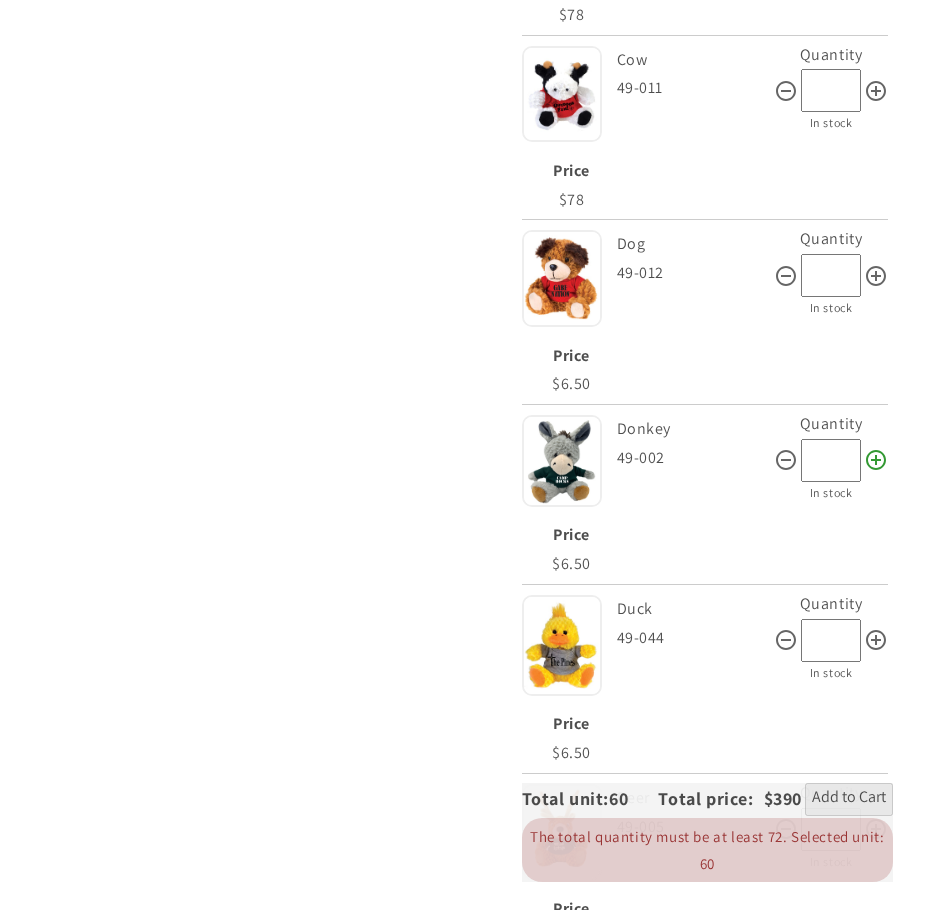 click 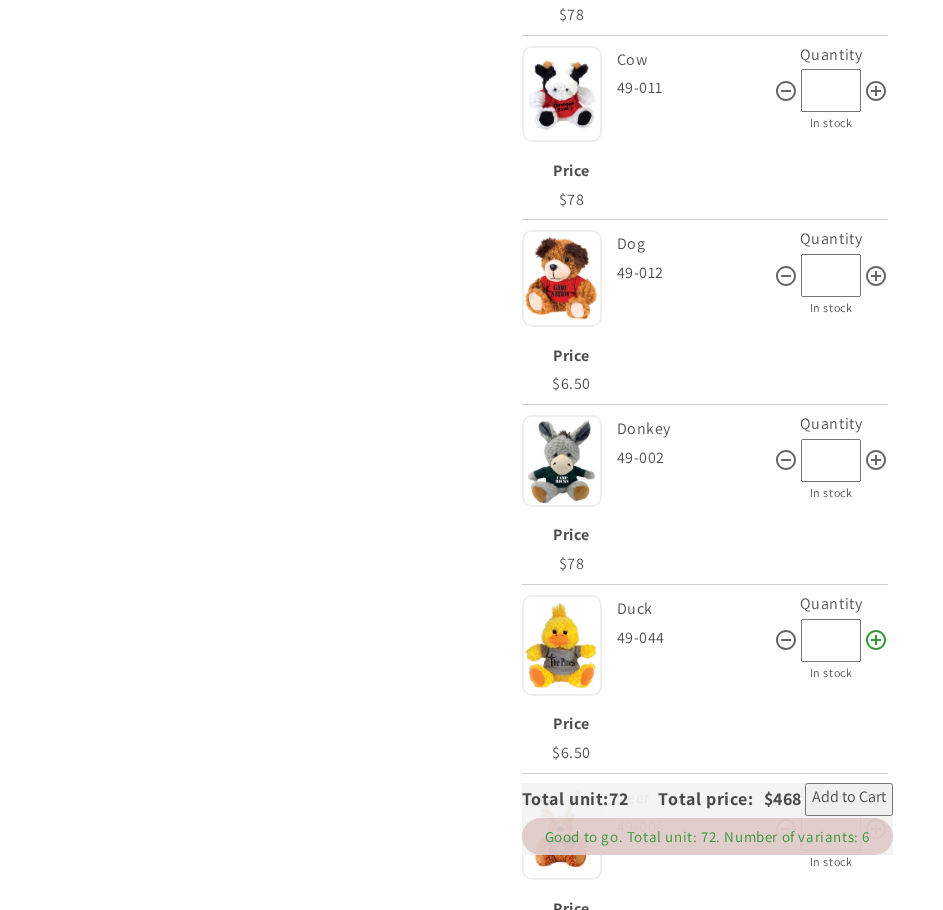 click 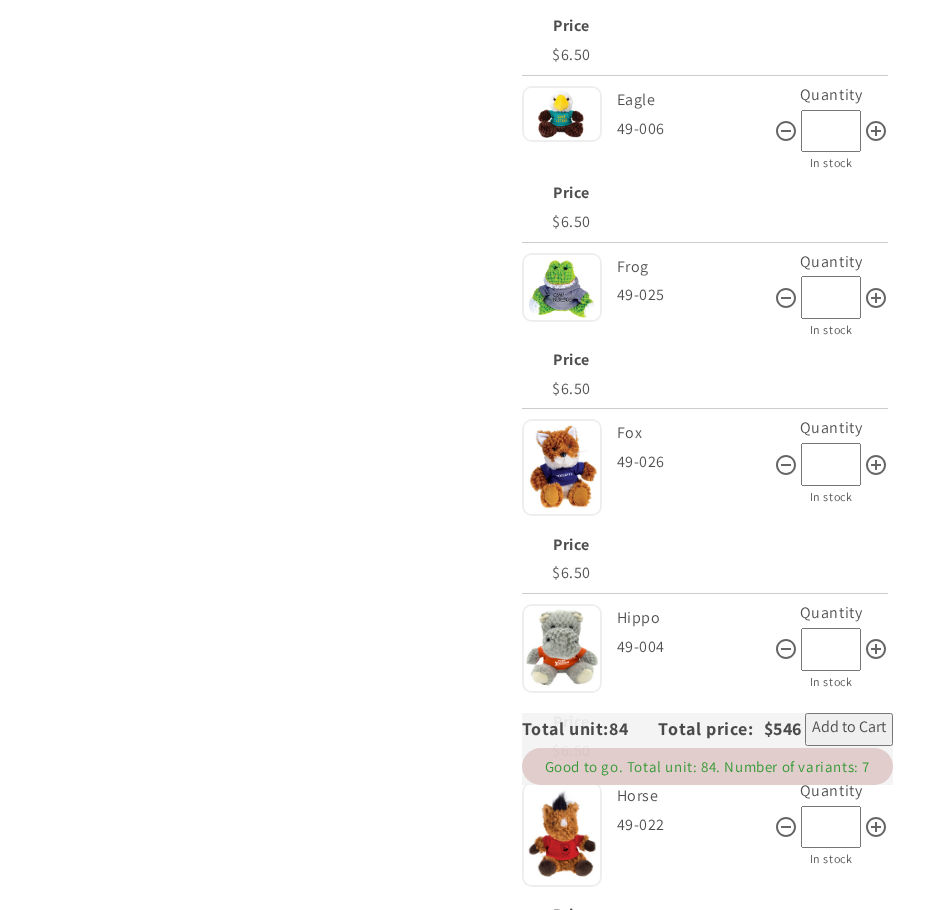 scroll, scrollTop: 3300, scrollLeft: 0, axis: vertical 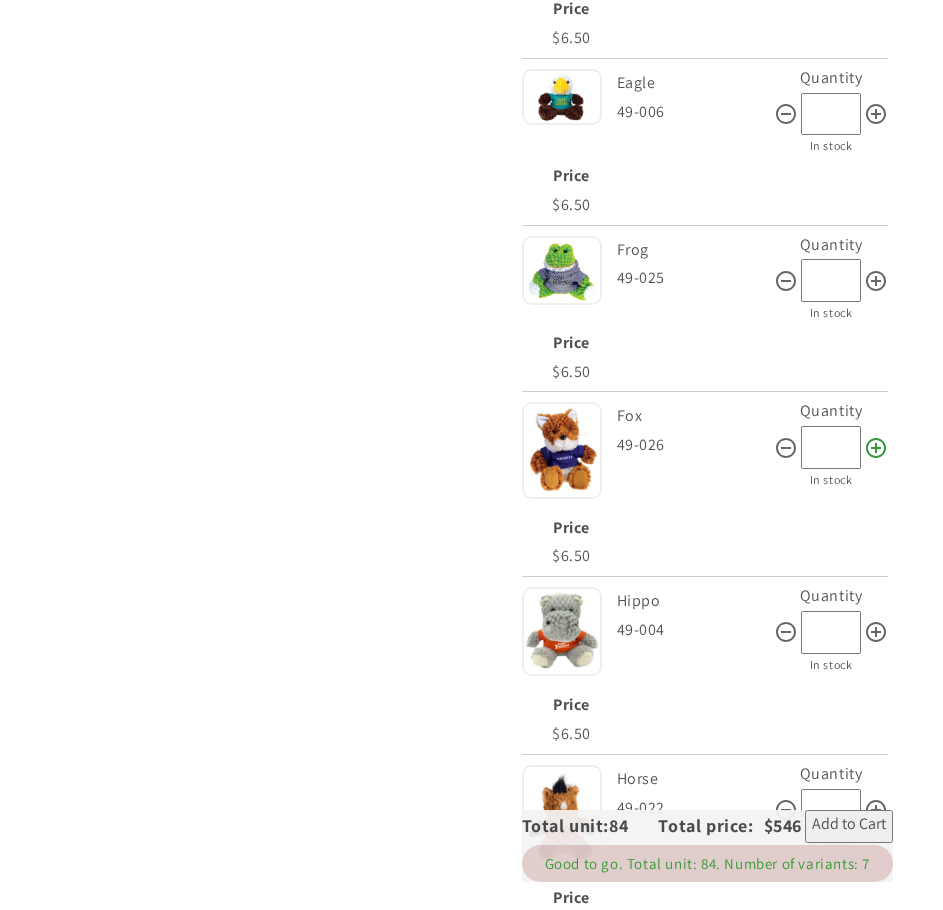 click 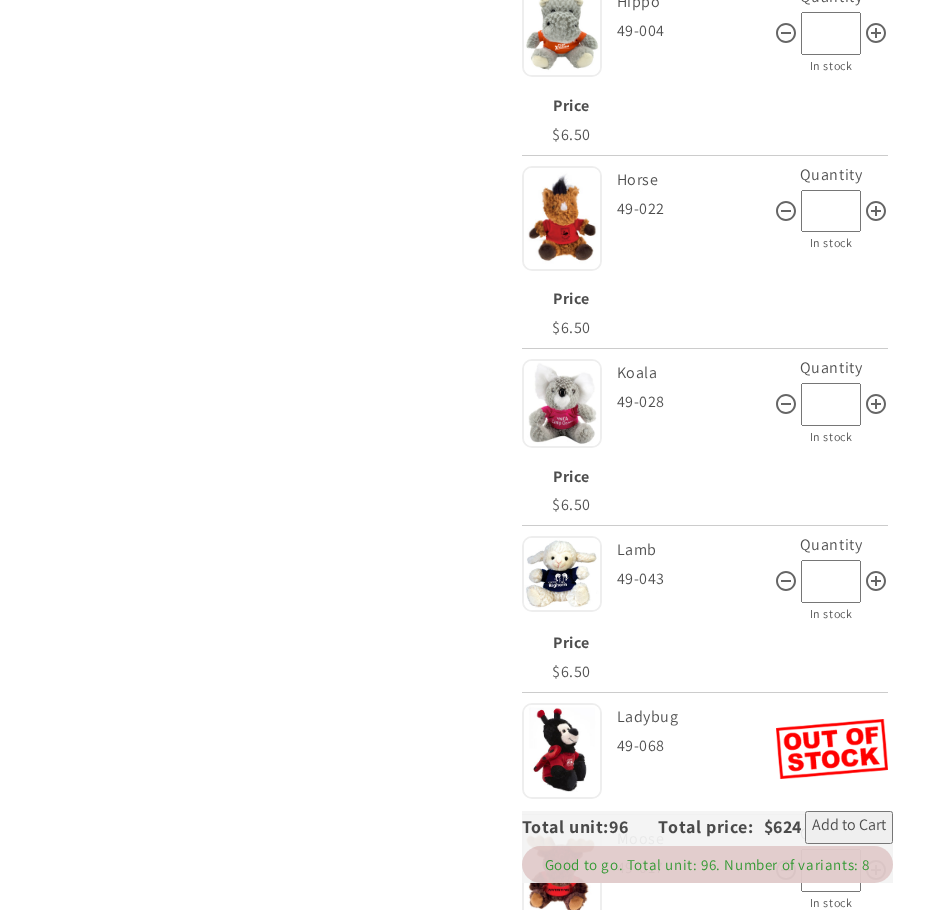 scroll, scrollTop: 3900, scrollLeft: 0, axis: vertical 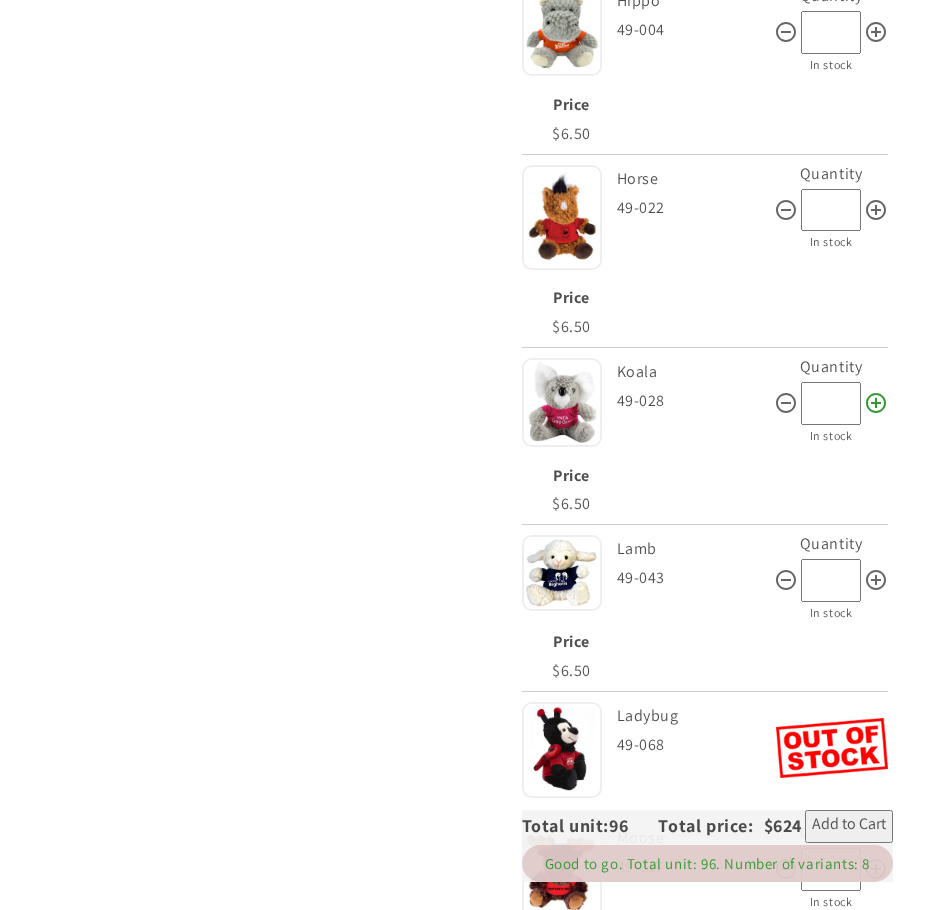click 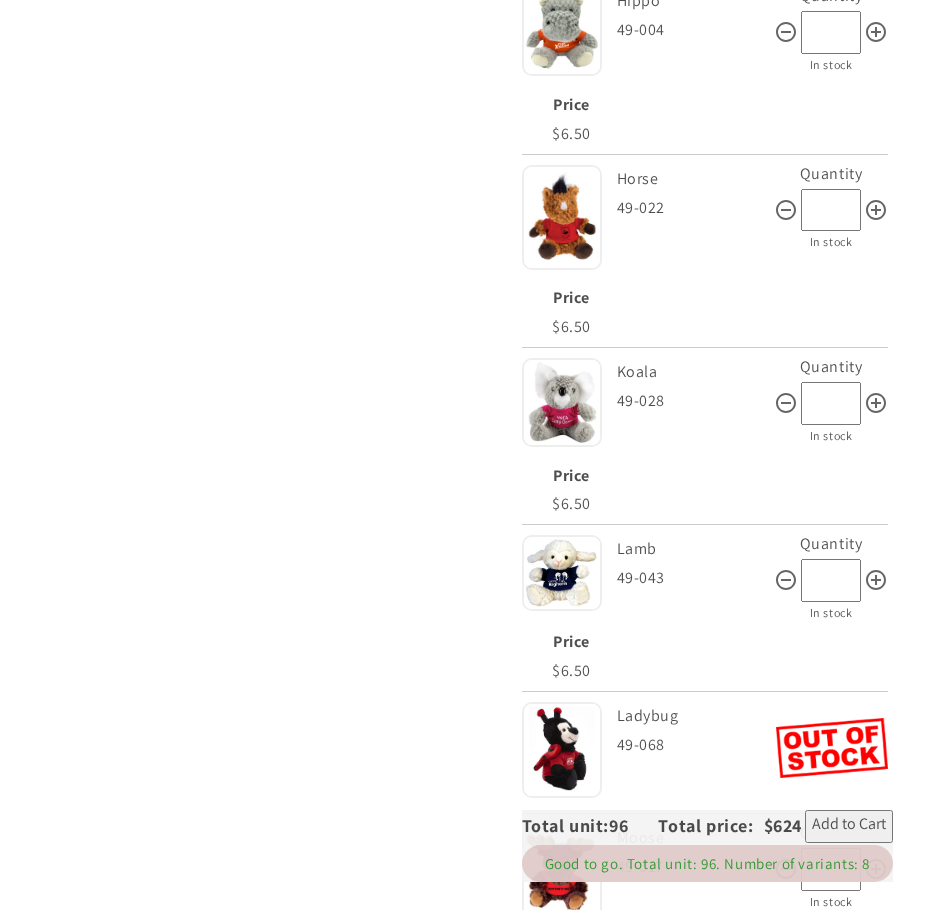 type on "**" 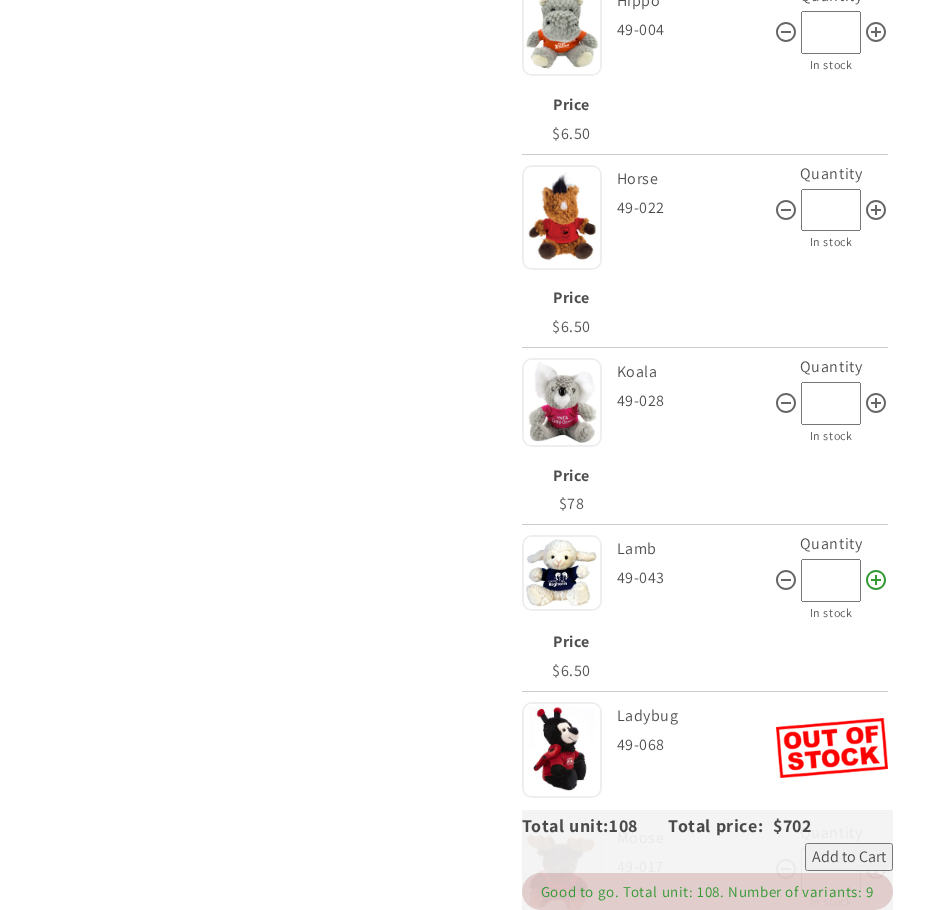 click 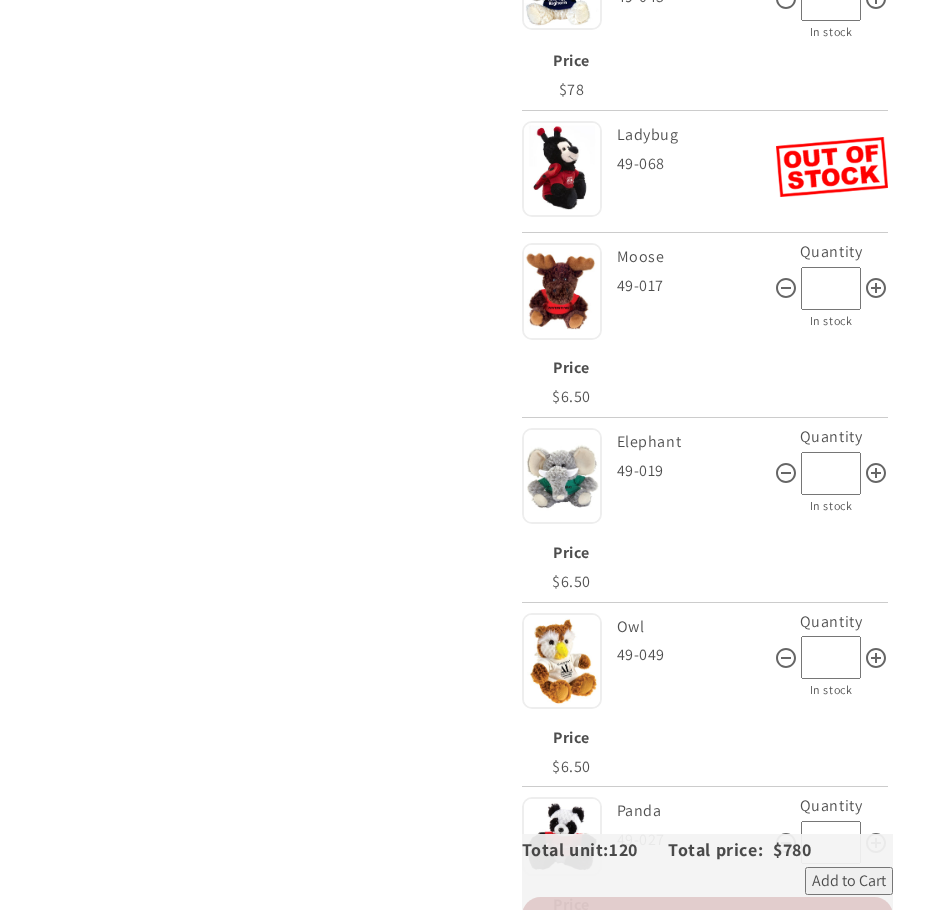 scroll, scrollTop: 4600, scrollLeft: 0, axis: vertical 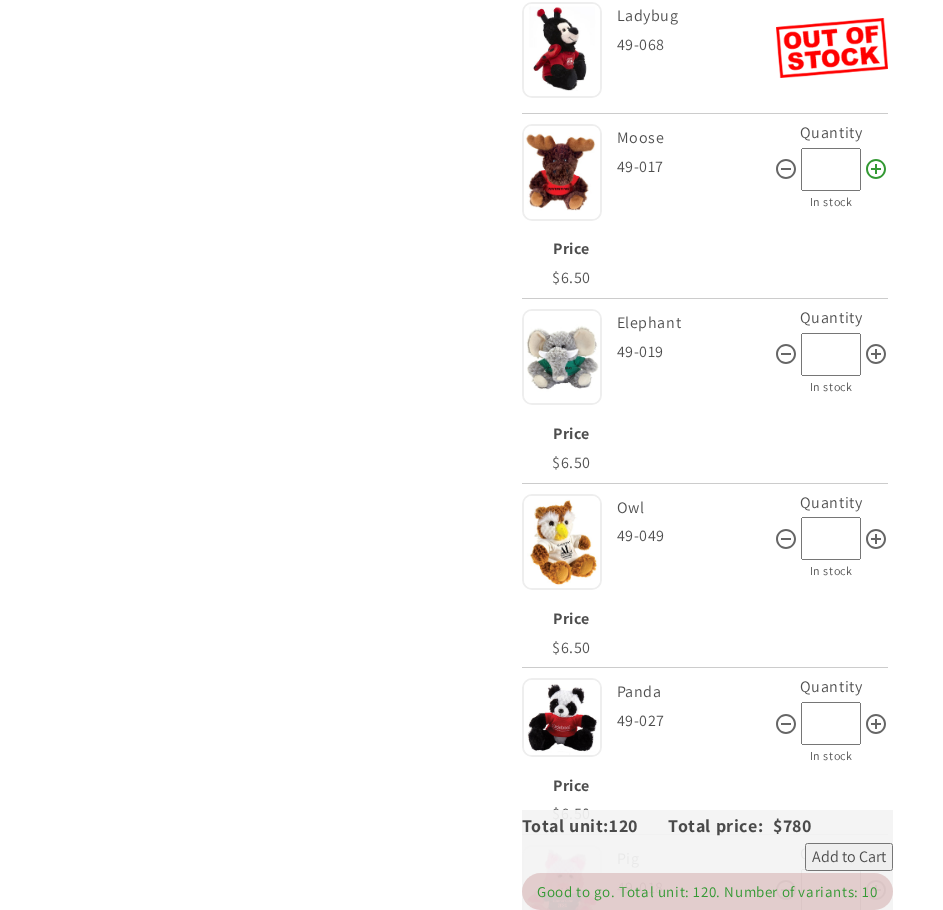 click 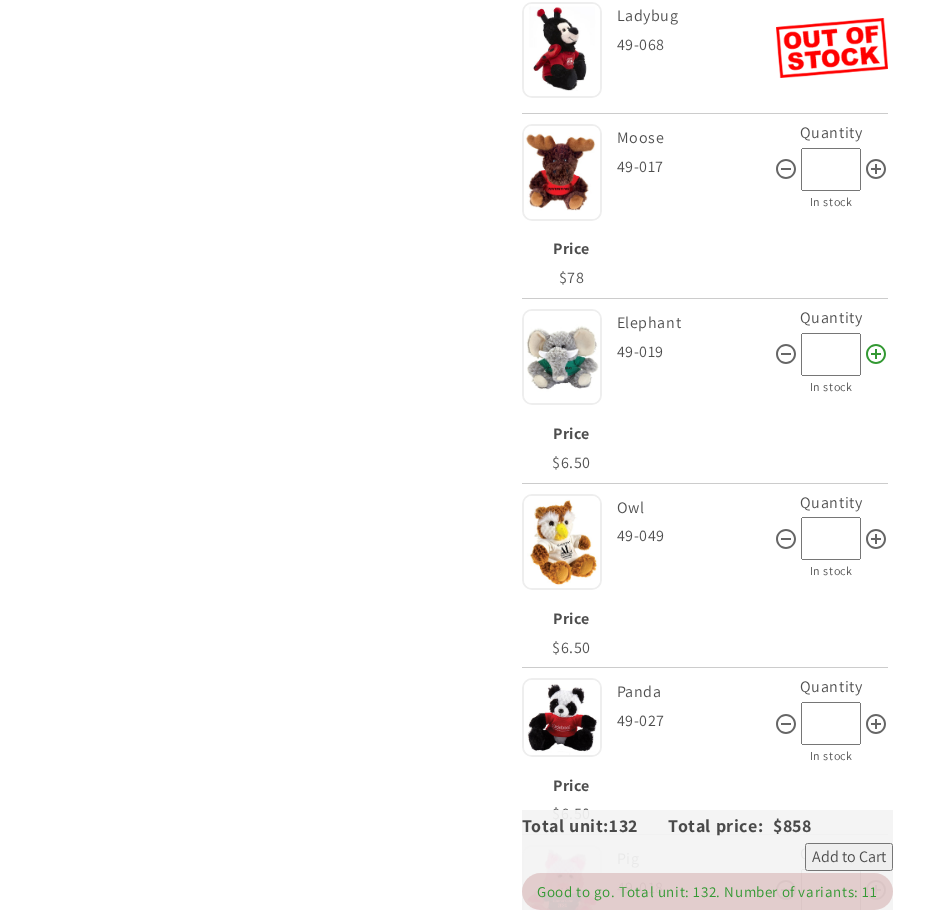 click 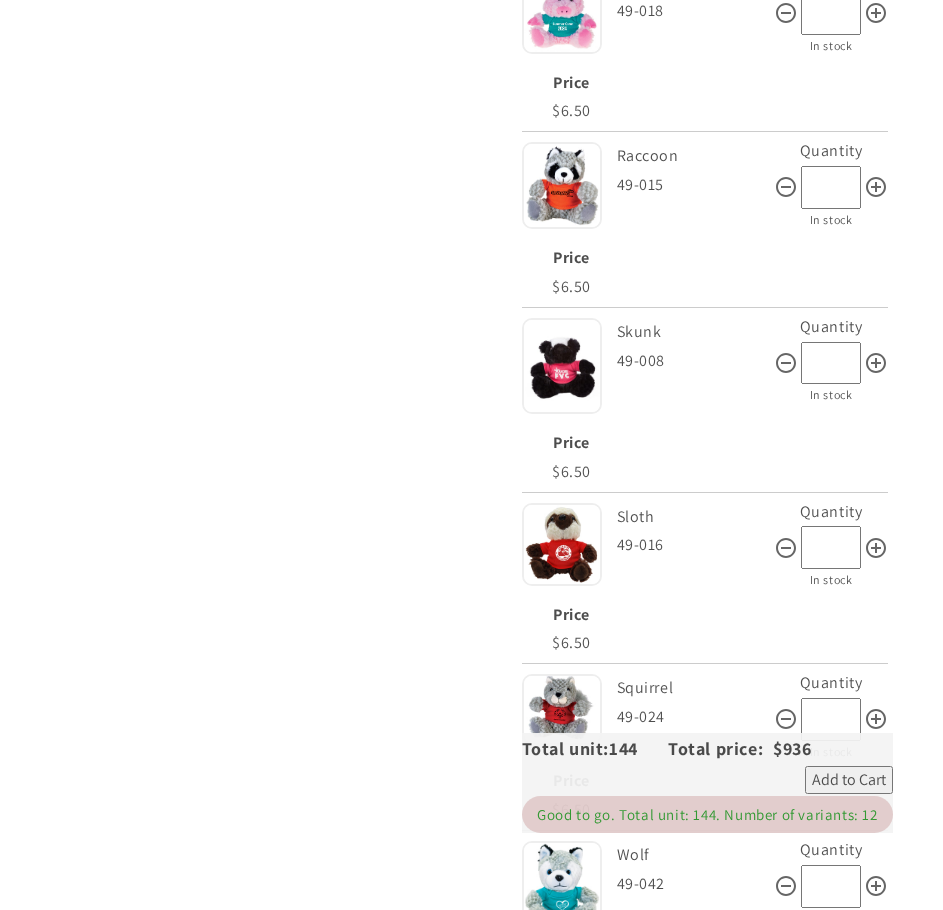 scroll, scrollTop: 5500, scrollLeft: 0, axis: vertical 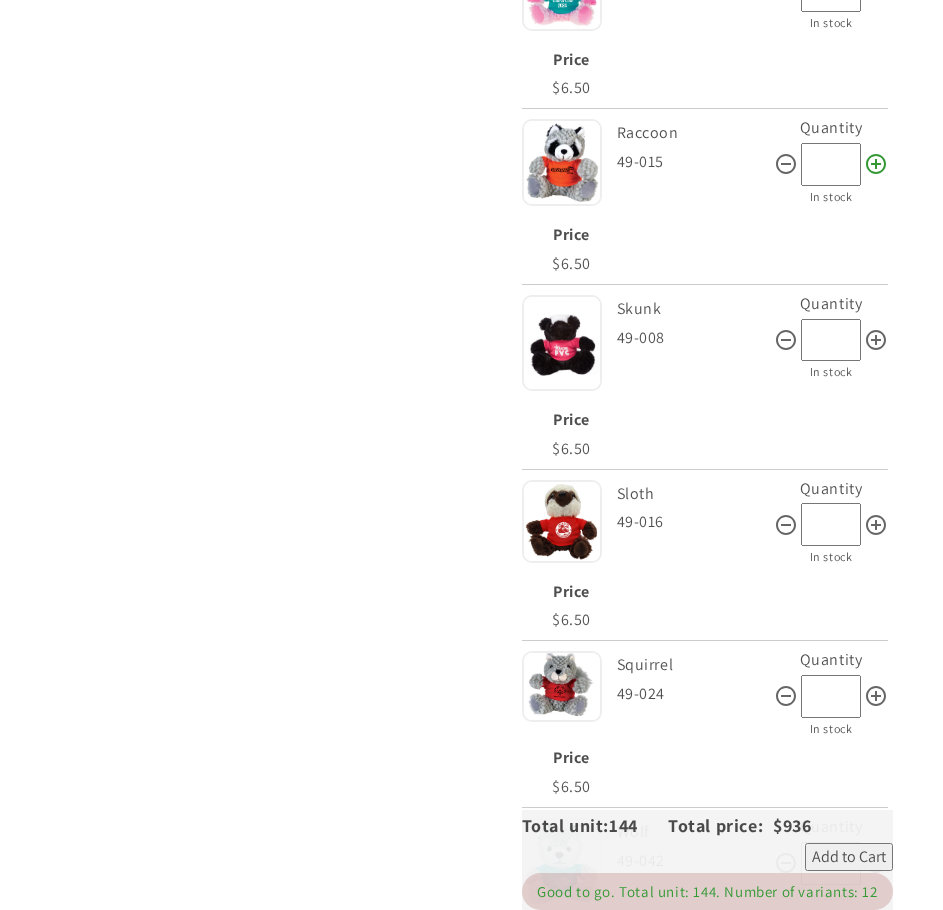 click 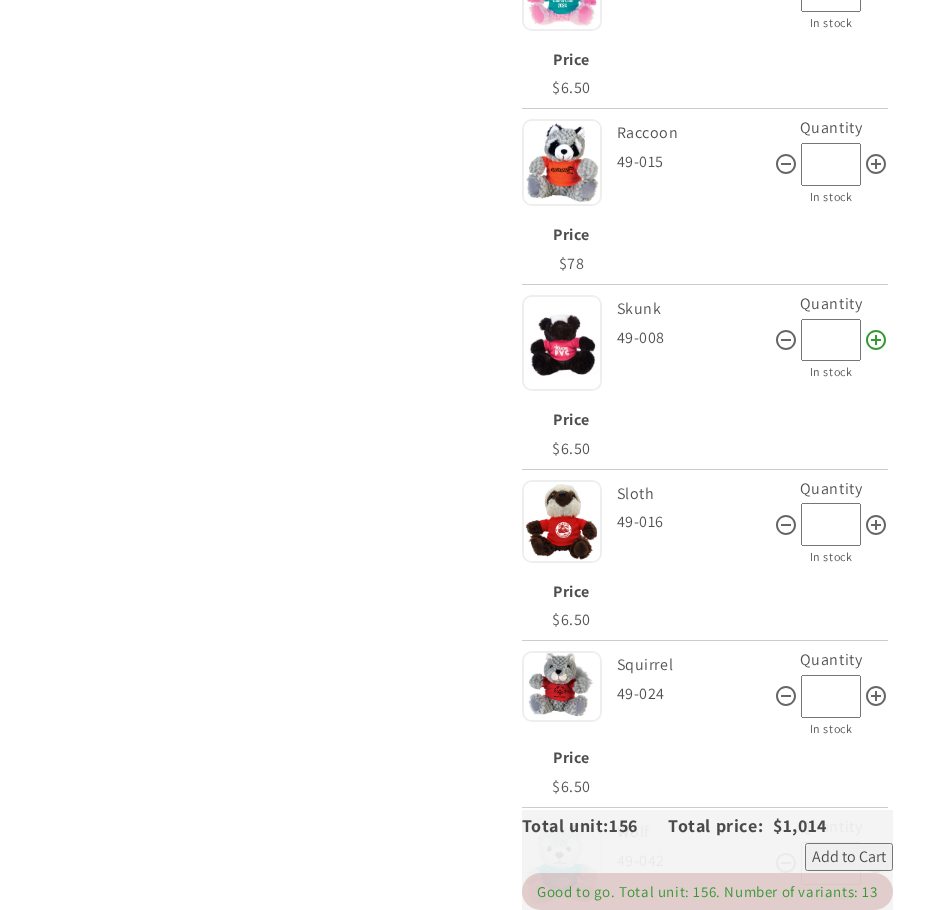 click 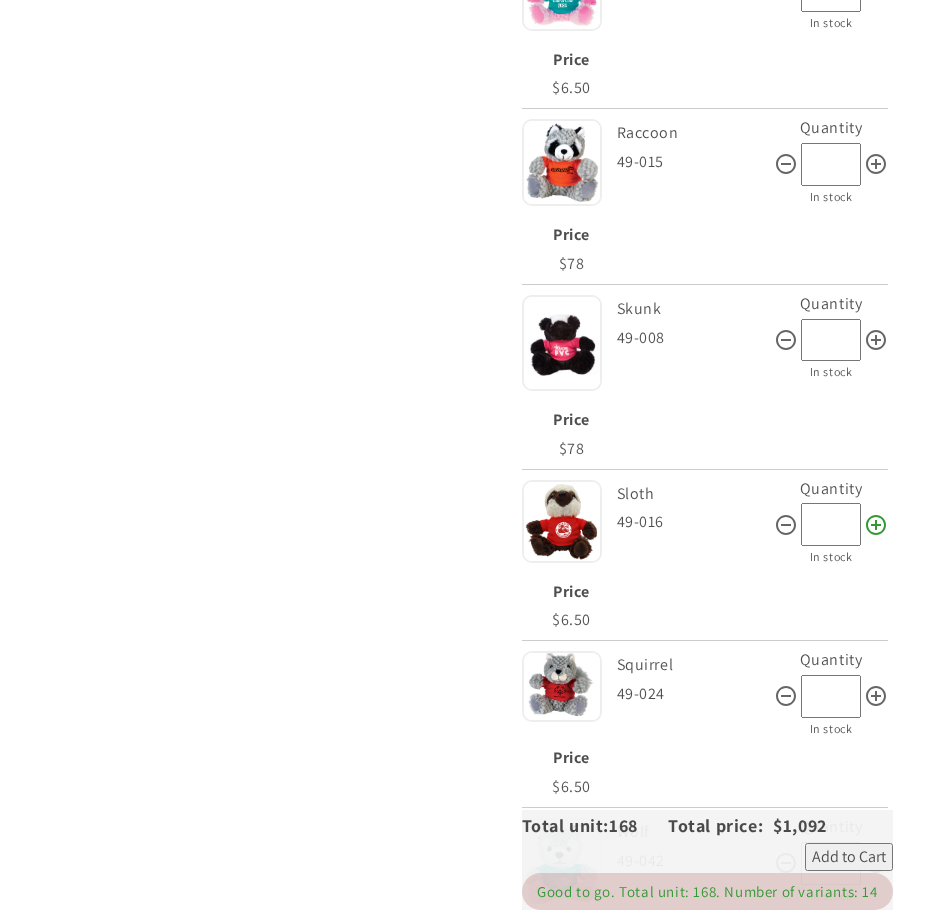 click 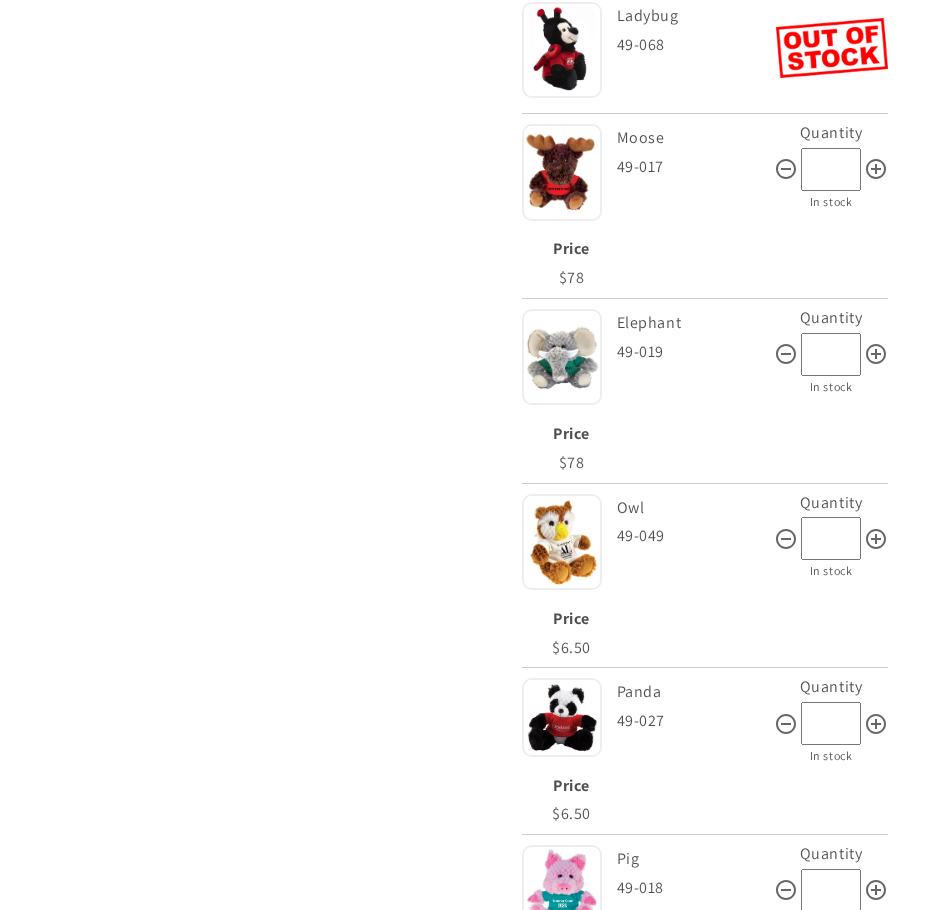 scroll, scrollTop: 5000, scrollLeft: 0, axis: vertical 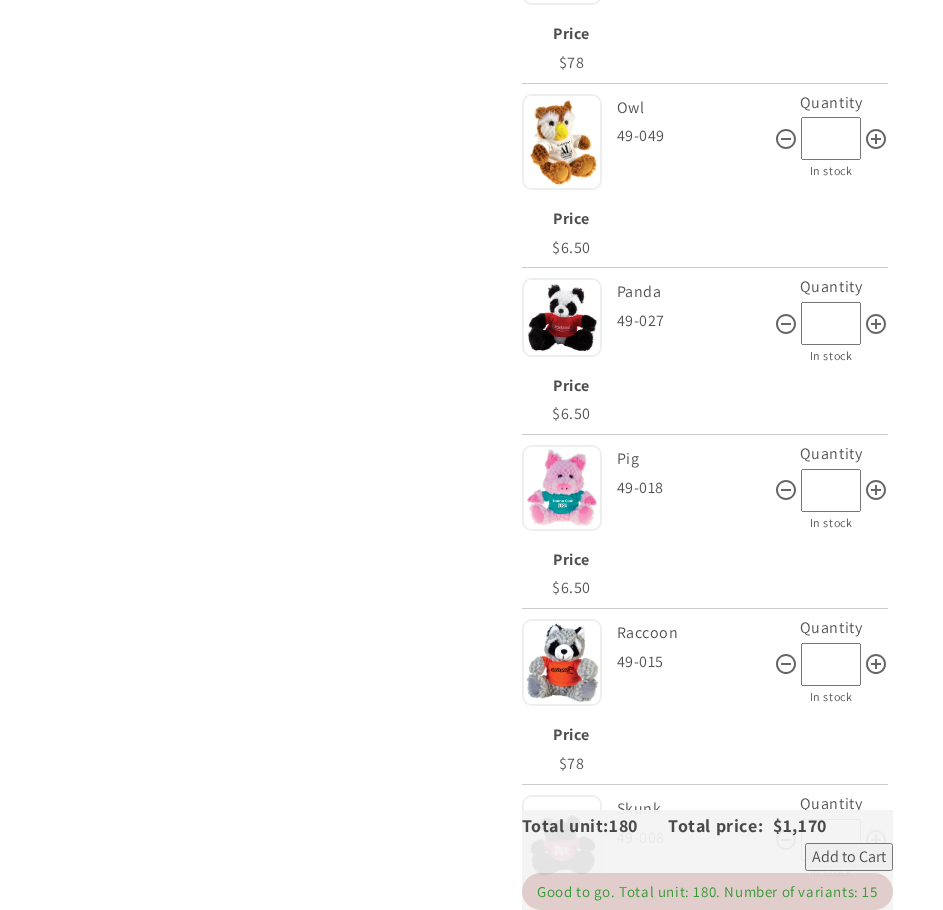 drag, startPoint x: 874, startPoint y: 483, endPoint x: 518, endPoint y: 523, distance: 358.24014 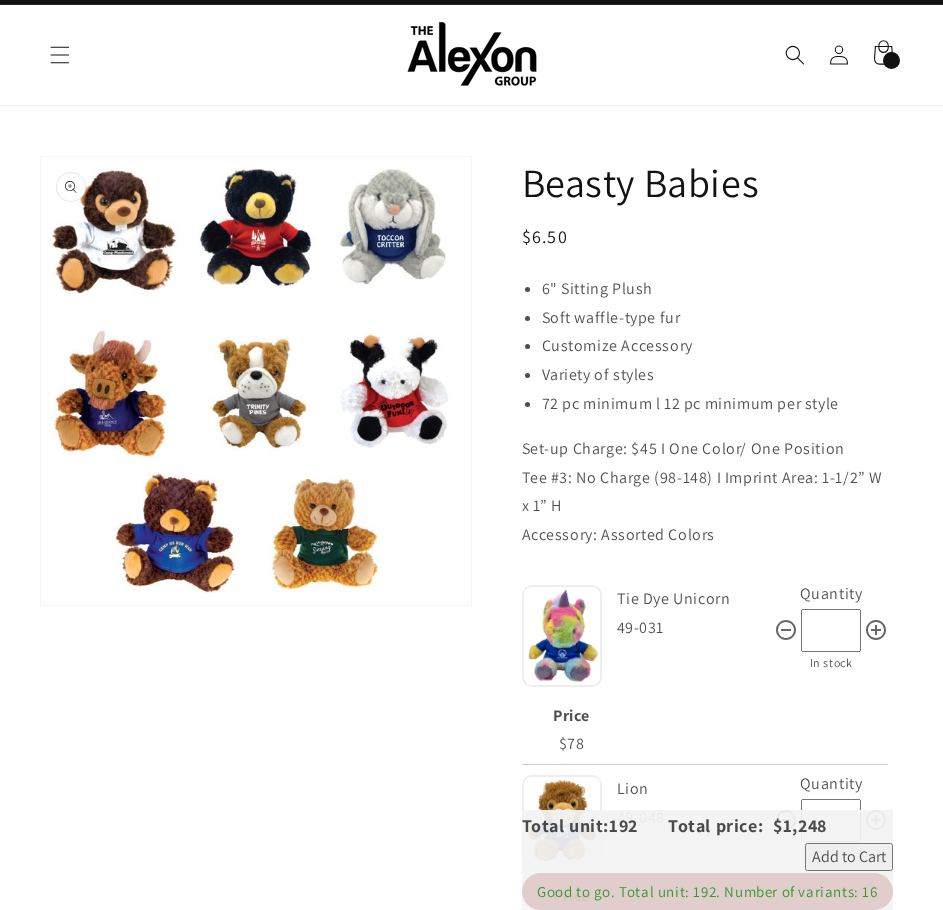 scroll, scrollTop: 0, scrollLeft: 0, axis: both 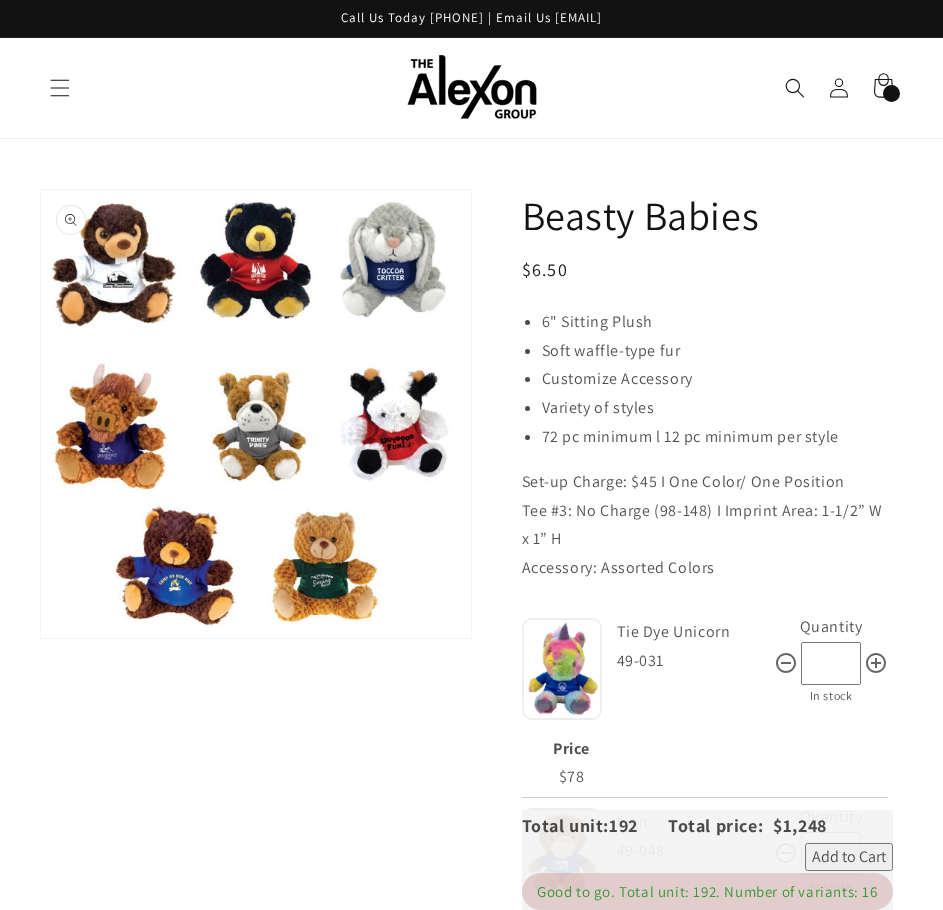 drag, startPoint x: 880, startPoint y: 859, endPoint x: 855, endPoint y: 760, distance: 102.10779 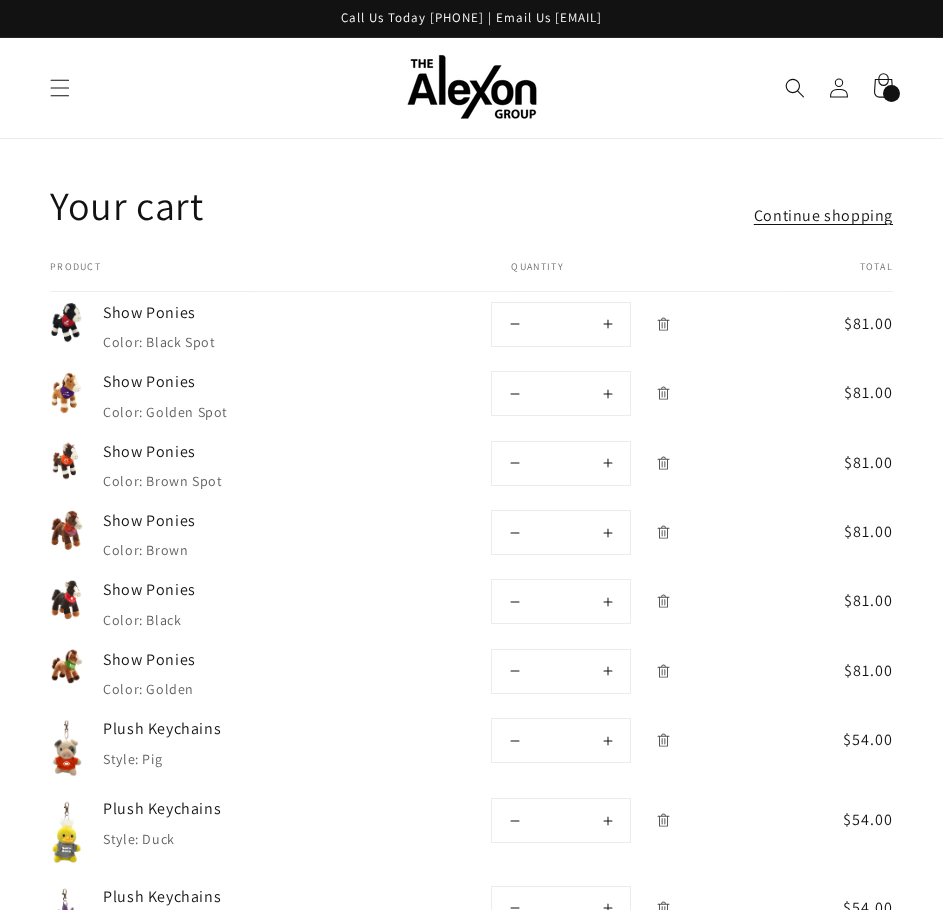 scroll, scrollTop: 0, scrollLeft: 0, axis: both 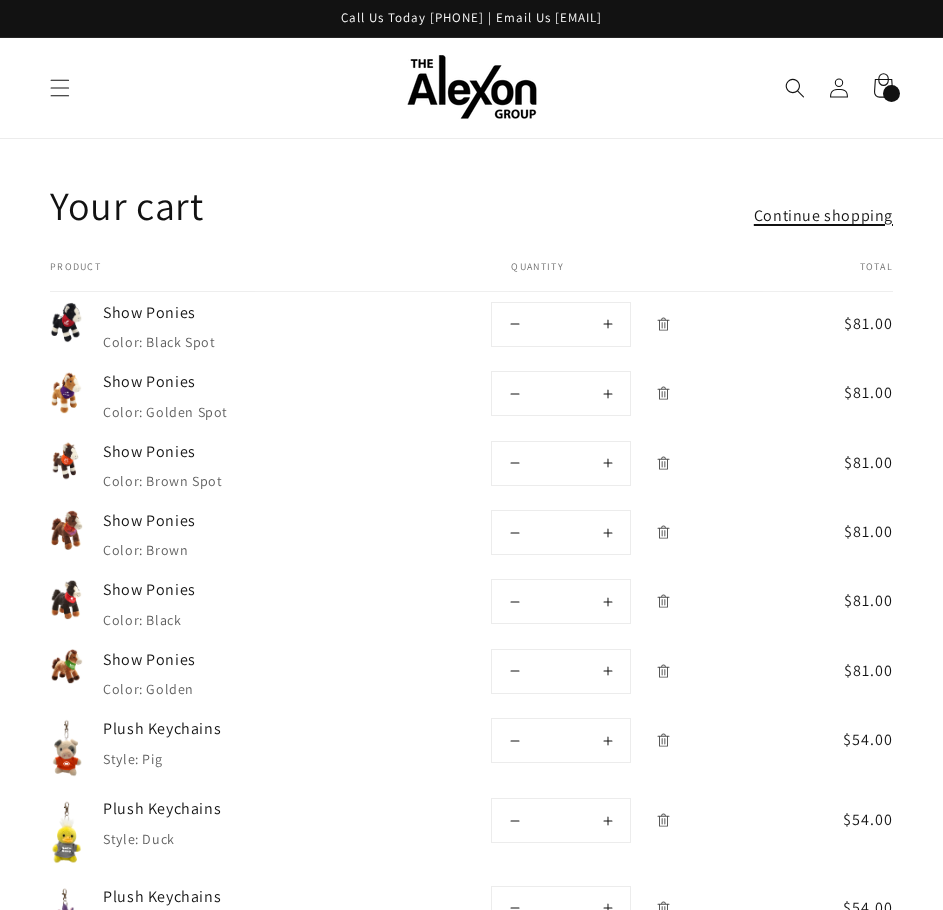 click on "Continue shopping" at bounding box center (823, 216) 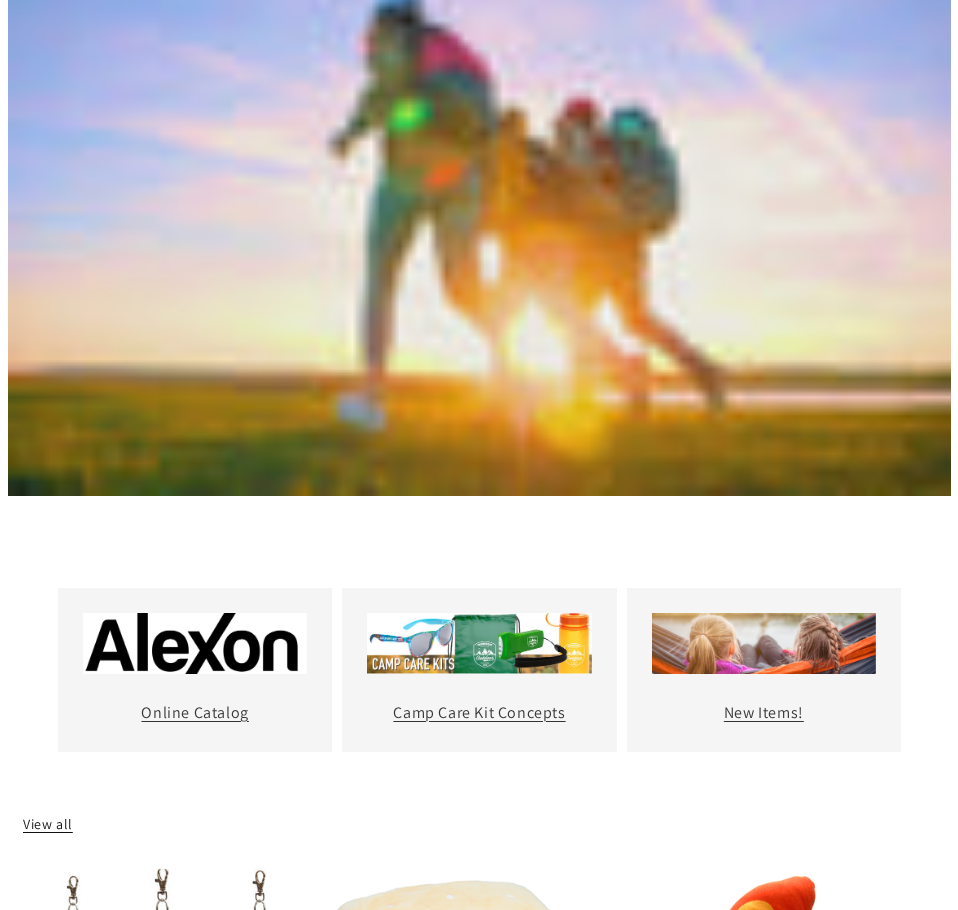 scroll, scrollTop: 0, scrollLeft: 0, axis: both 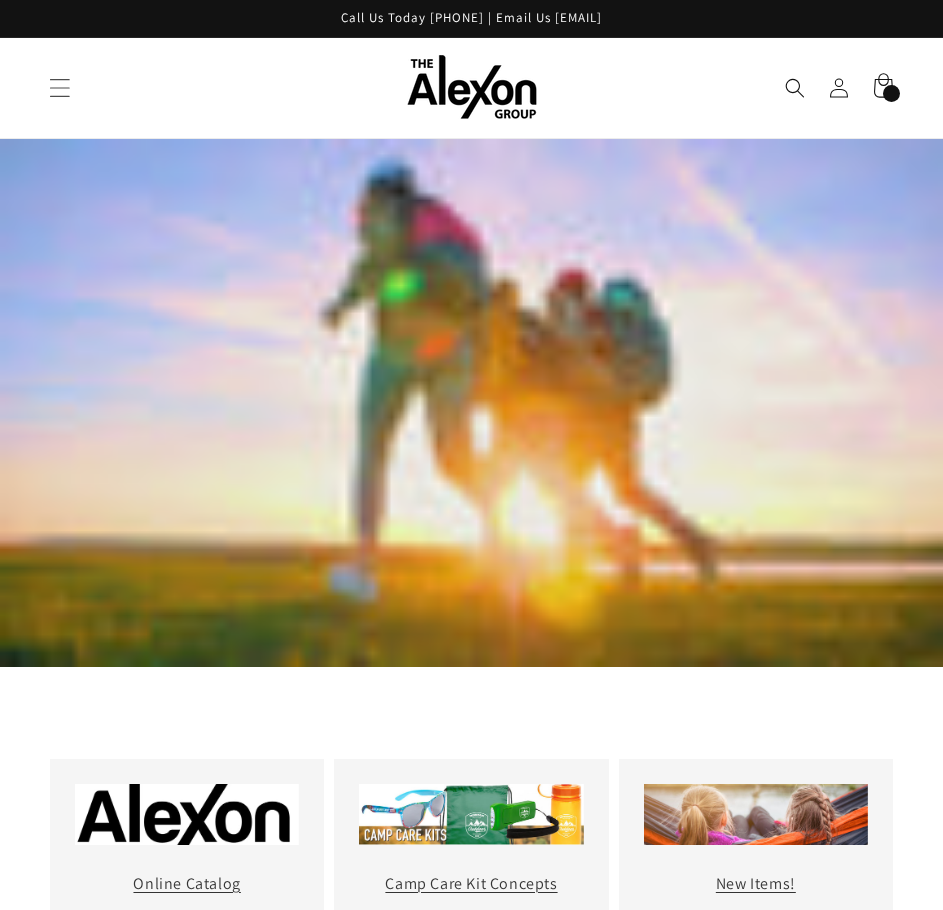 click 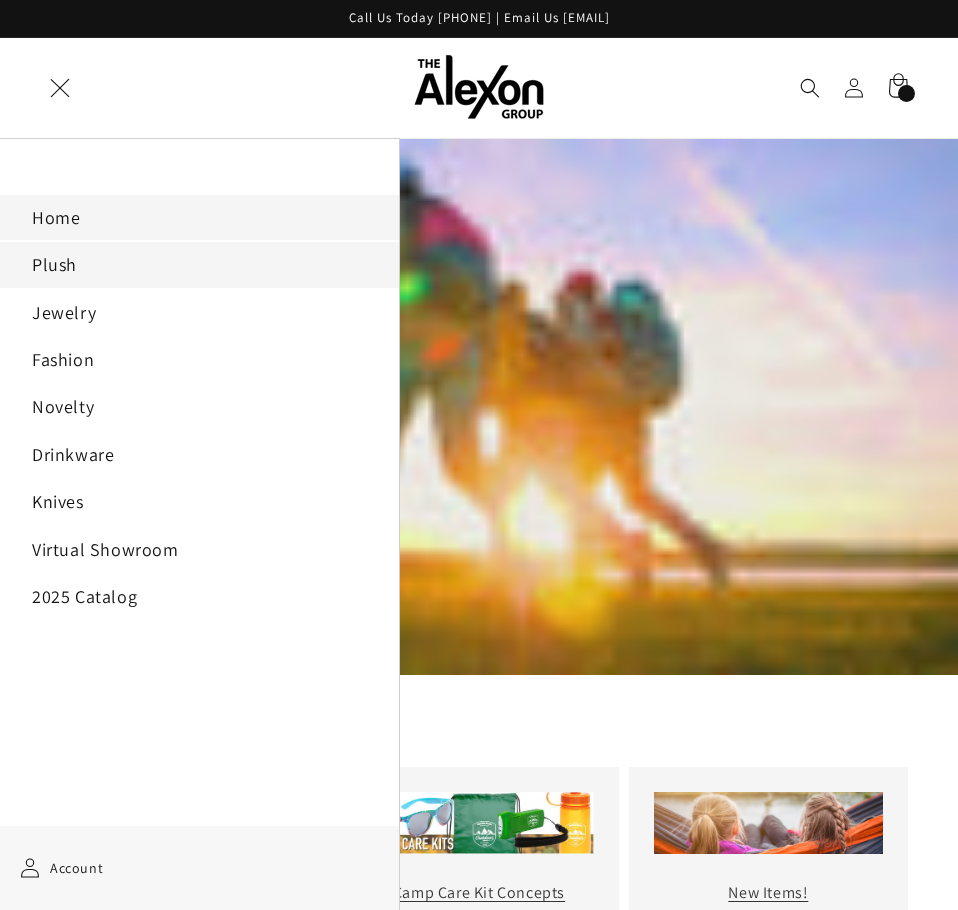 click on "Plush" at bounding box center (199, 264) 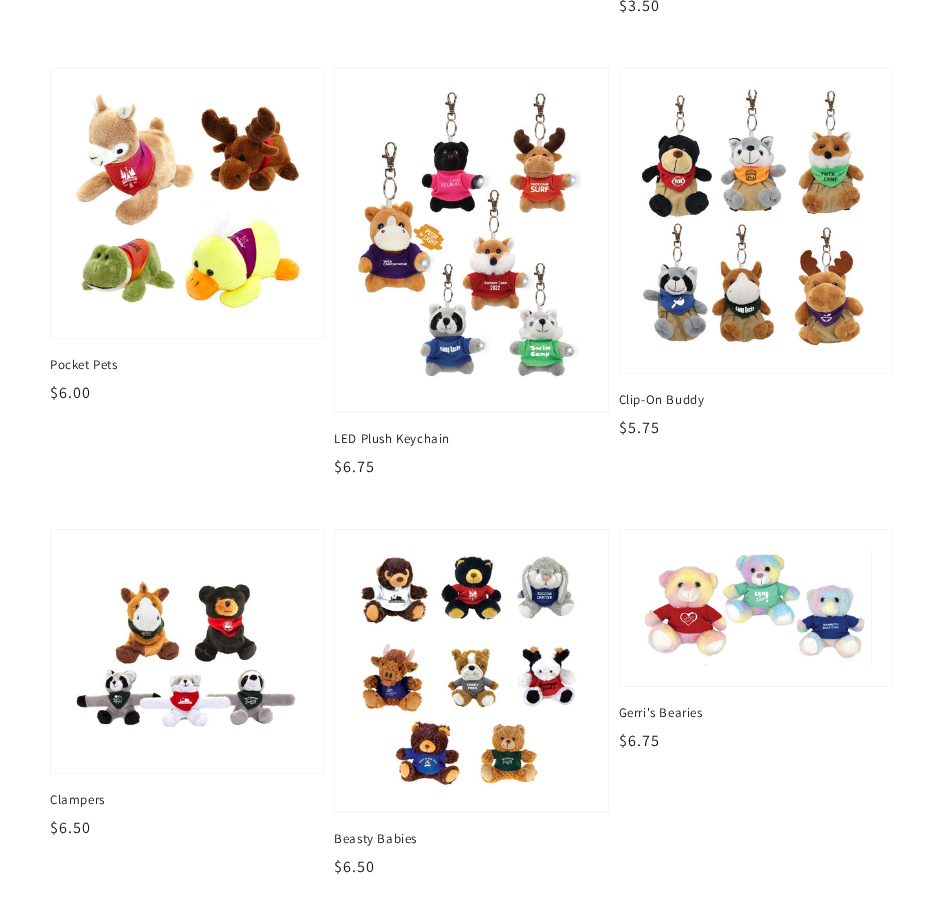 scroll, scrollTop: 600, scrollLeft: 0, axis: vertical 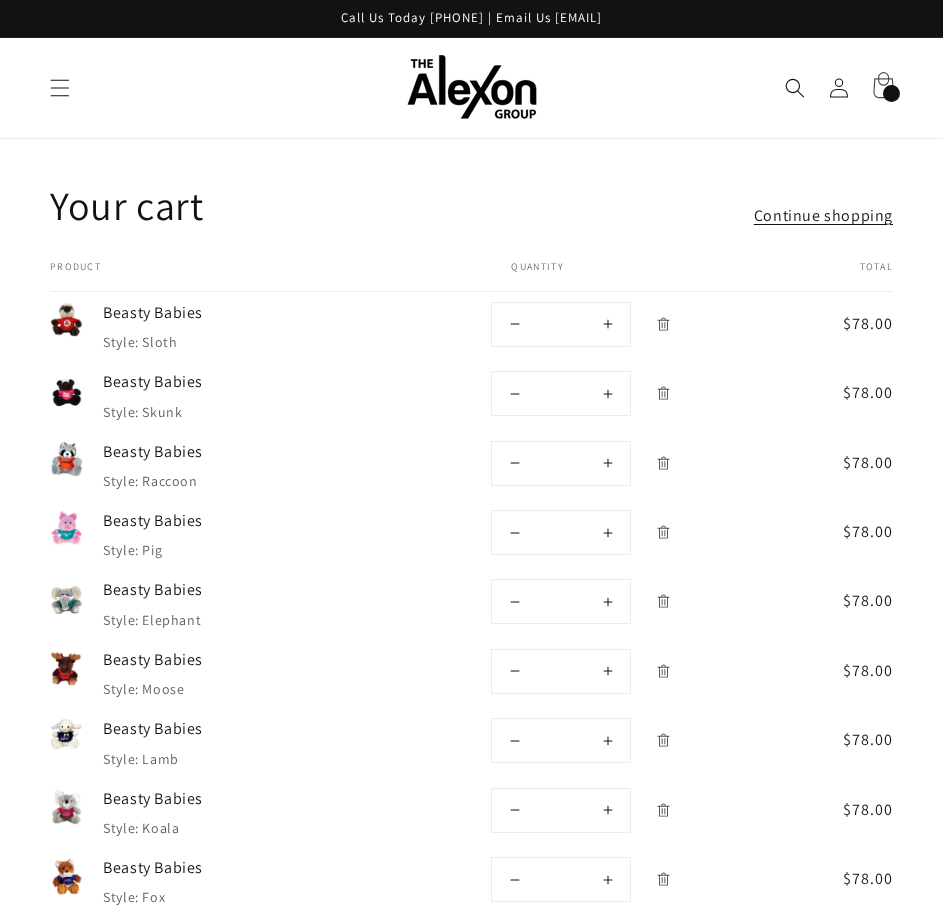 click 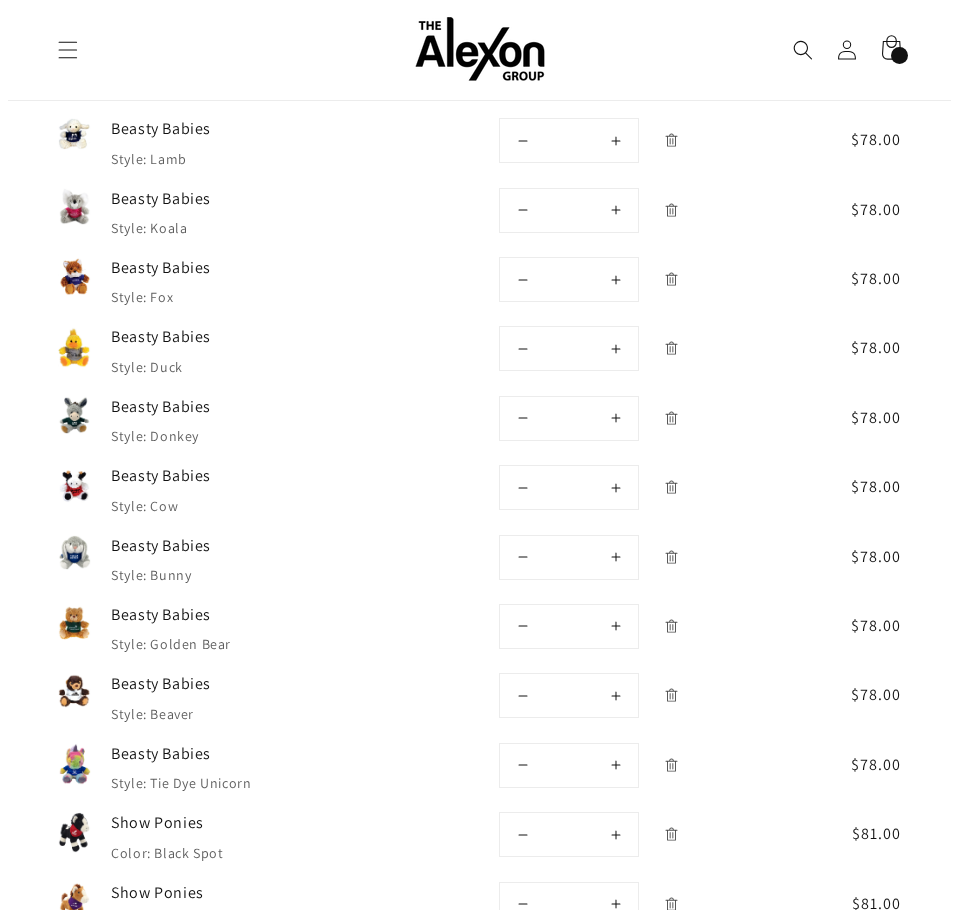 scroll, scrollTop: 0, scrollLeft: 0, axis: both 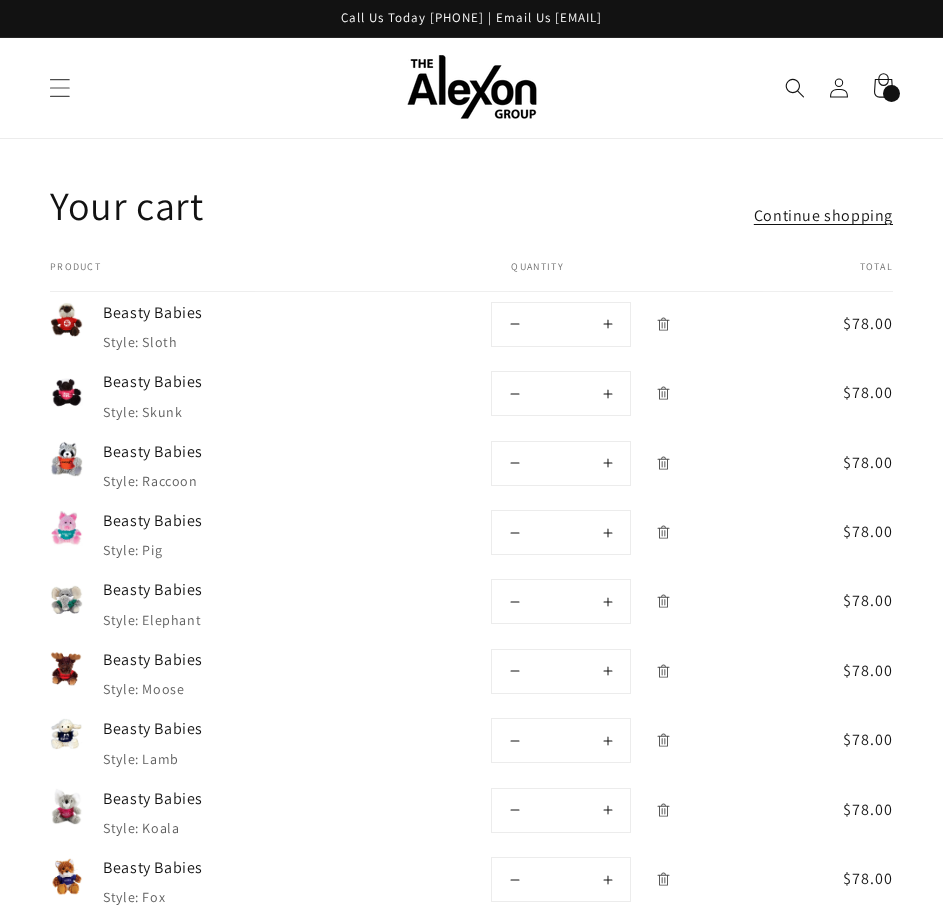 click 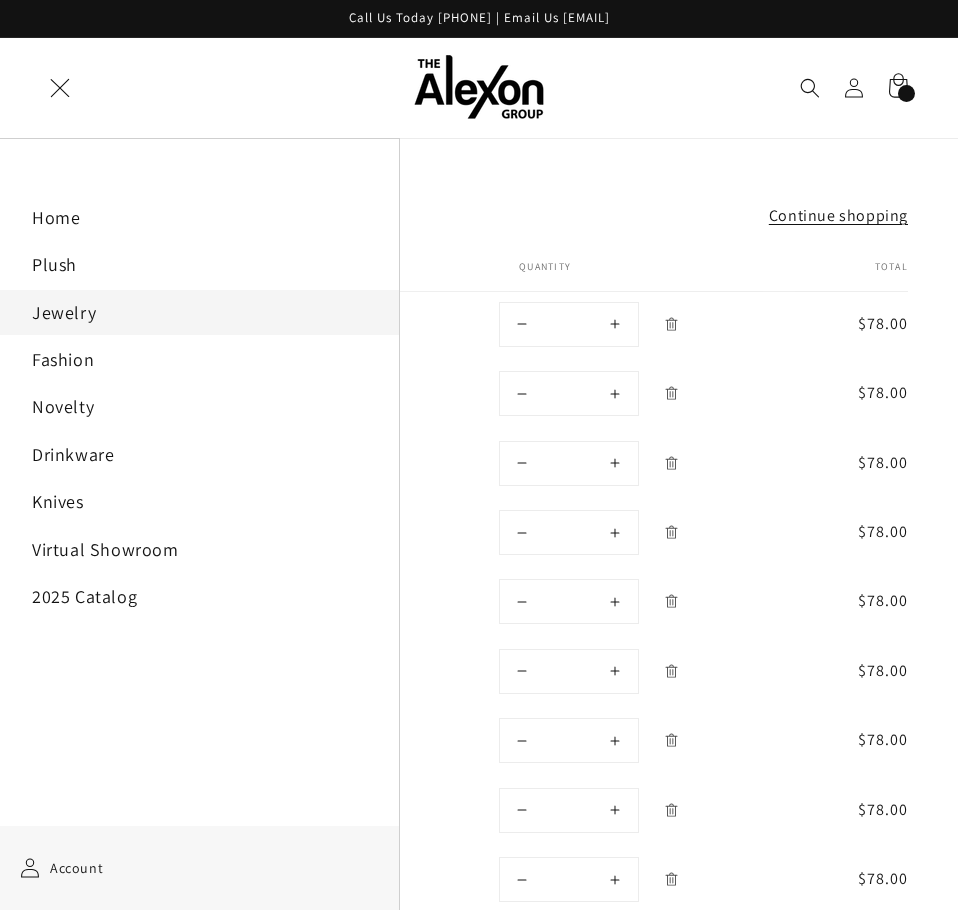 click on "Jewelry" at bounding box center [199, 312] 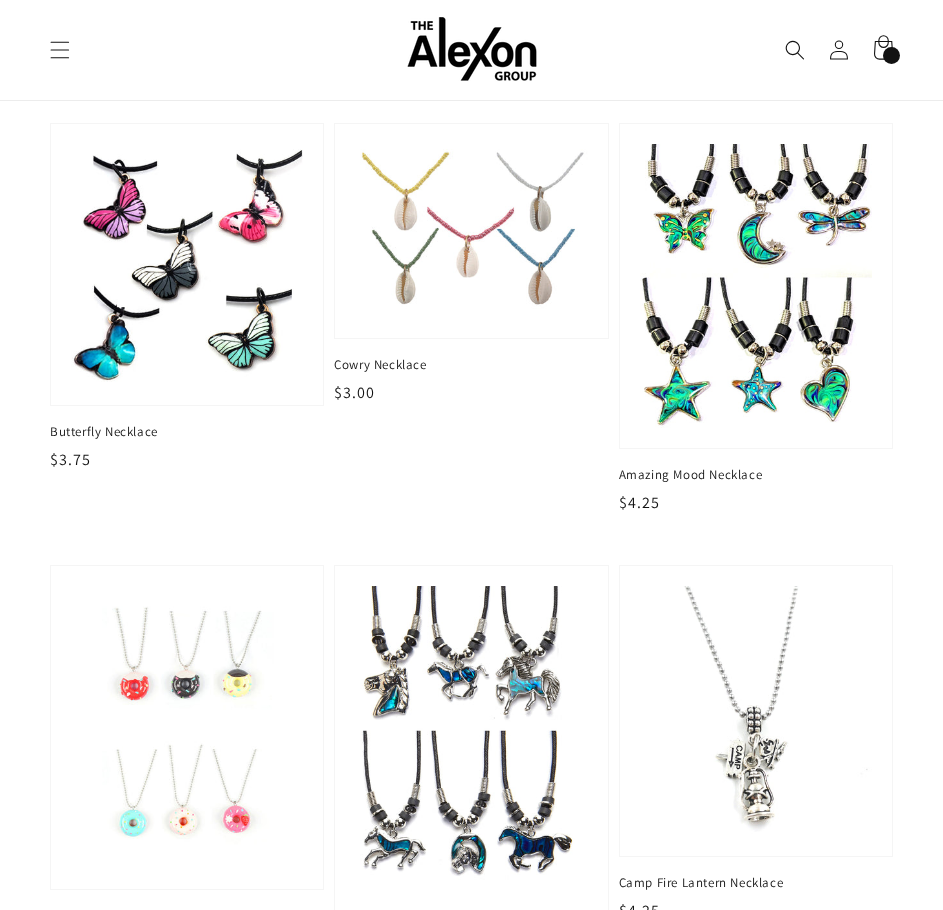 scroll, scrollTop: 100, scrollLeft: 0, axis: vertical 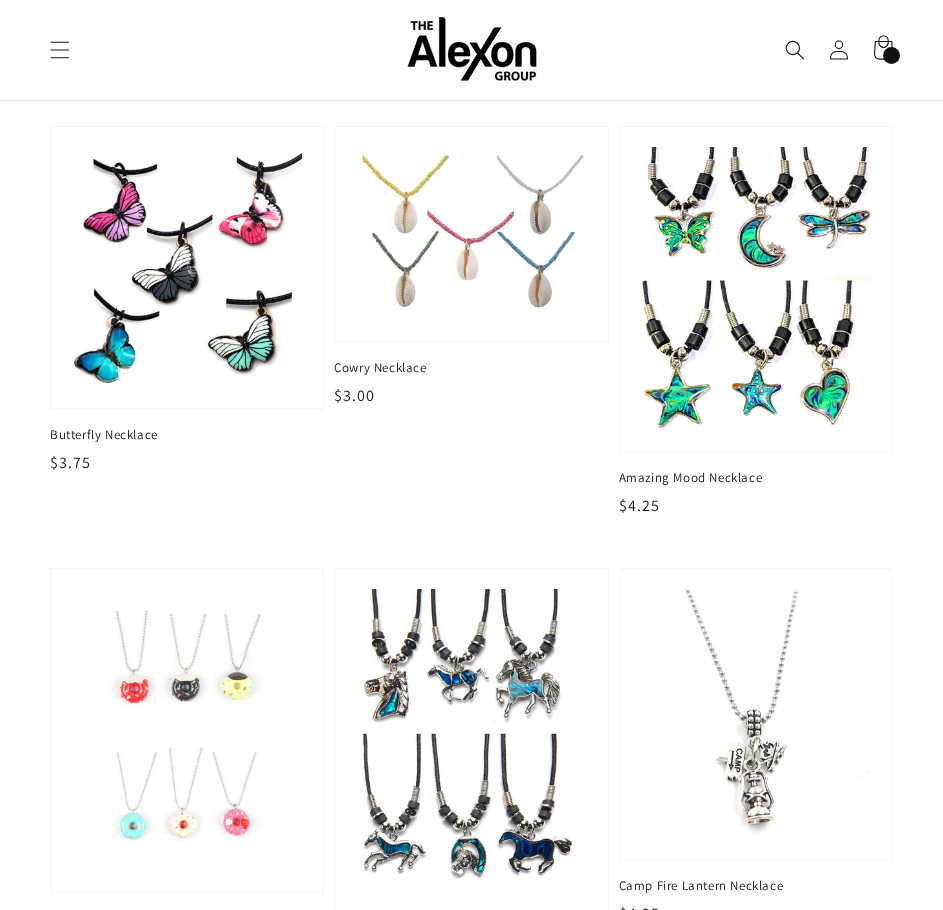 click at bounding box center (756, 289) 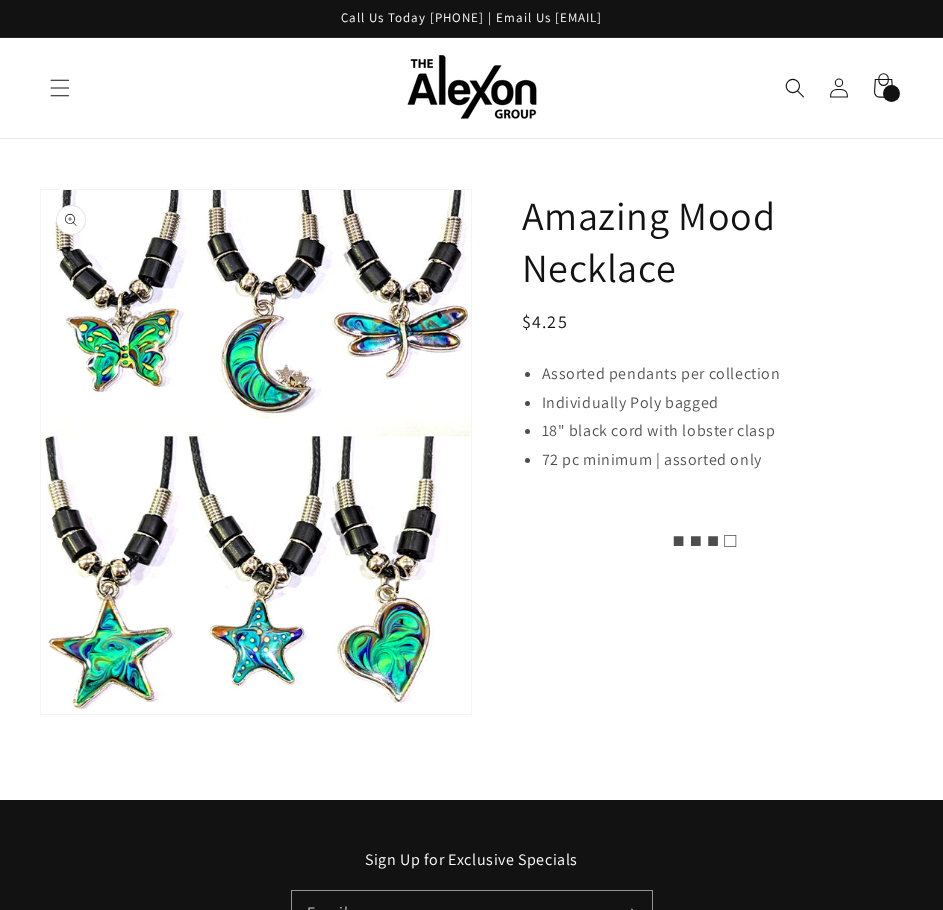 scroll, scrollTop: 0, scrollLeft: 0, axis: both 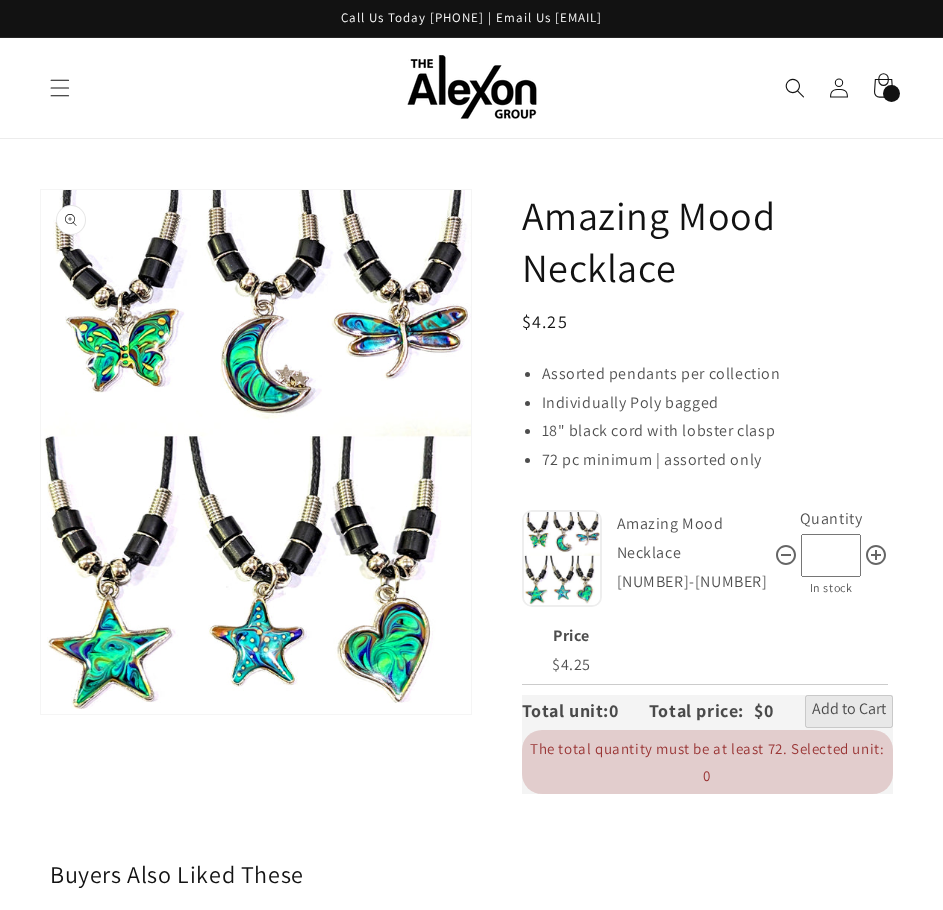 drag, startPoint x: 875, startPoint y: 553, endPoint x: 866, endPoint y: 590, distance: 38.078865 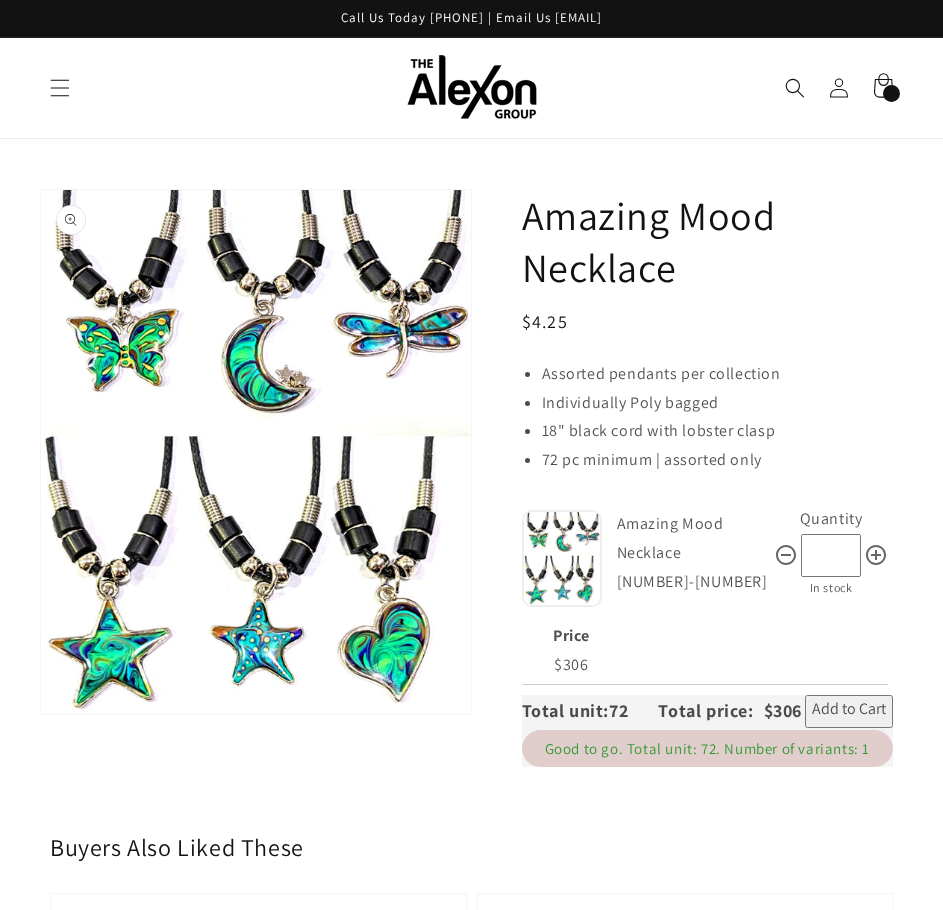 click on "Add to Cart" at bounding box center [849, 711] 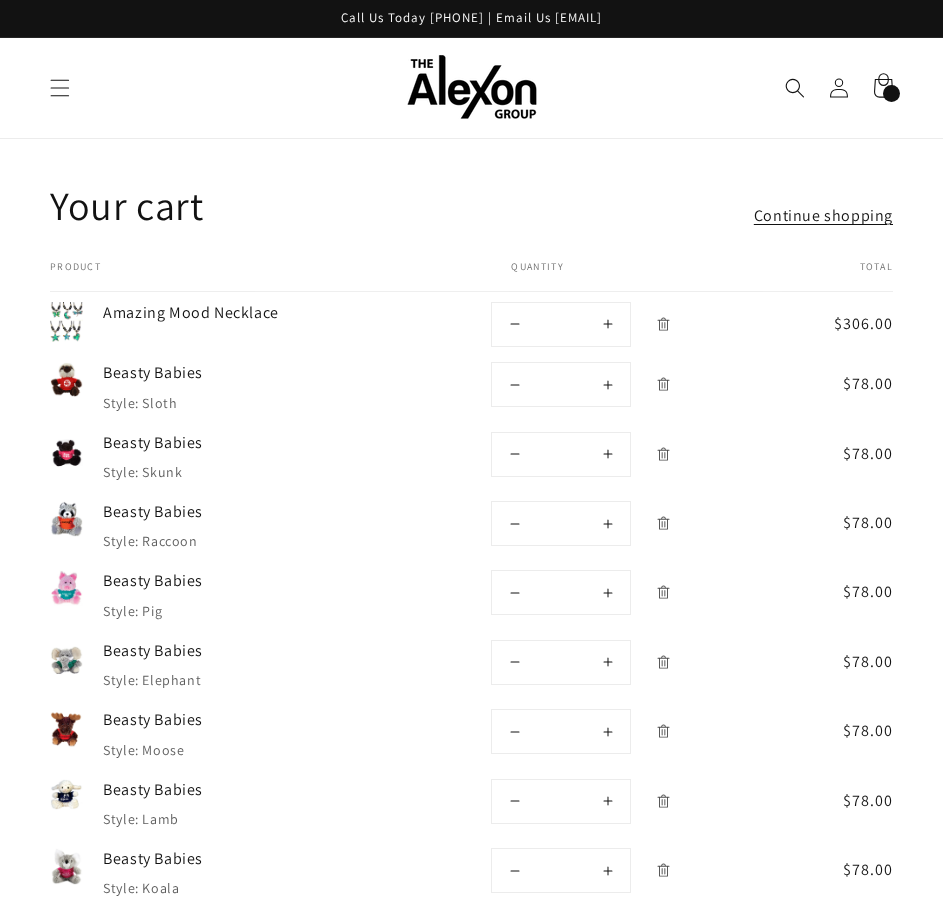 scroll, scrollTop: 0, scrollLeft: 0, axis: both 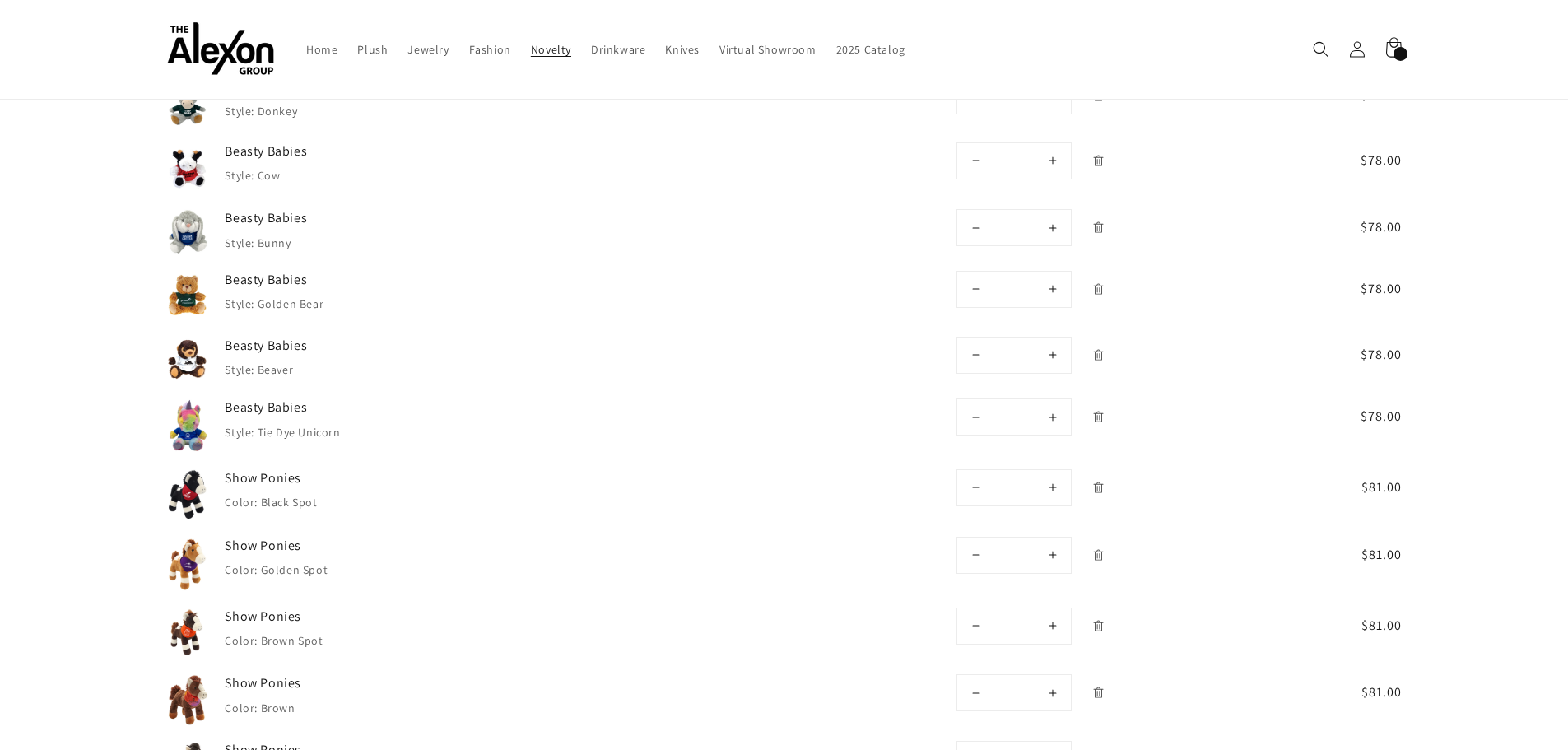 click on "Novelty" at bounding box center (551, 49) 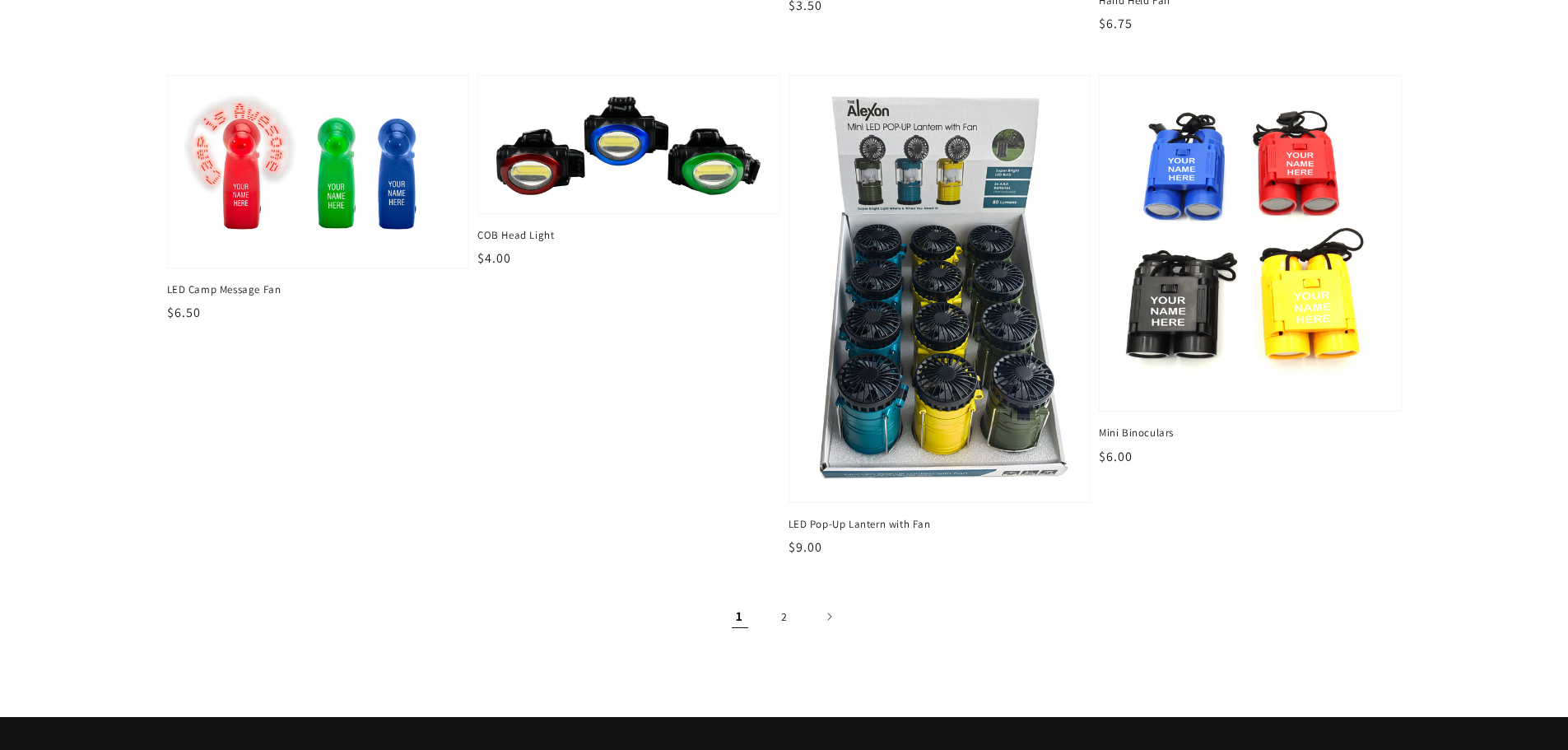 scroll, scrollTop: 2552, scrollLeft: 0, axis: vertical 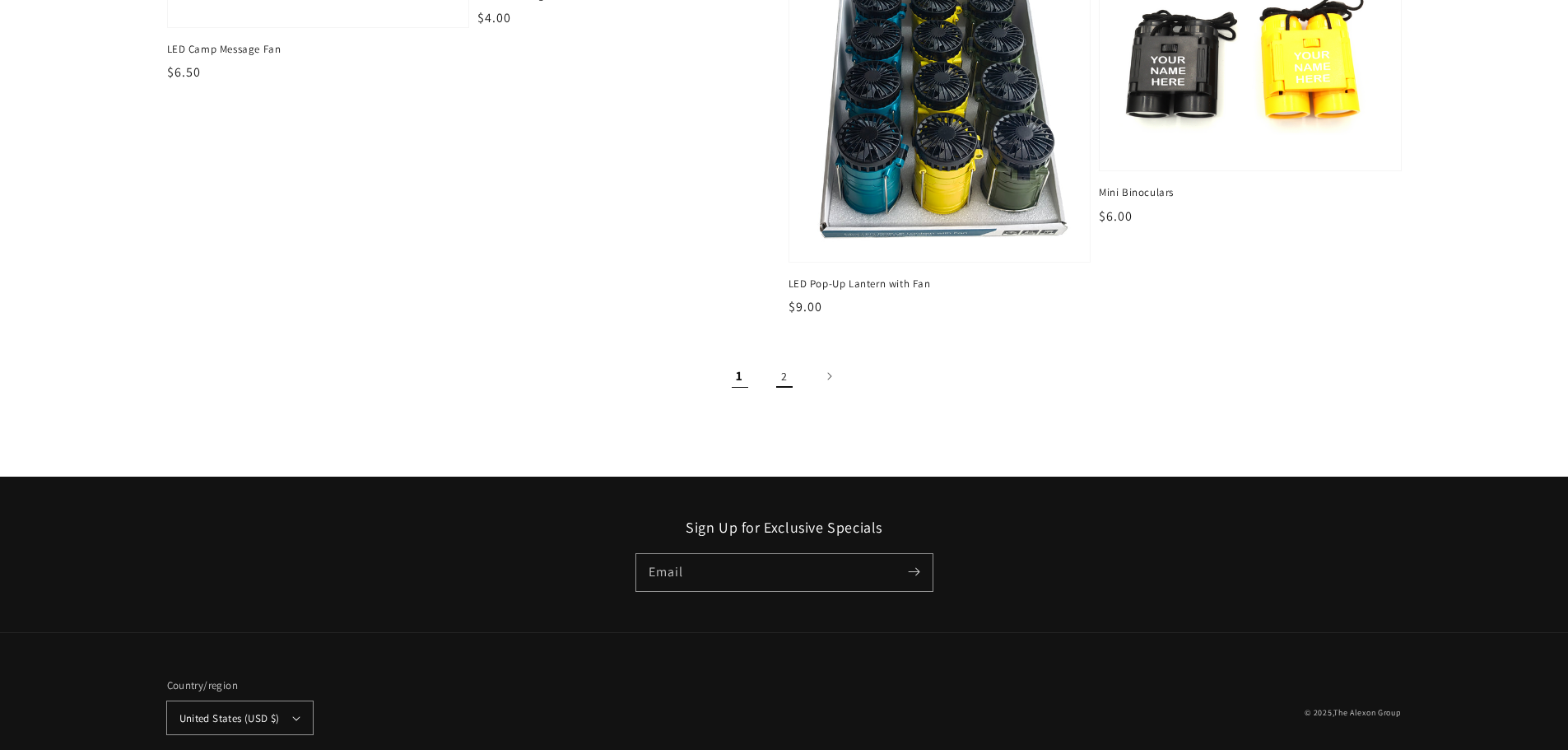 click on "2" at bounding box center [784, 376] 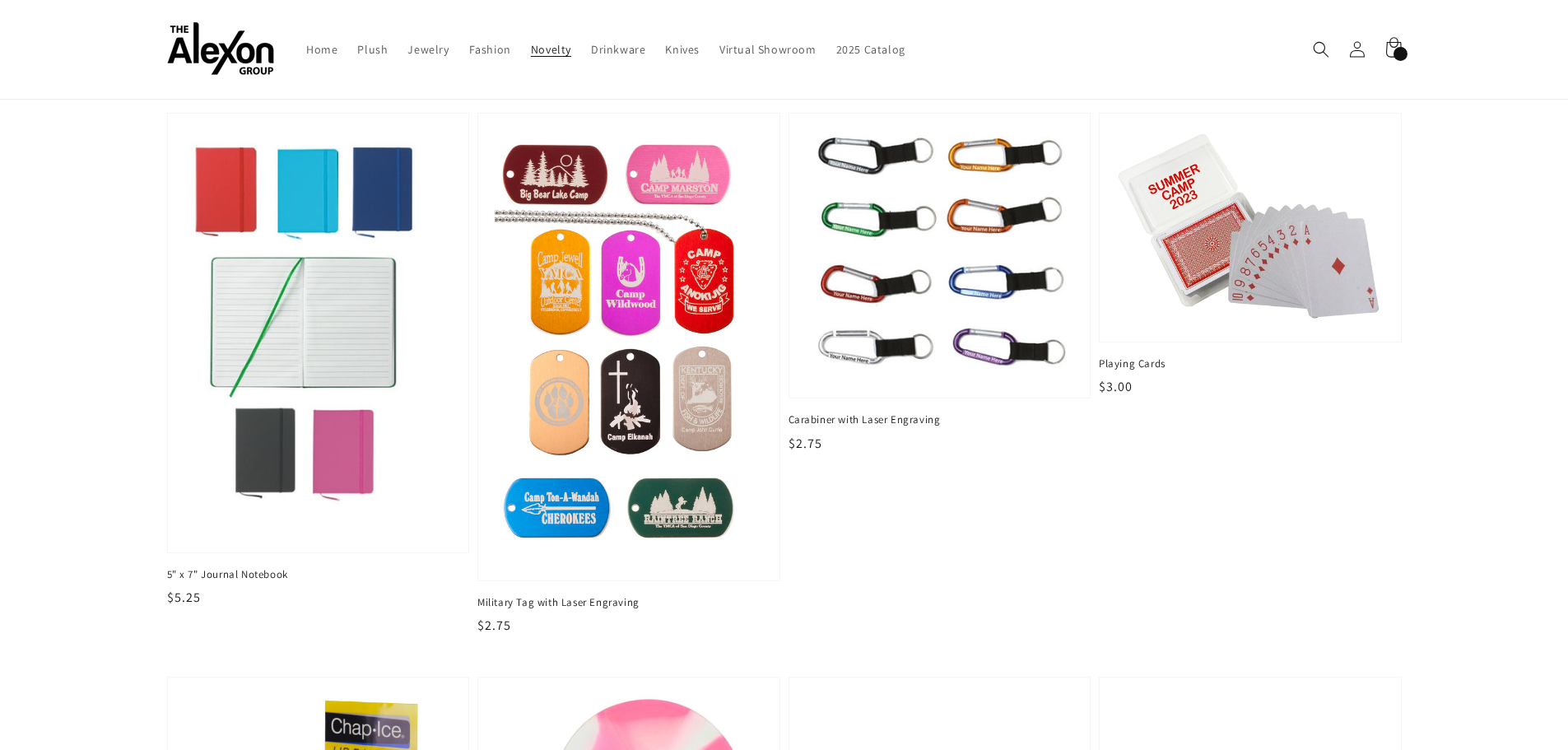 scroll, scrollTop: 494, scrollLeft: 0, axis: vertical 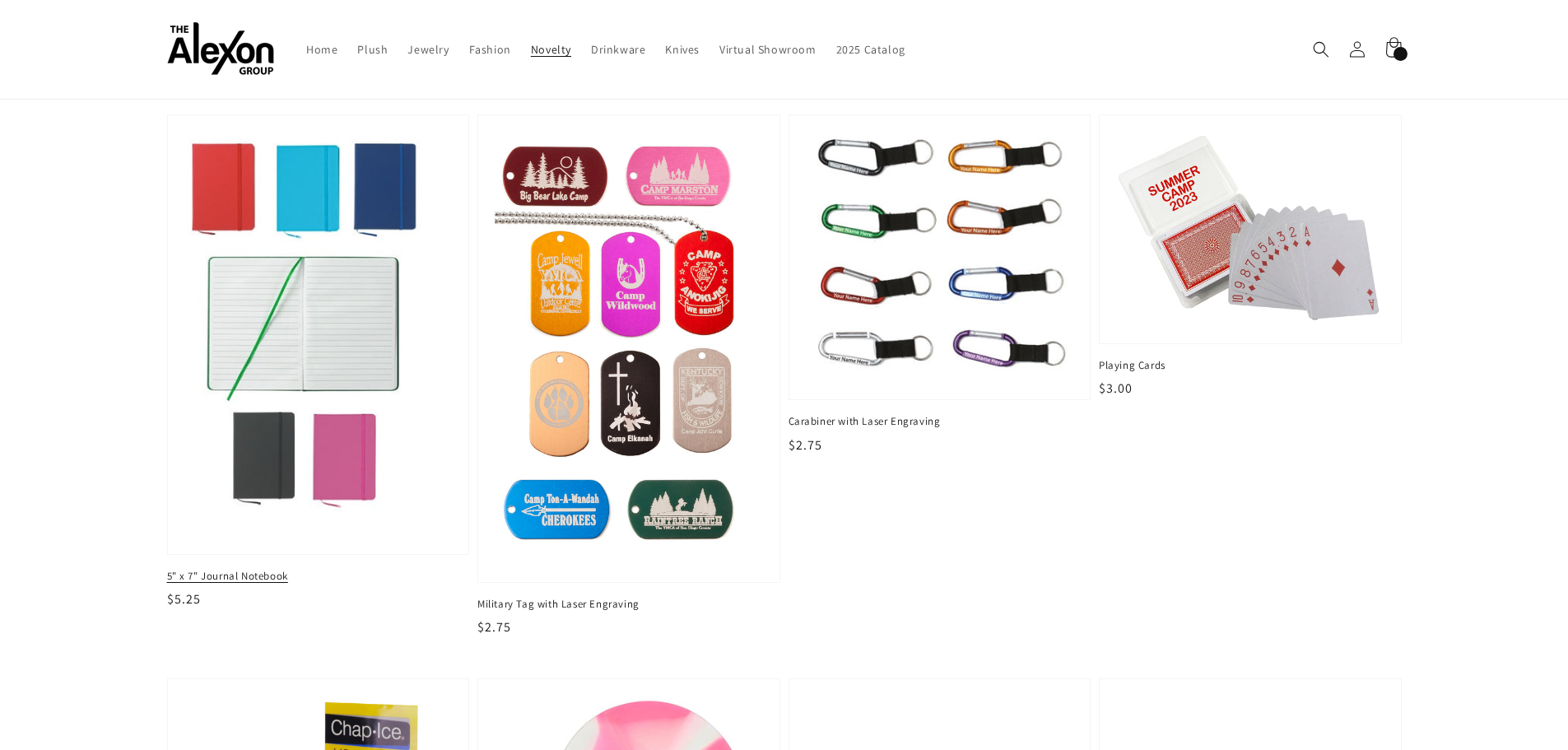 click at bounding box center [318, 334] 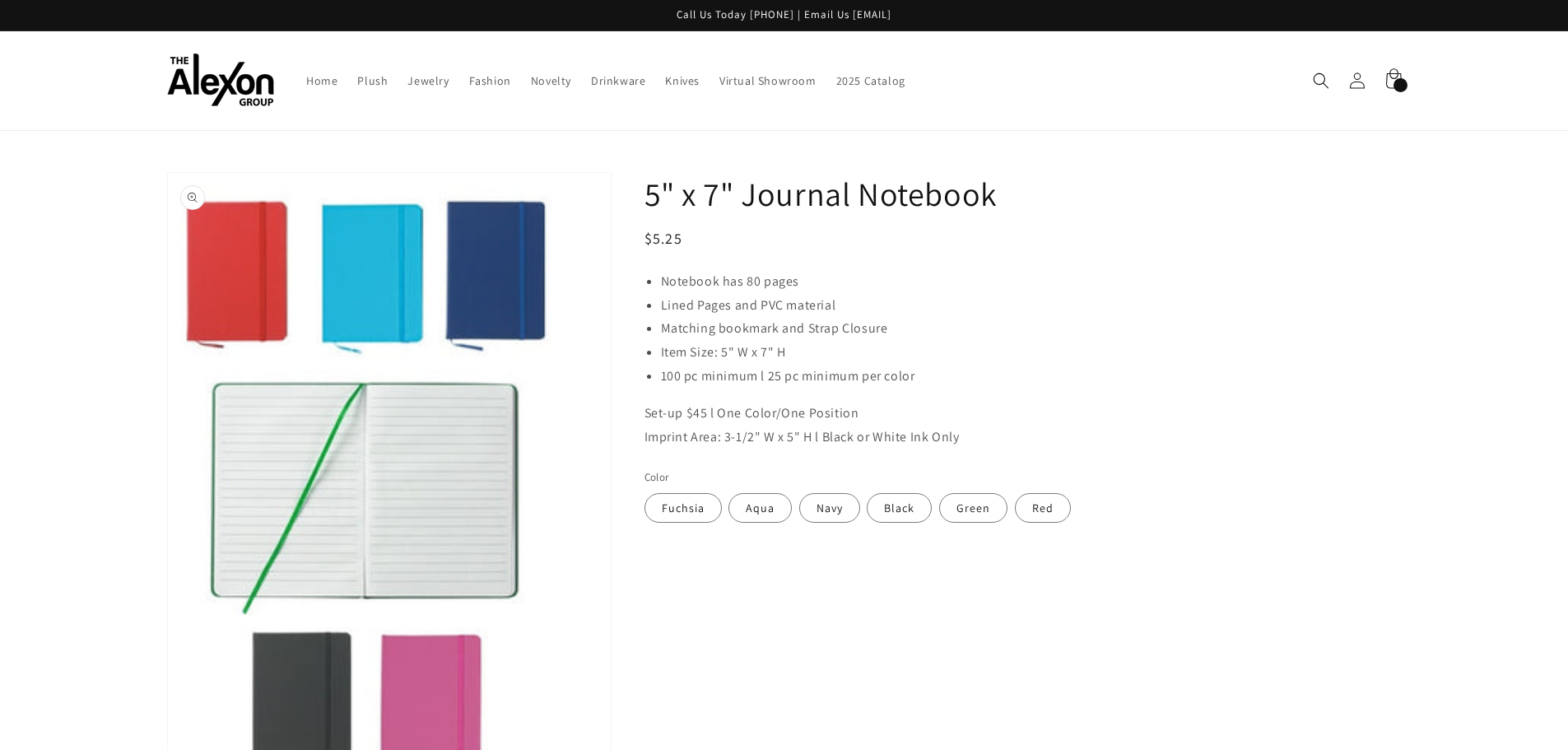 scroll, scrollTop: 0, scrollLeft: 0, axis: both 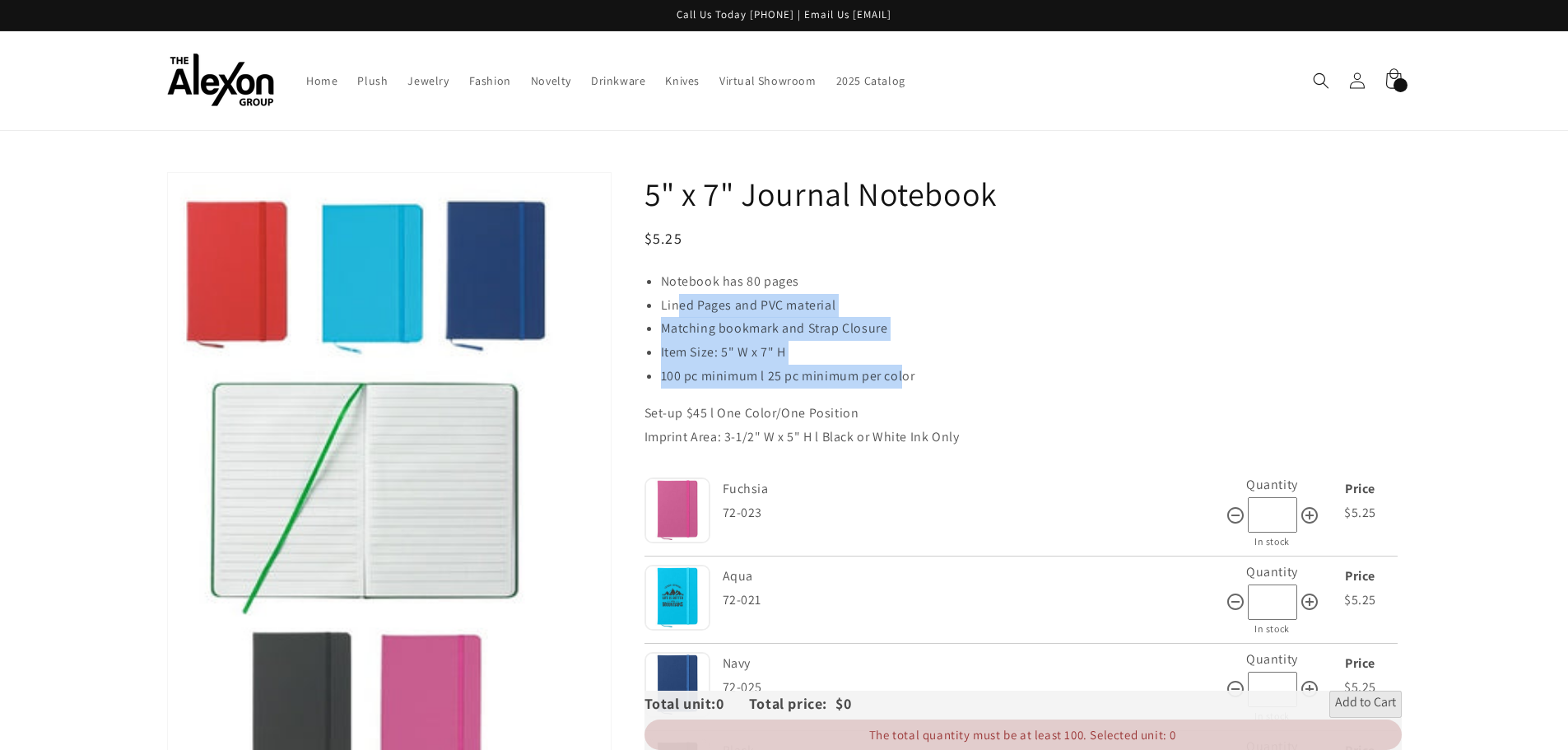 drag, startPoint x: 742, startPoint y: 327, endPoint x: 913, endPoint y: 374, distance: 177.34148 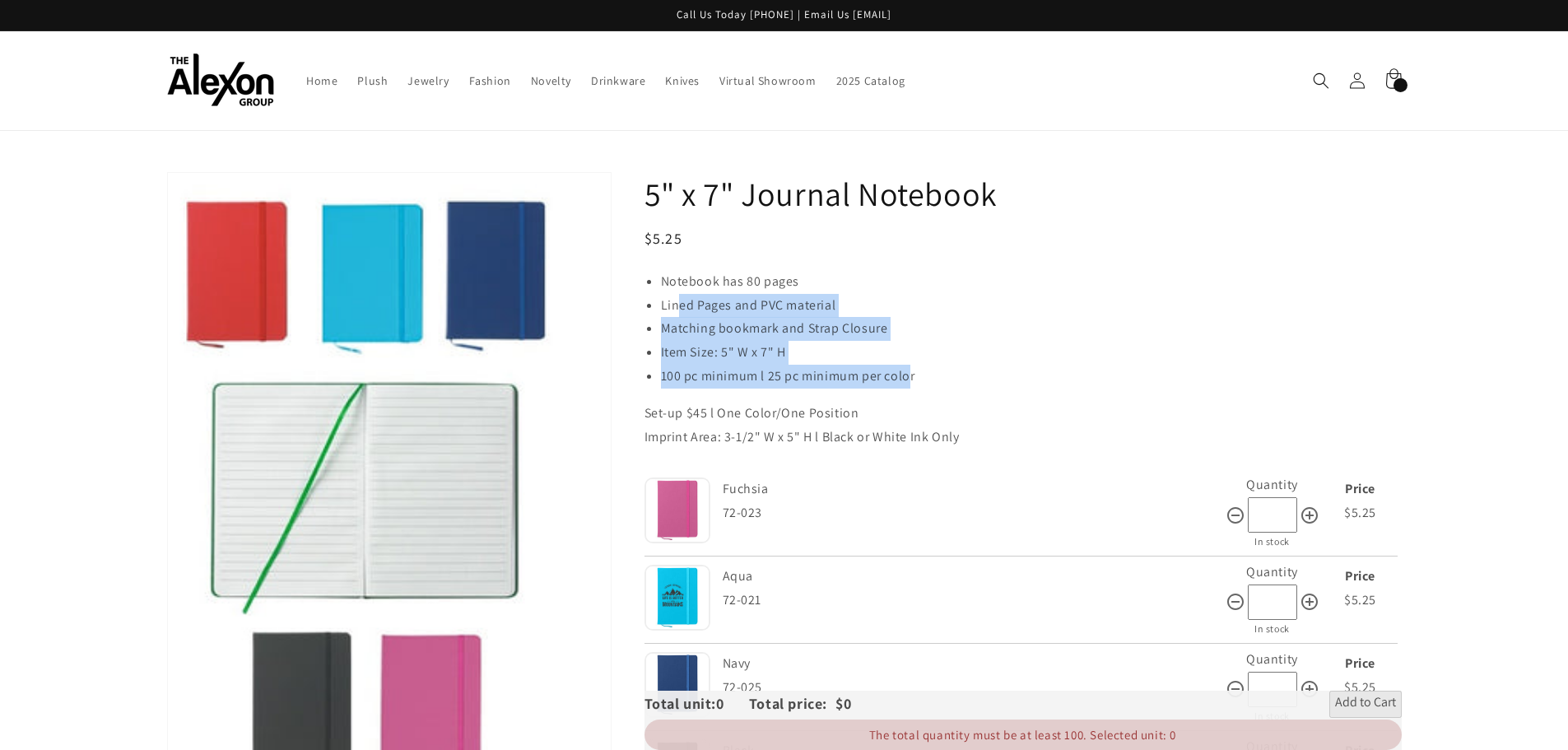click on "100 pc minimum l 25 pc minimum per color" at bounding box center (1031, 376) 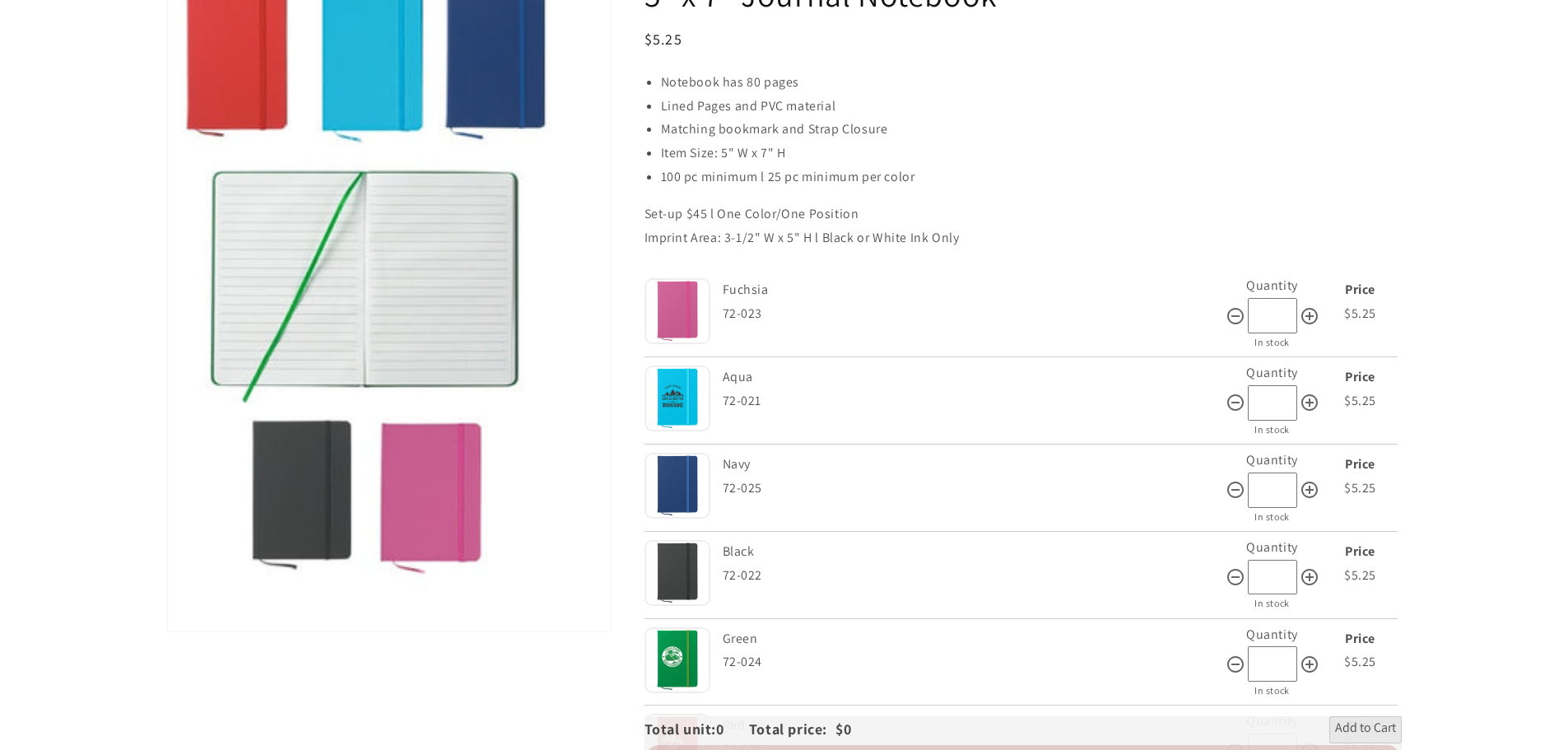 scroll, scrollTop: 247, scrollLeft: 0, axis: vertical 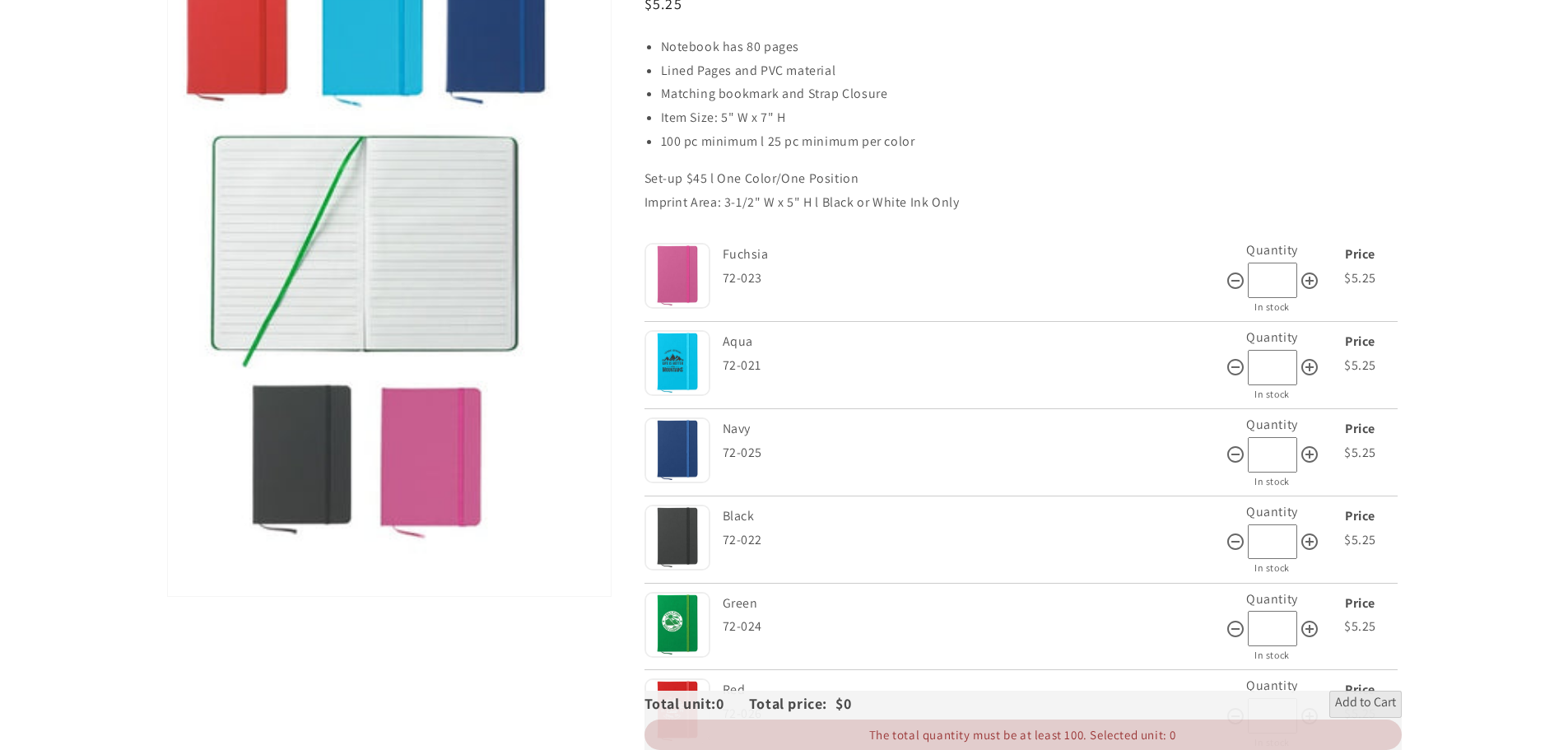 click at bounding box center (677, 363) 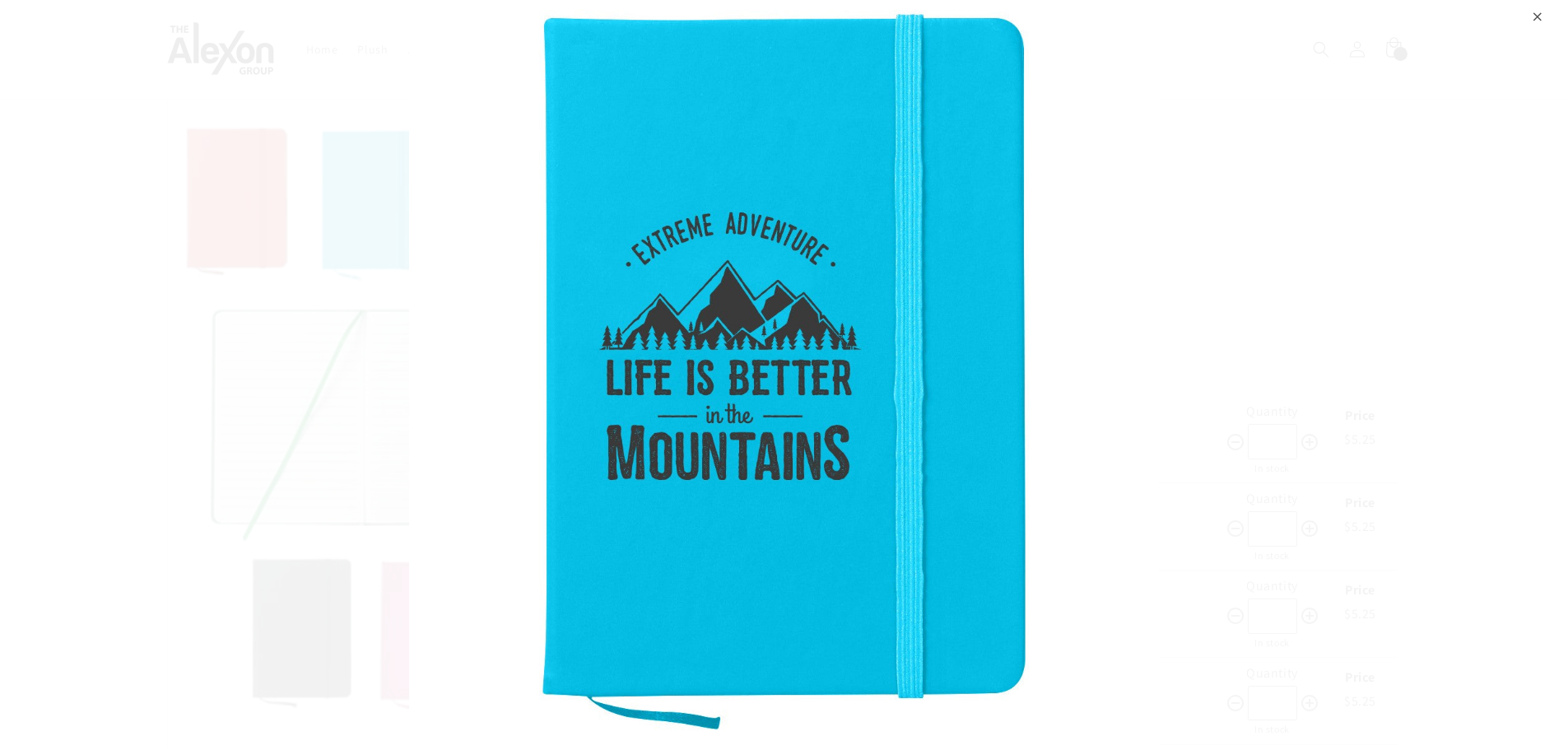 scroll, scrollTop: 0, scrollLeft: 0, axis: both 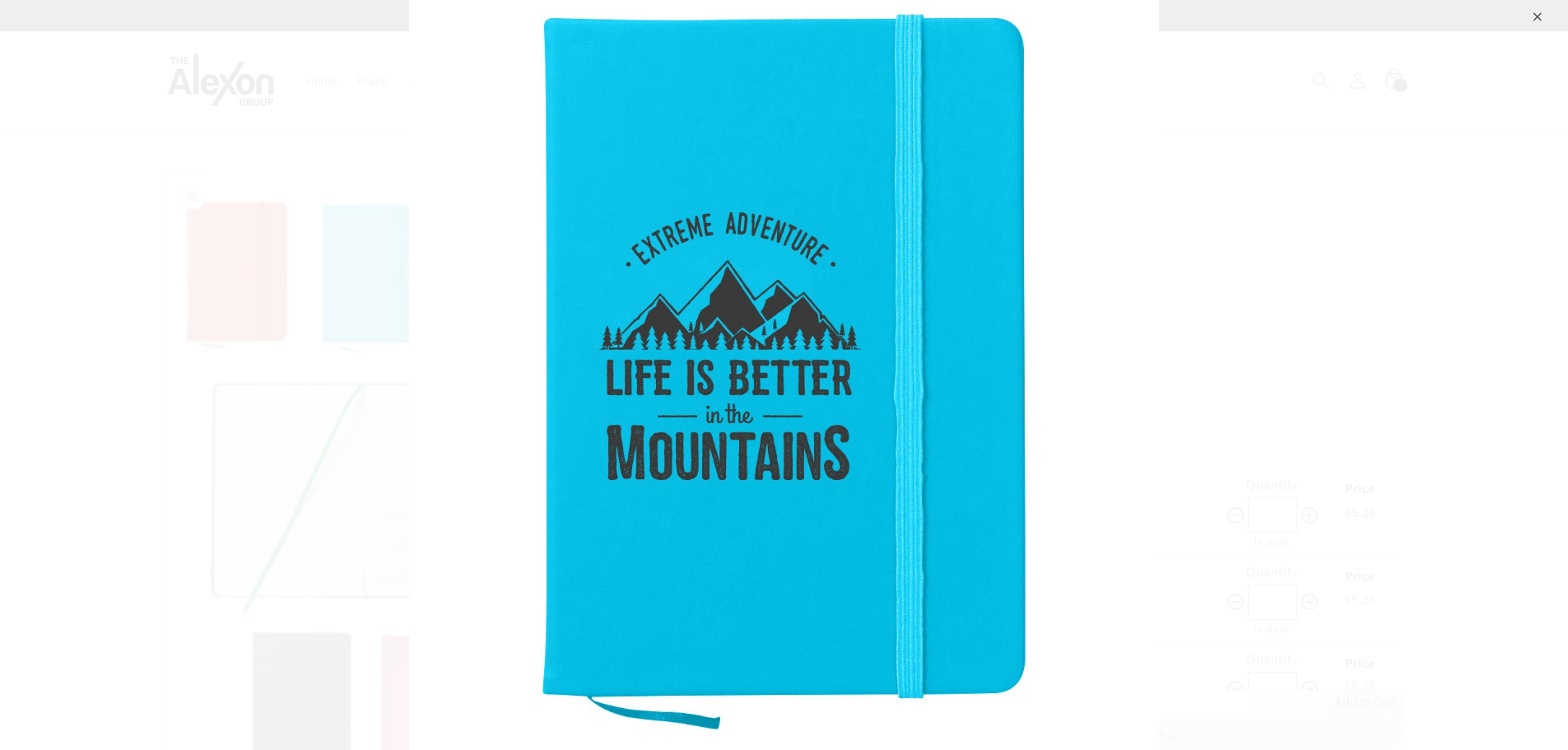 drag, startPoint x: 388, startPoint y: 236, endPoint x: 404, endPoint y: 245, distance: 18.35756 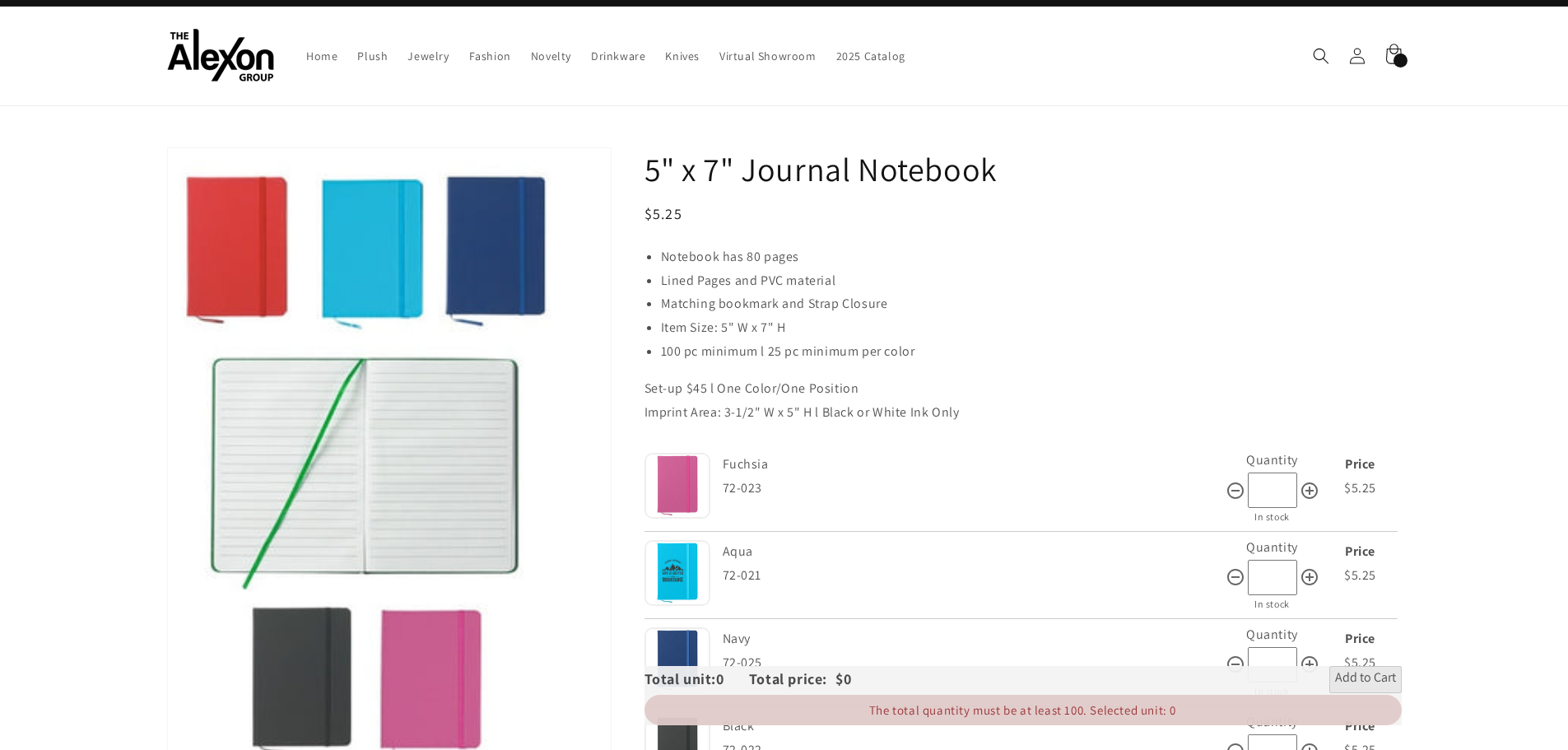 scroll, scrollTop: 0, scrollLeft: 0, axis: both 